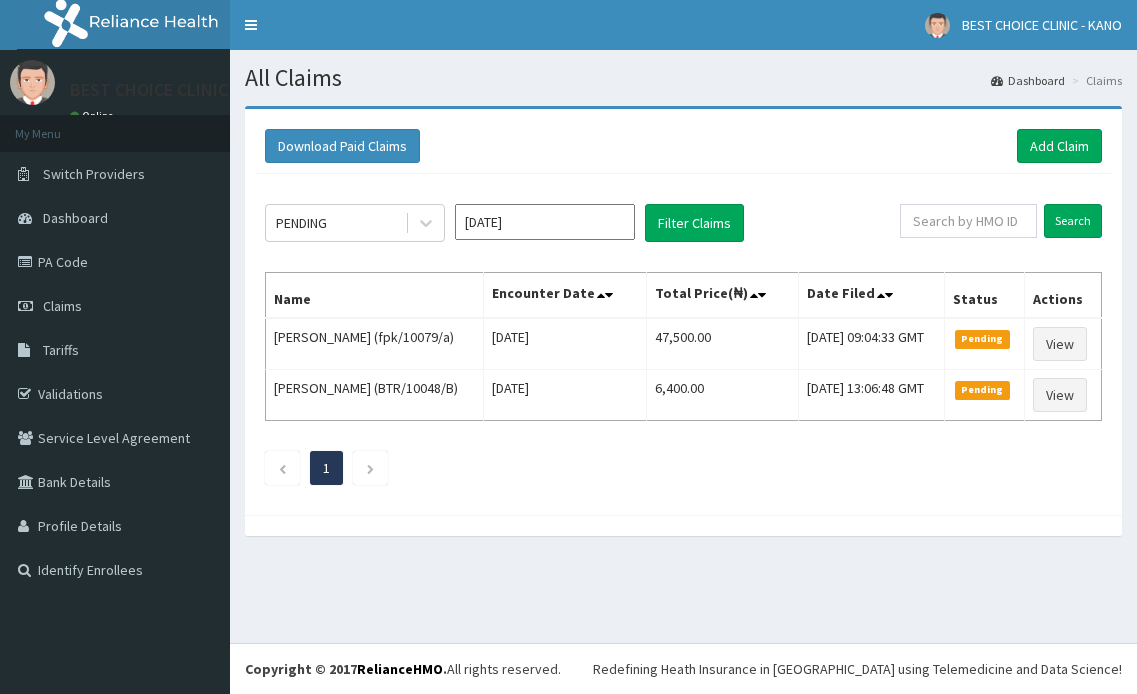 scroll, scrollTop: 0, scrollLeft: 0, axis: both 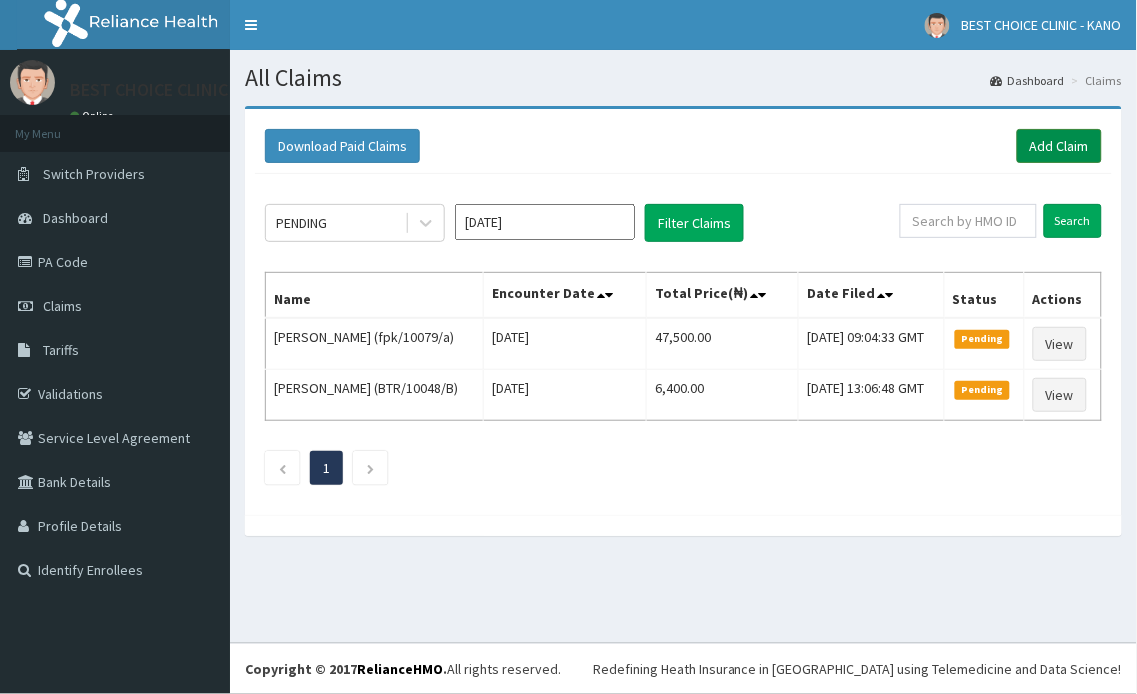 click on "Add Claim" at bounding box center (1059, 146) 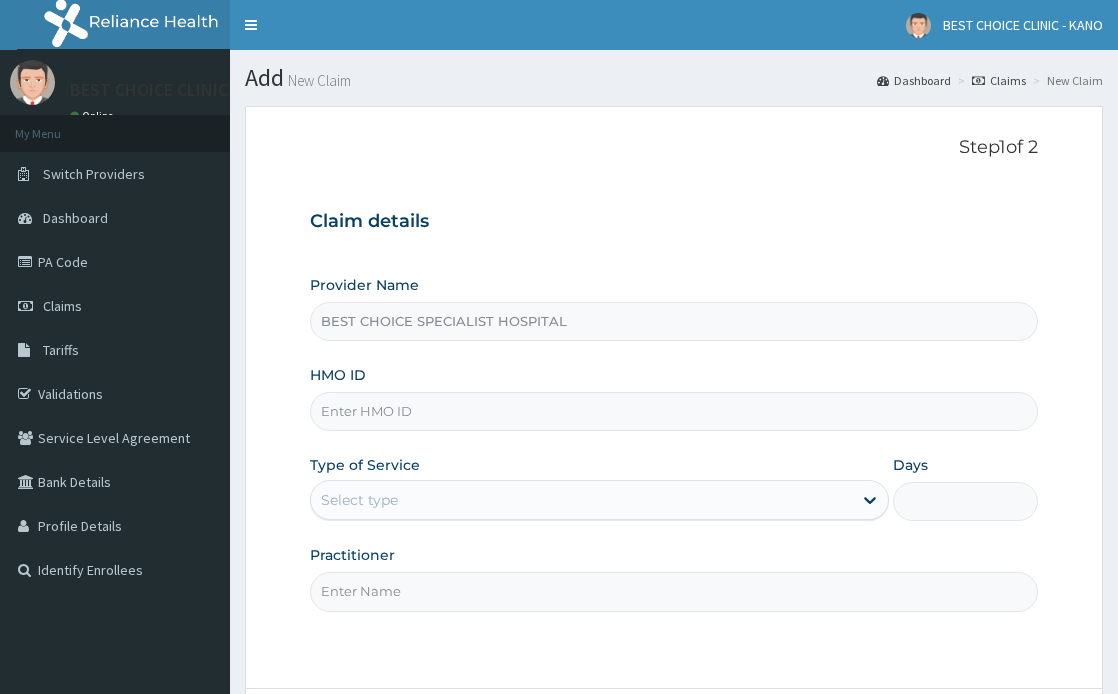 scroll, scrollTop: 0, scrollLeft: 0, axis: both 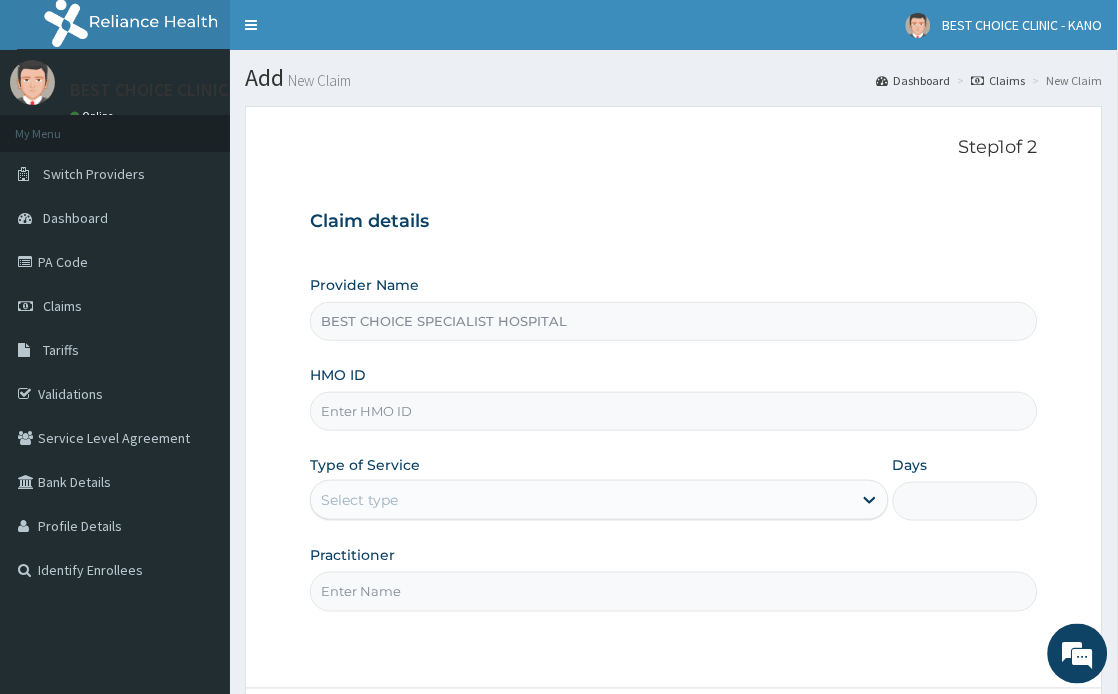 click on "HMO ID" at bounding box center [674, 411] 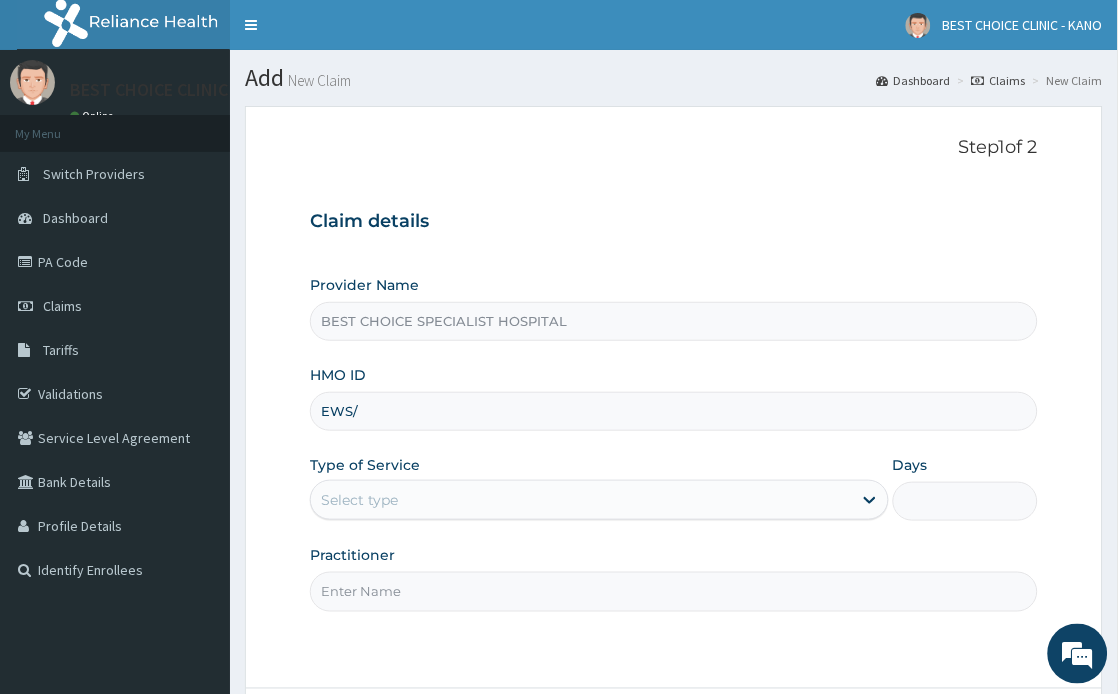 scroll, scrollTop: 0, scrollLeft: 0, axis: both 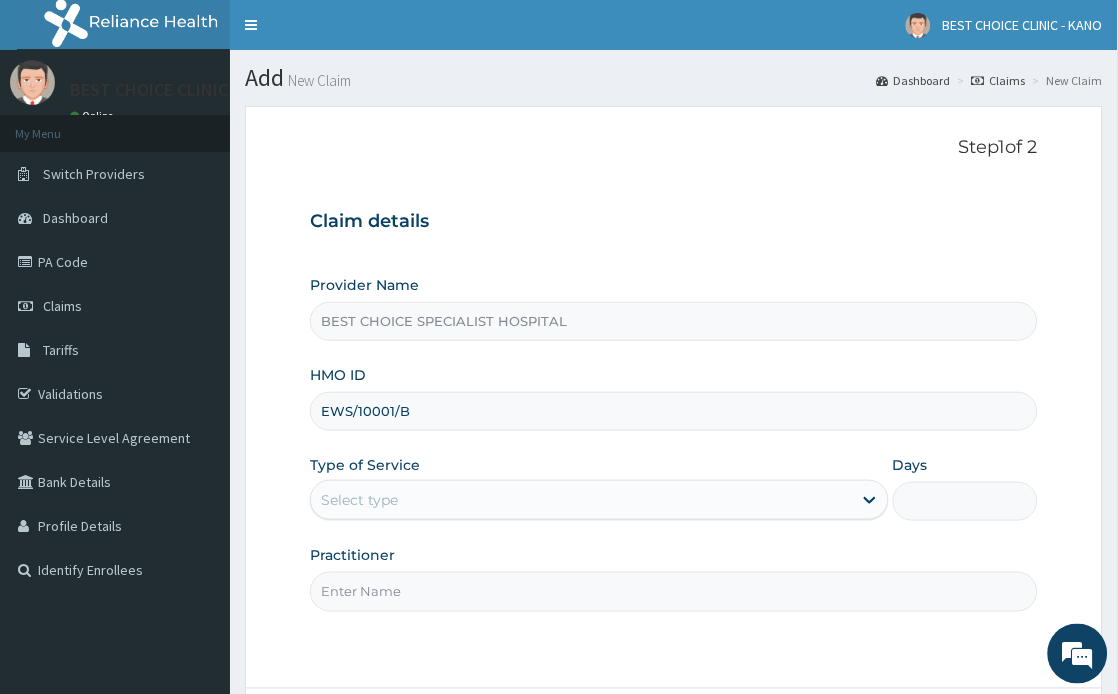 type on "EWS/10001/B" 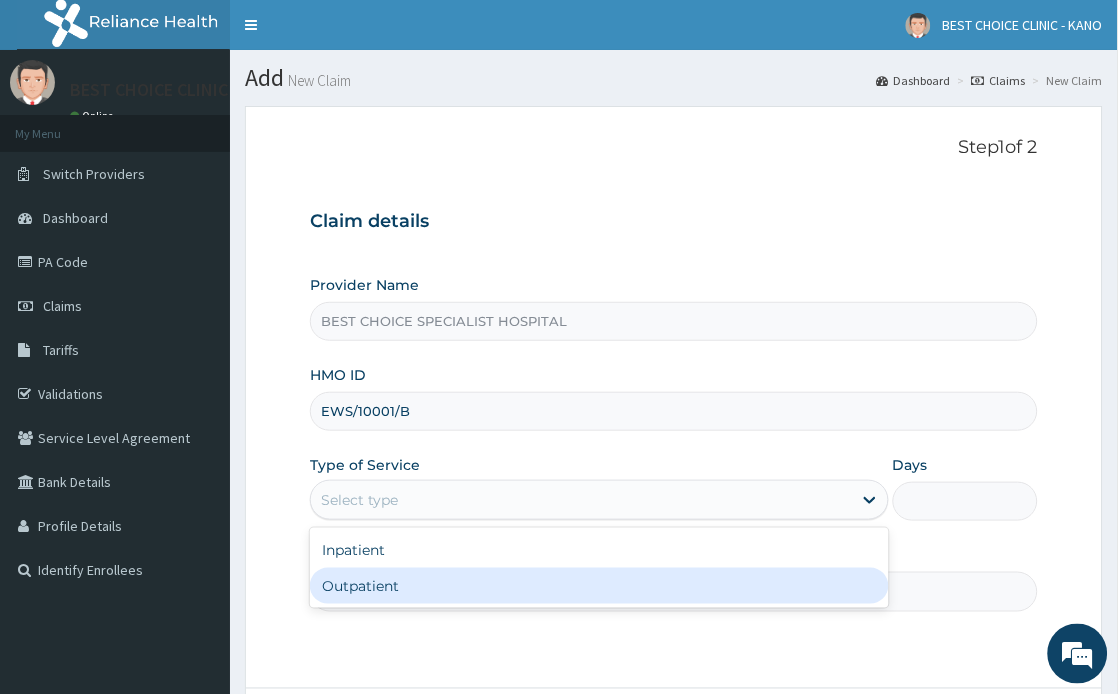 click on "Outpatient" at bounding box center (599, 586) 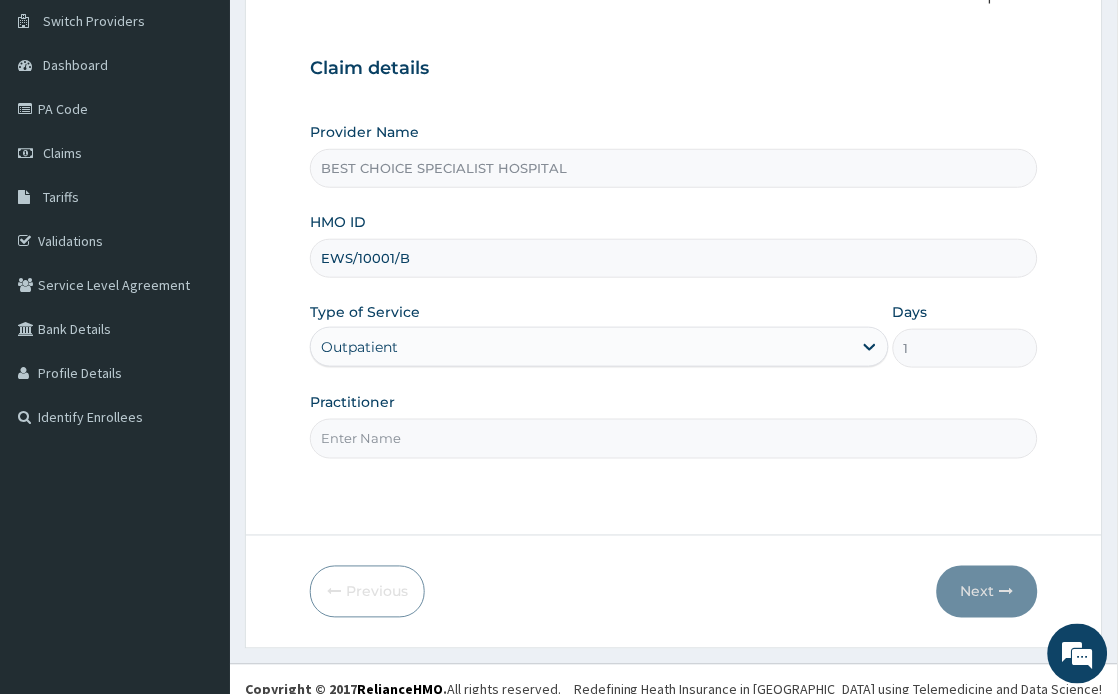 scroll, scrollTop: 174, scrollLeft: 0, axis: vertical 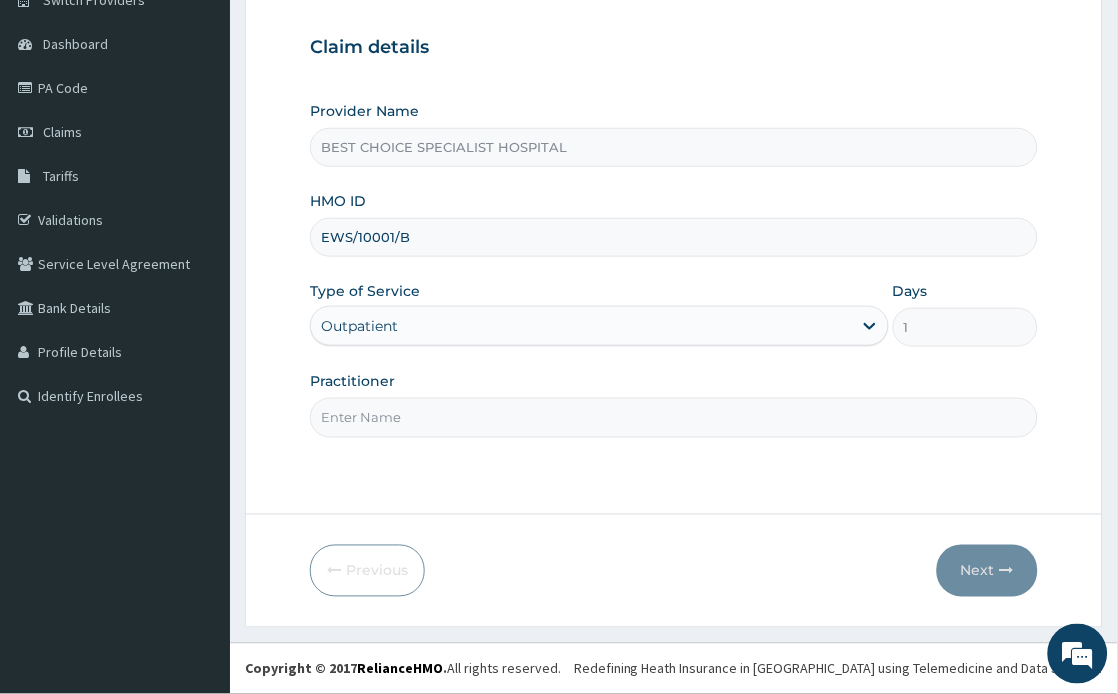 type on "Dr. Farida" 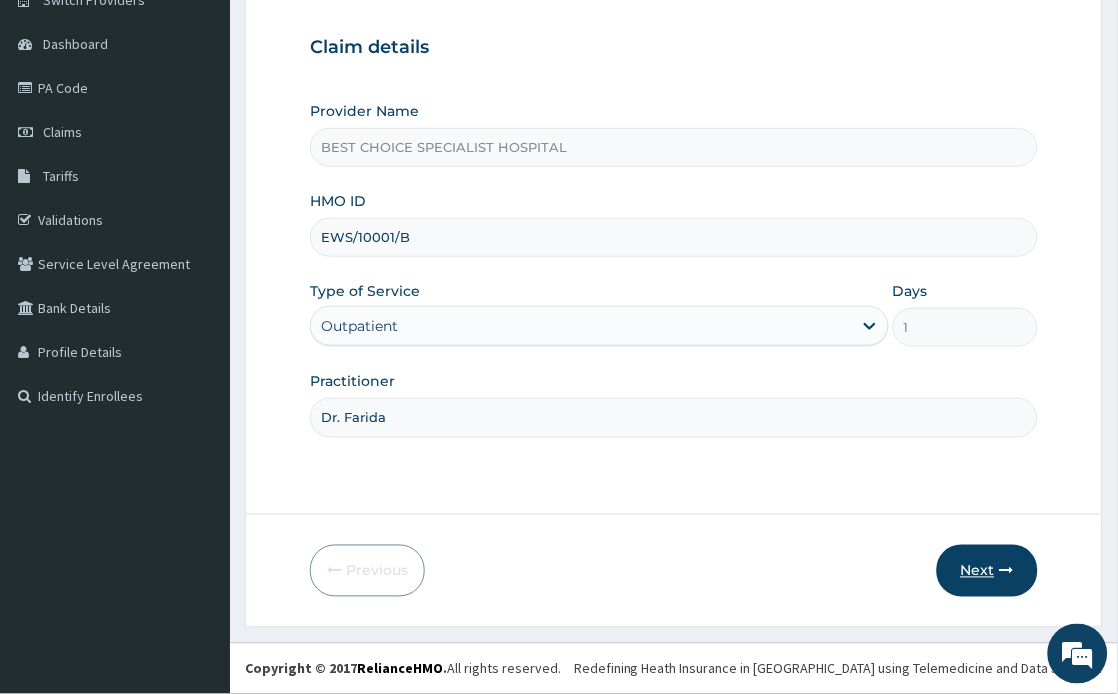 click on "Next" at bounding box center [987, 571] 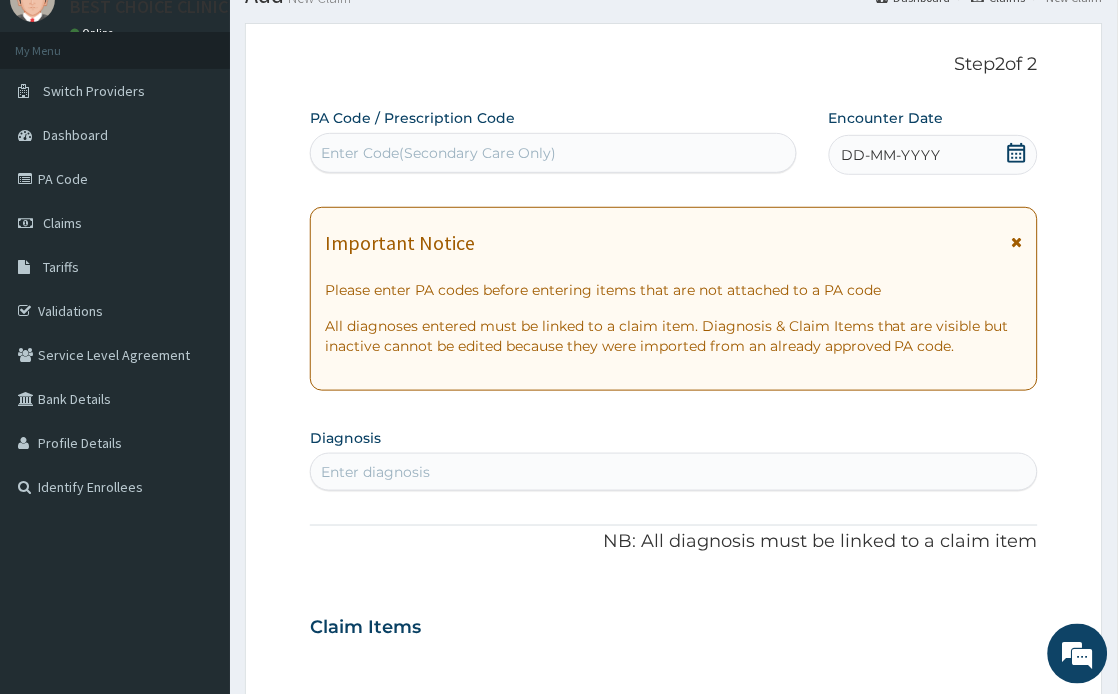 scroll, scrollTop: 0, scrollLeft: 0, axis: both 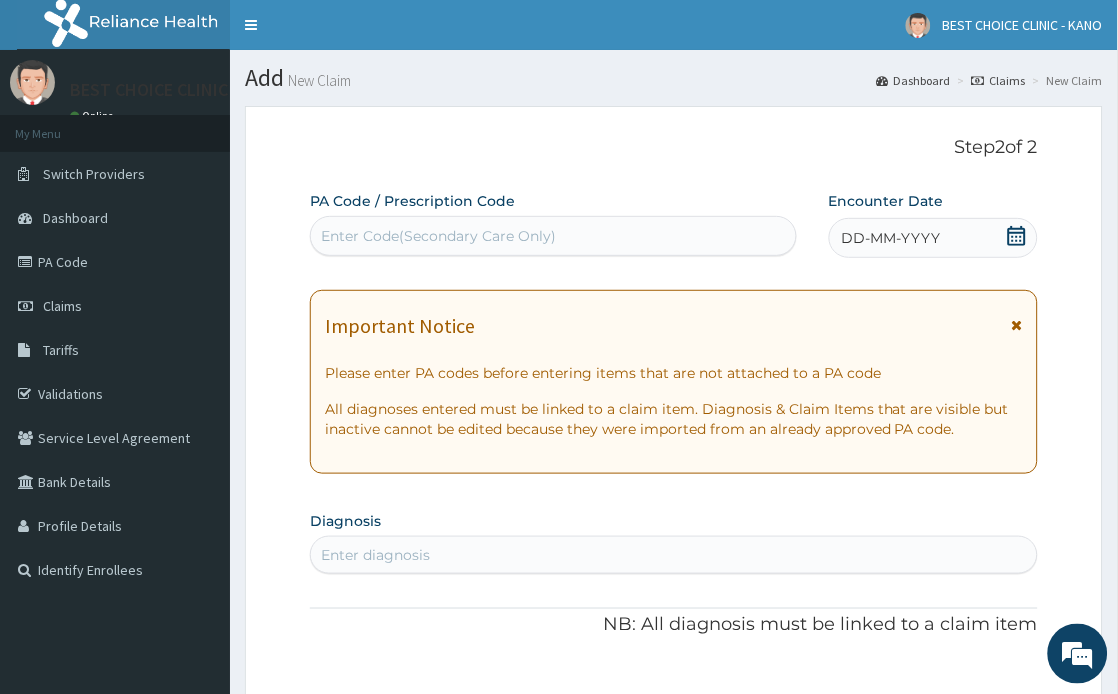 click on "DD-MM-YYYY" at bounding box center (891, 238) 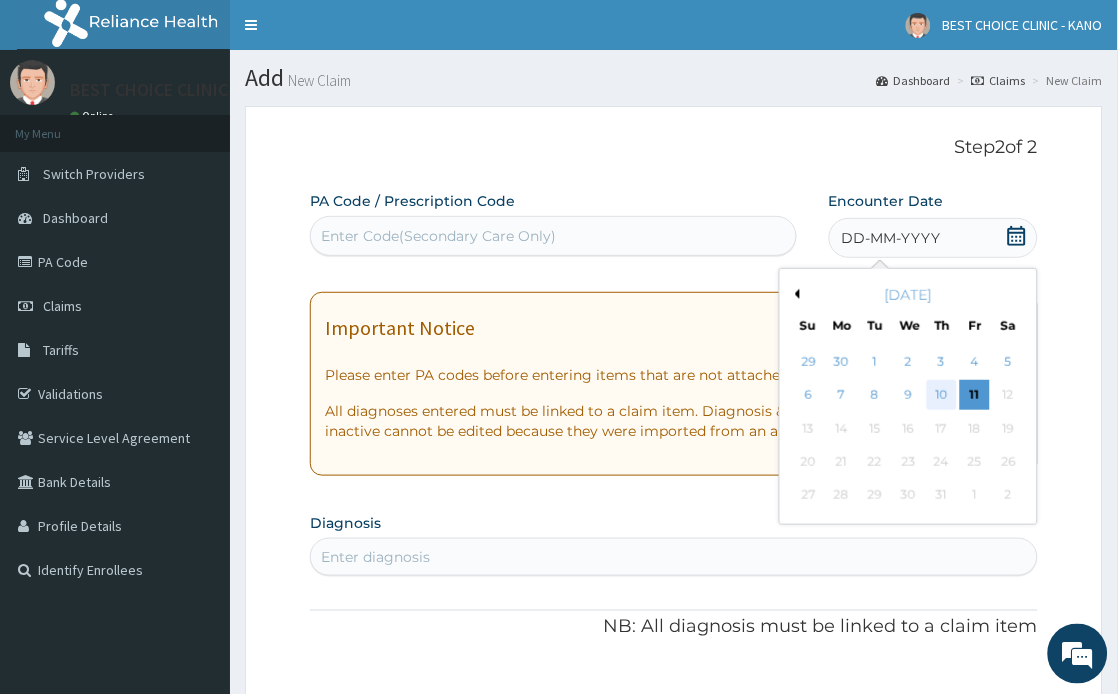 click on "10" at bounding box center [942, 396] 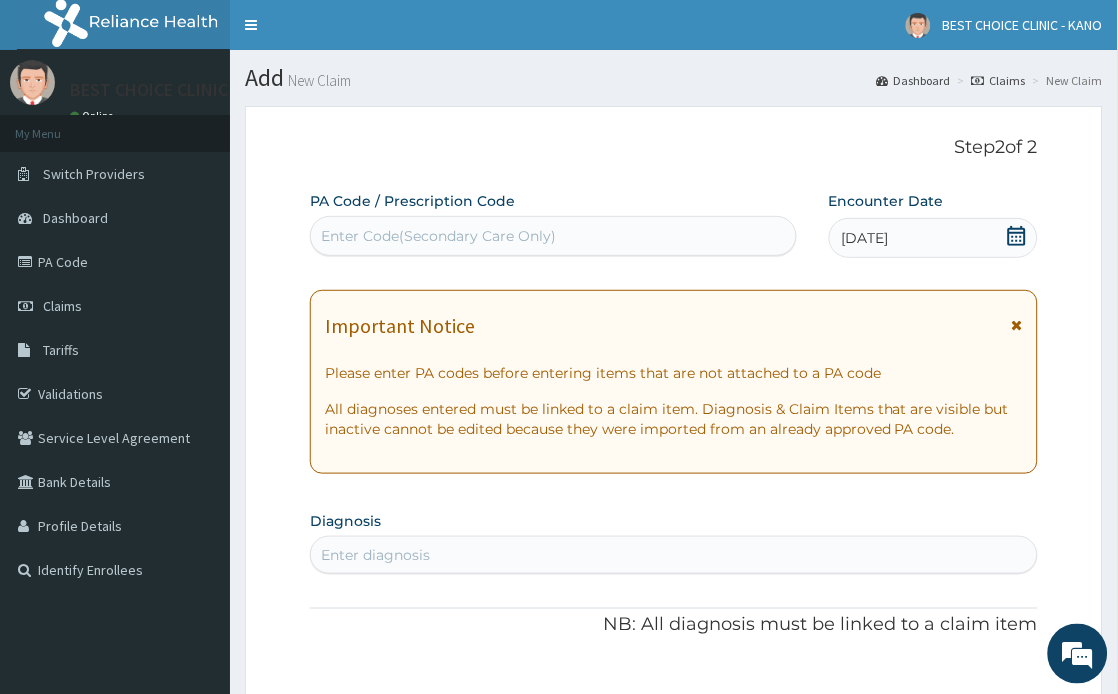 click at bounding box center [1017, 325] 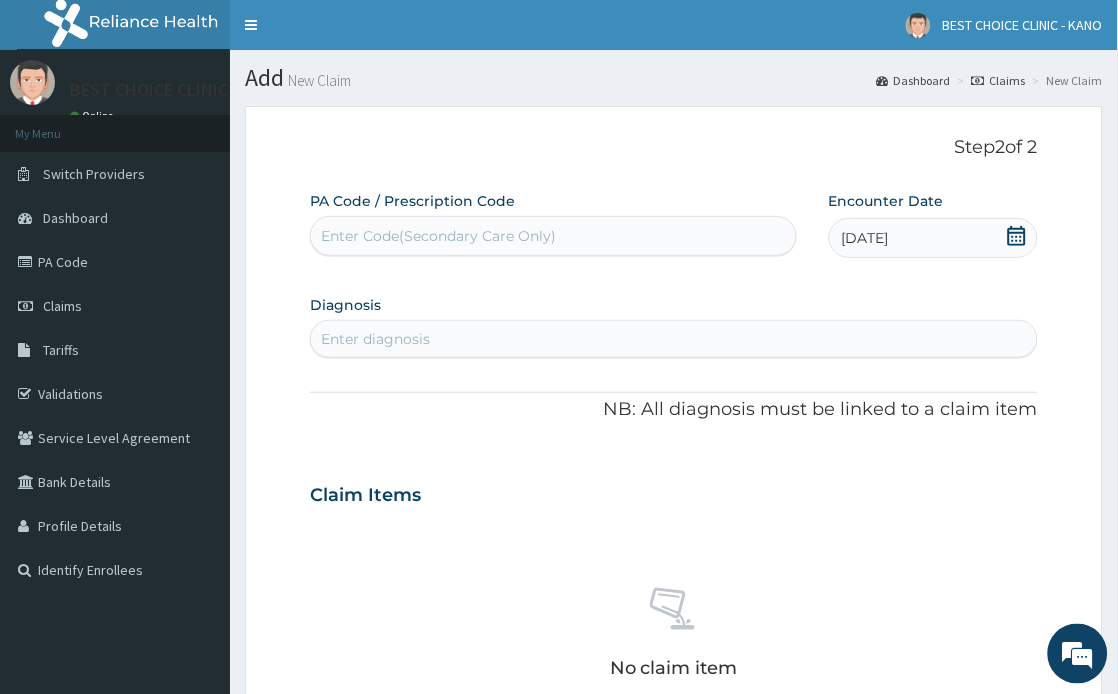 scroll, scrollTop: 222, scrollLeft: 0, axis: vertical 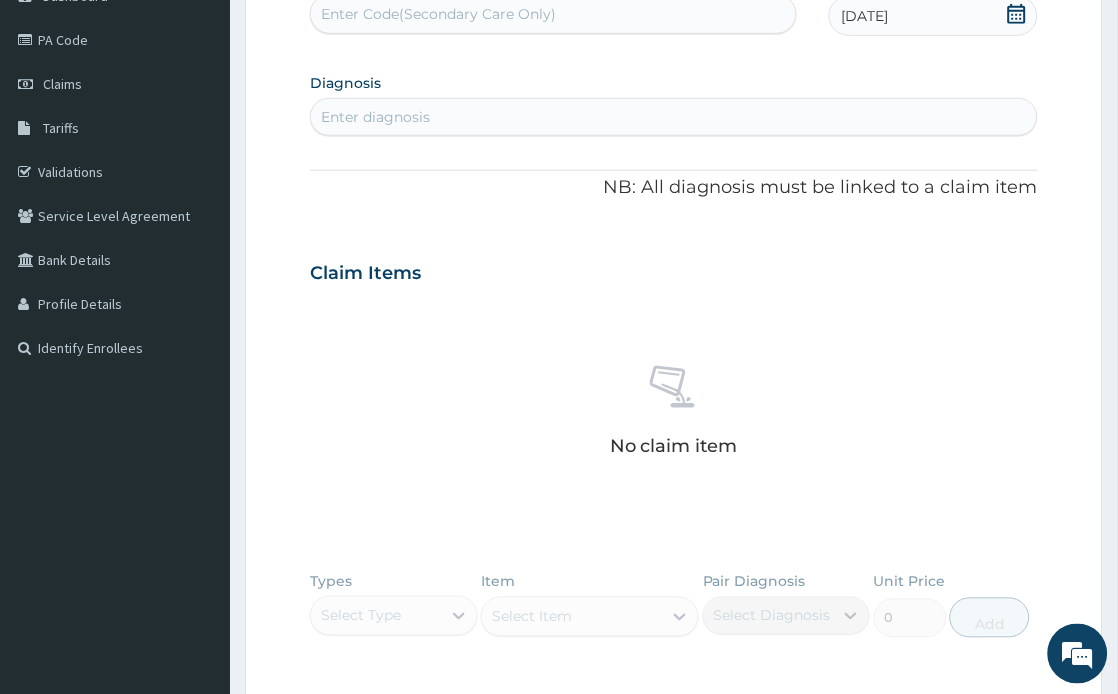 click on "Enter diagnosis" at bounding box center [674, 117] 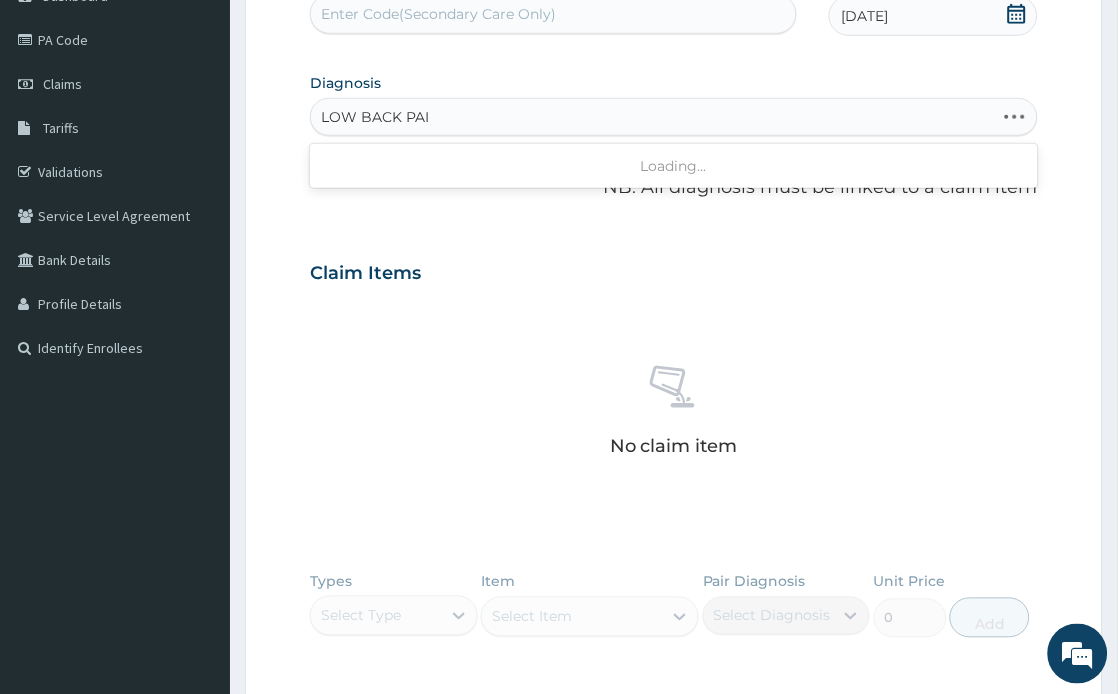 type on "[MEDICAL_DATA]" 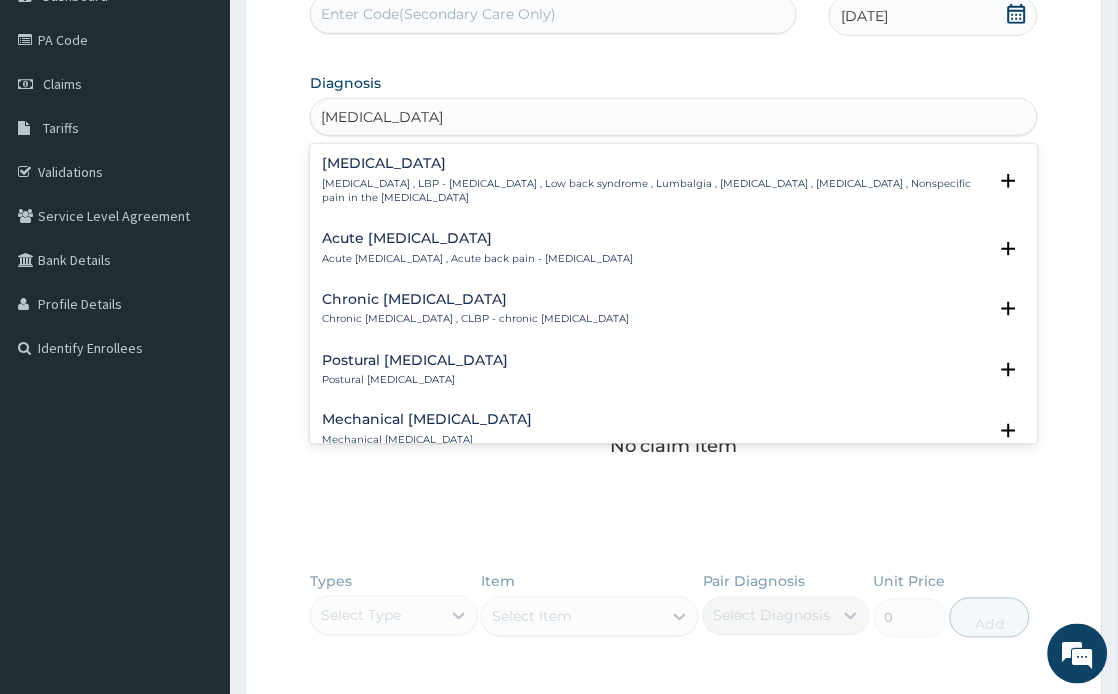 click on "[MEDICAL_DATA] , LBP - [MEDICAL_DATA] , Low back syndrome , Lumbalgia , [MEDICAL_DATA] , [MEDICAL_DATA] , Nonspecific pain in the [MEDICAL_DATA]" at bounding box center [654, 191] 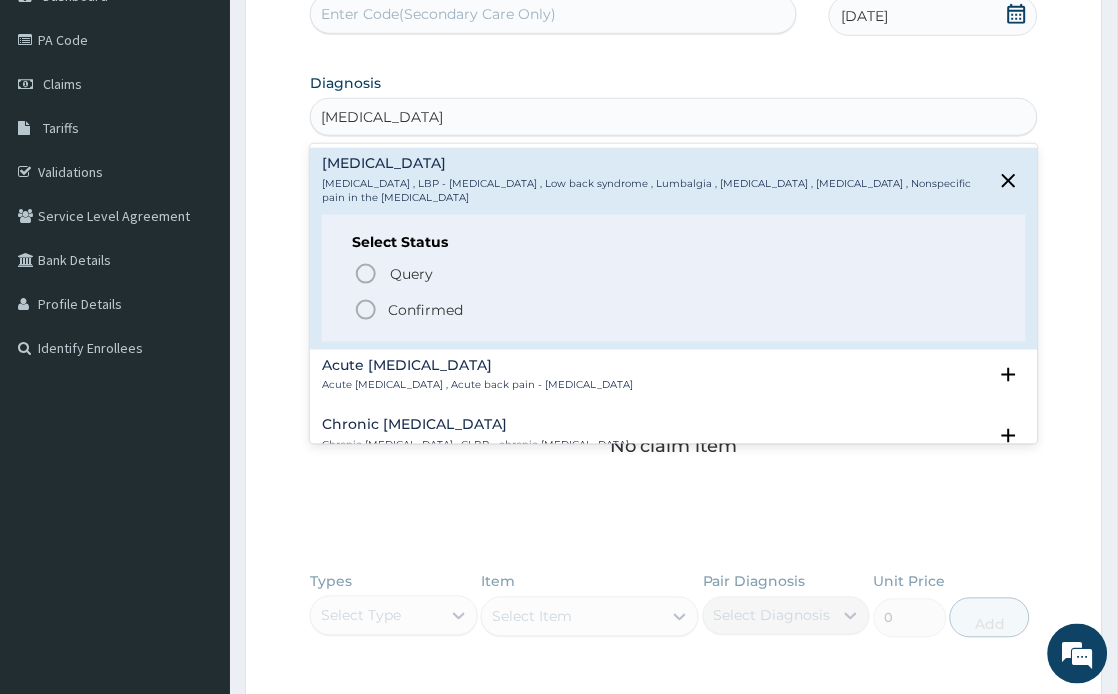 click 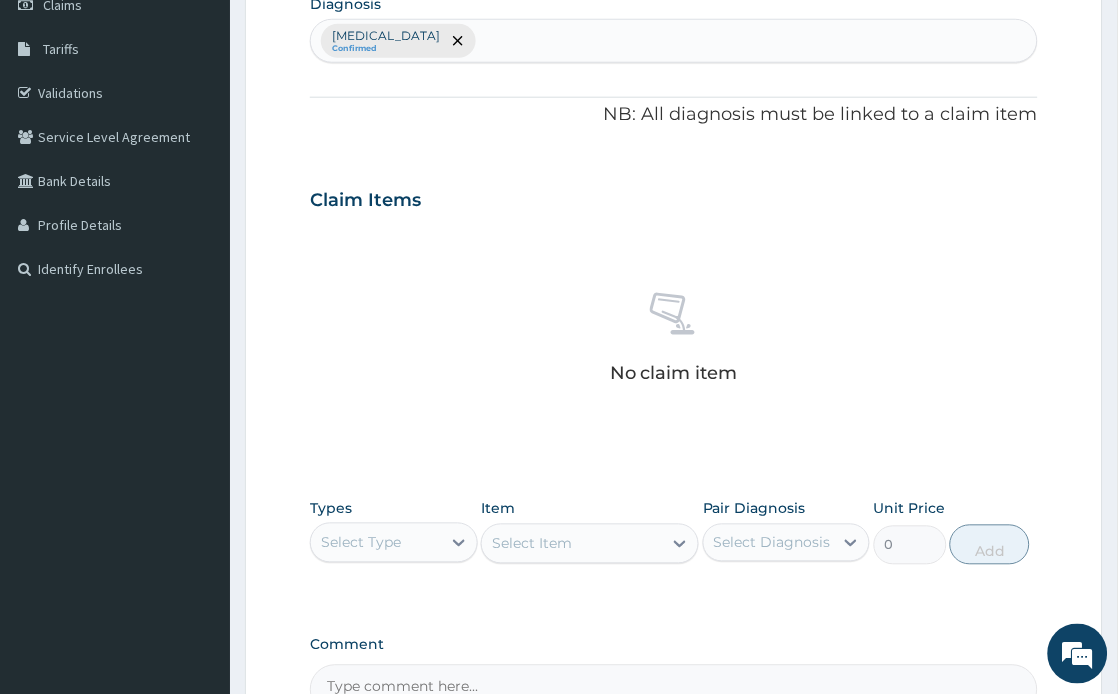 scroll, scrollTop: 532, scrollLeft: 0, axis: vertical 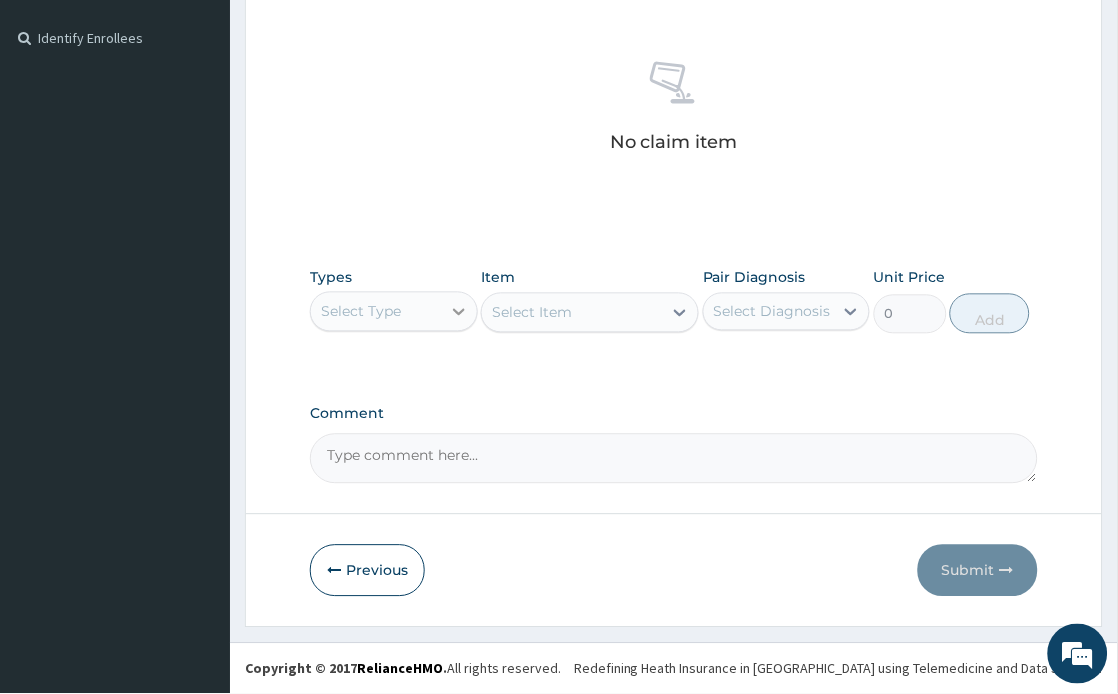click 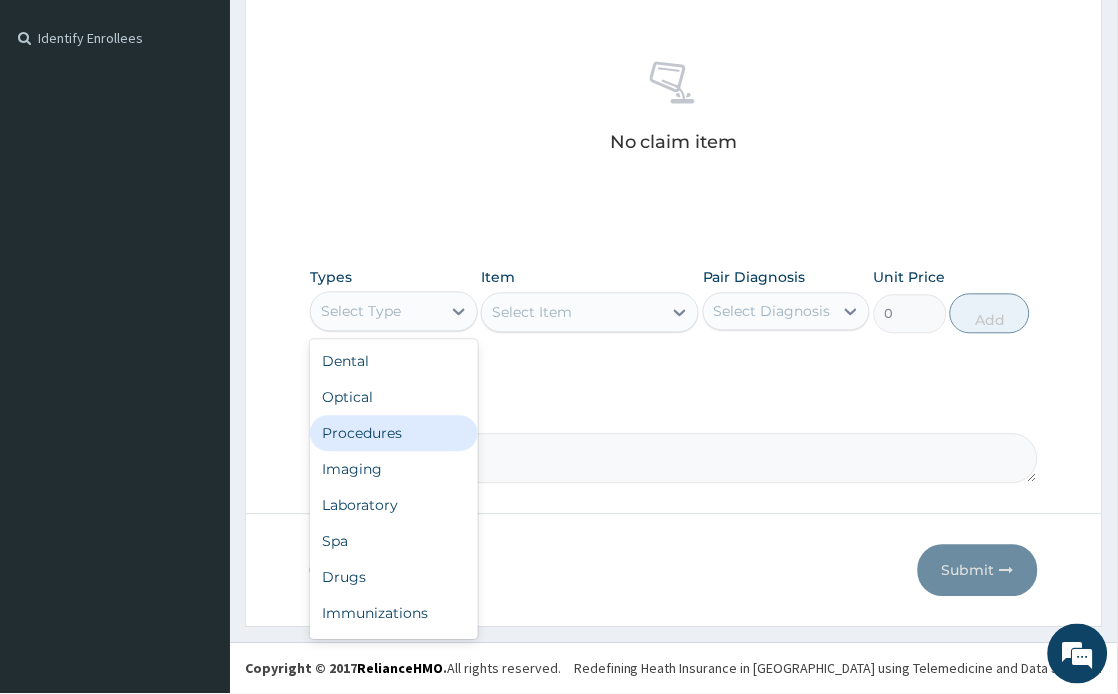 click on "Procedures" at bounding box center [393, 434] 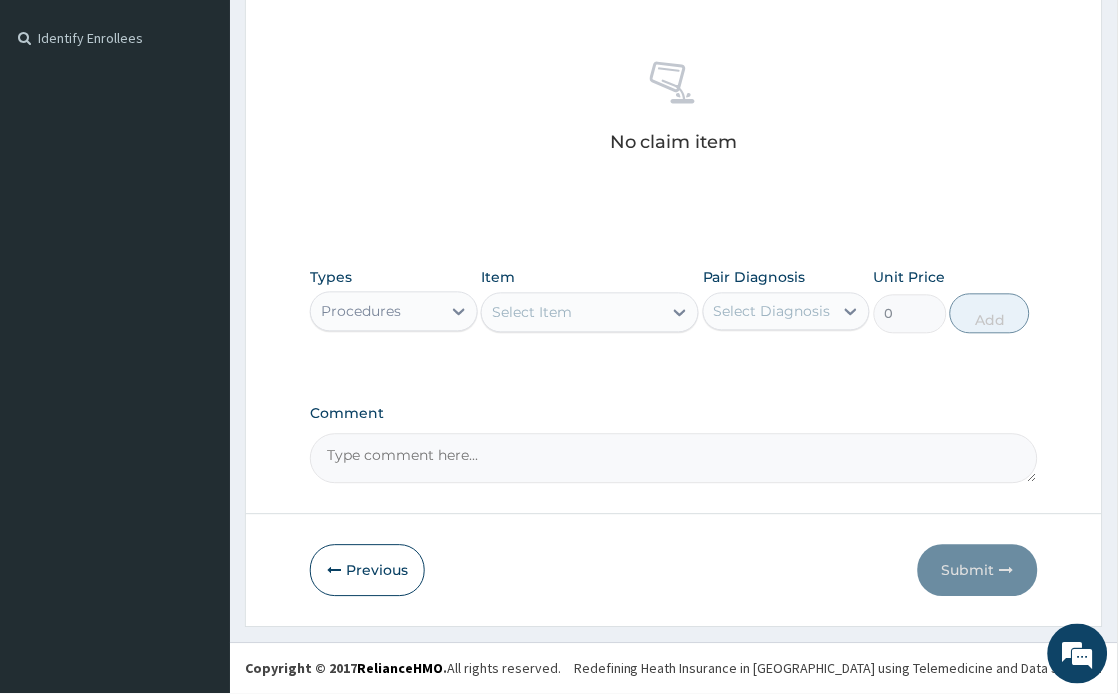 click on "Select Item" at bounding box center [572, 313] 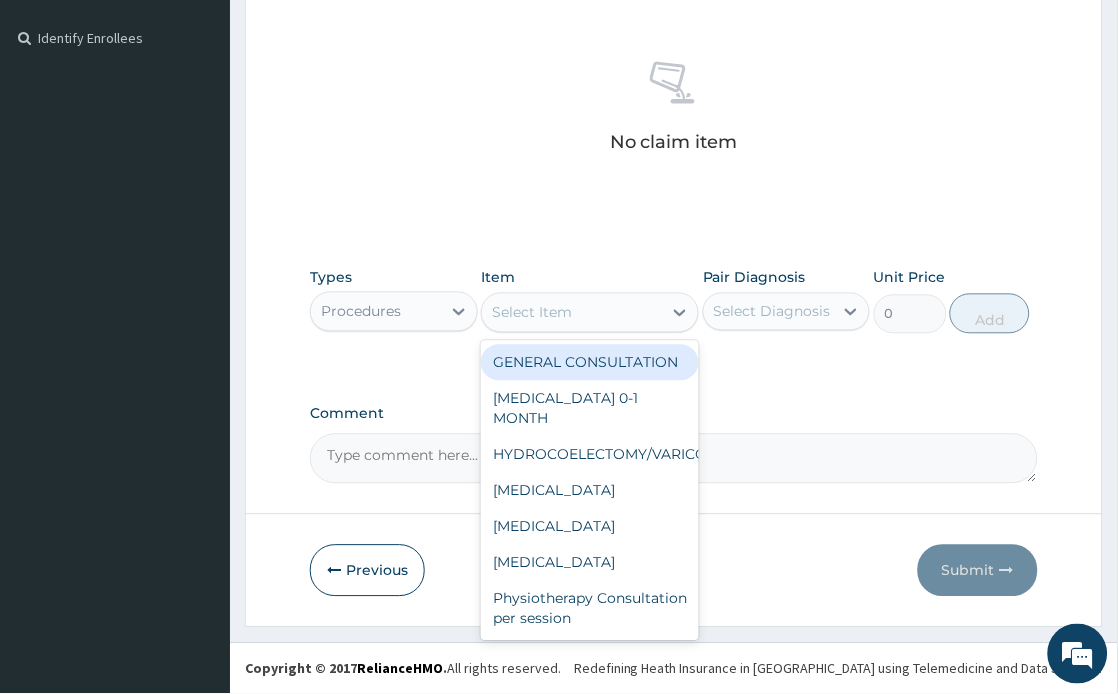 click on "GENERAL CONSULTATION" at bounding box center [590, 363] 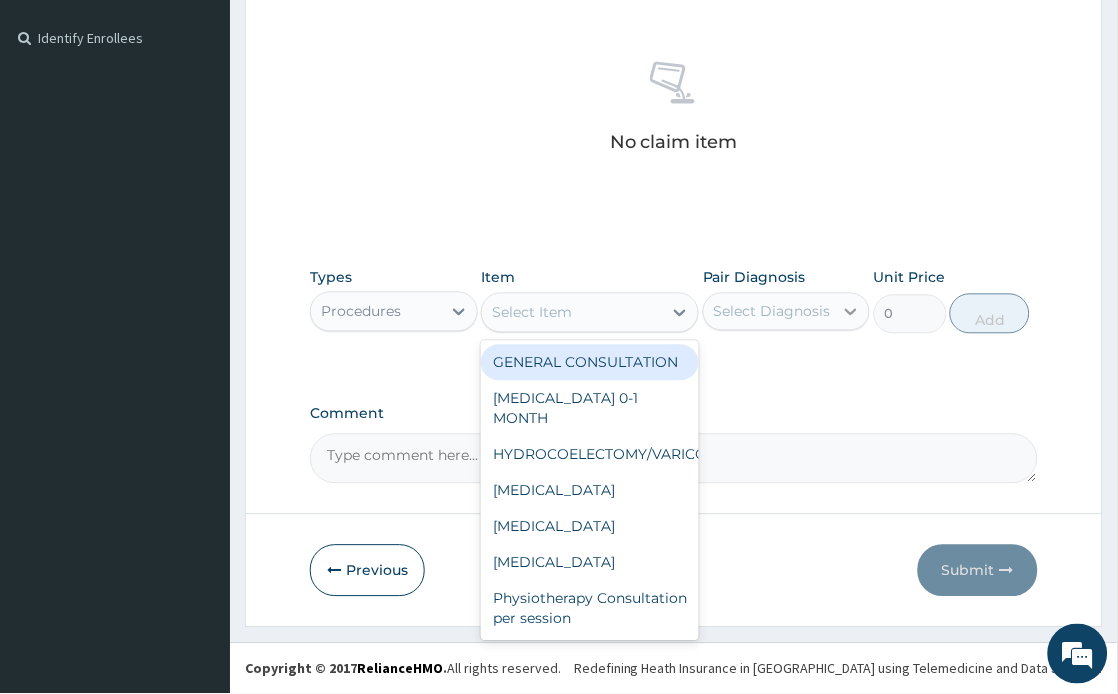 type on "1700" 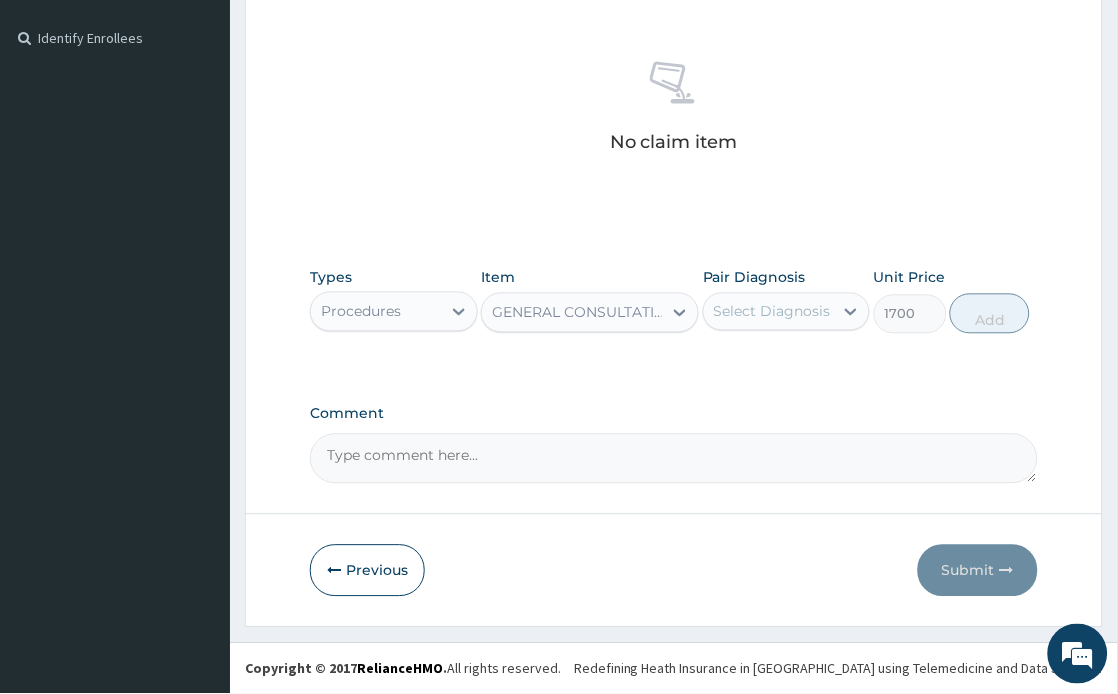 click on "Select Diagnosis" at bounding box center (772, 312) 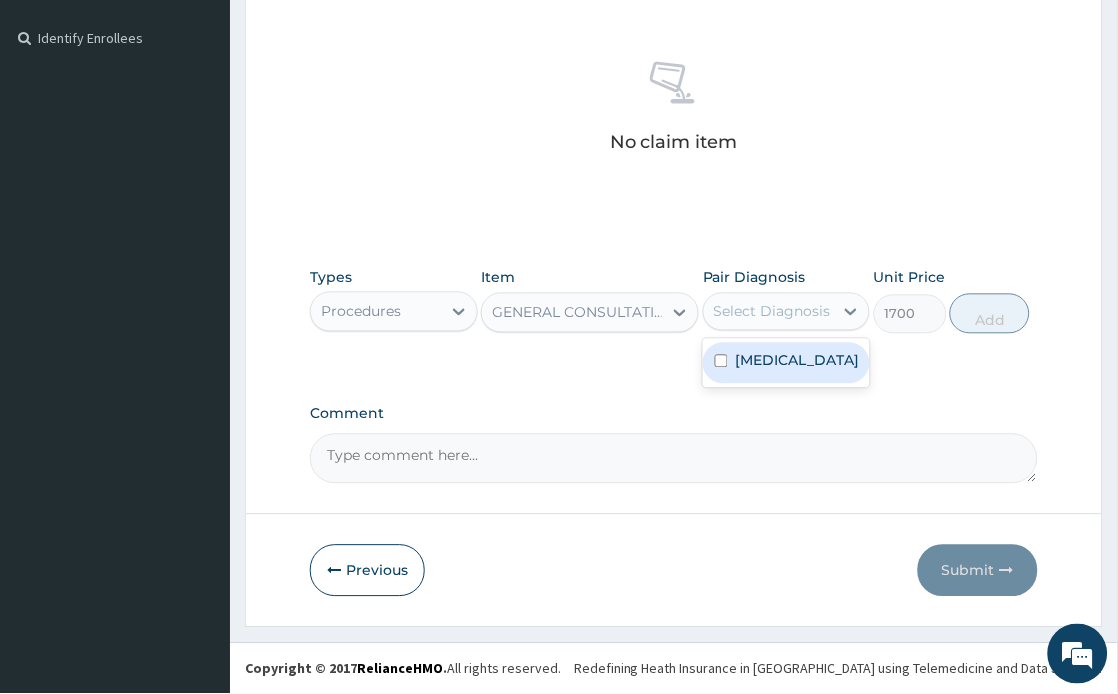 click on "[MEDICAL_DATA]" at bounding box center [798, 361] 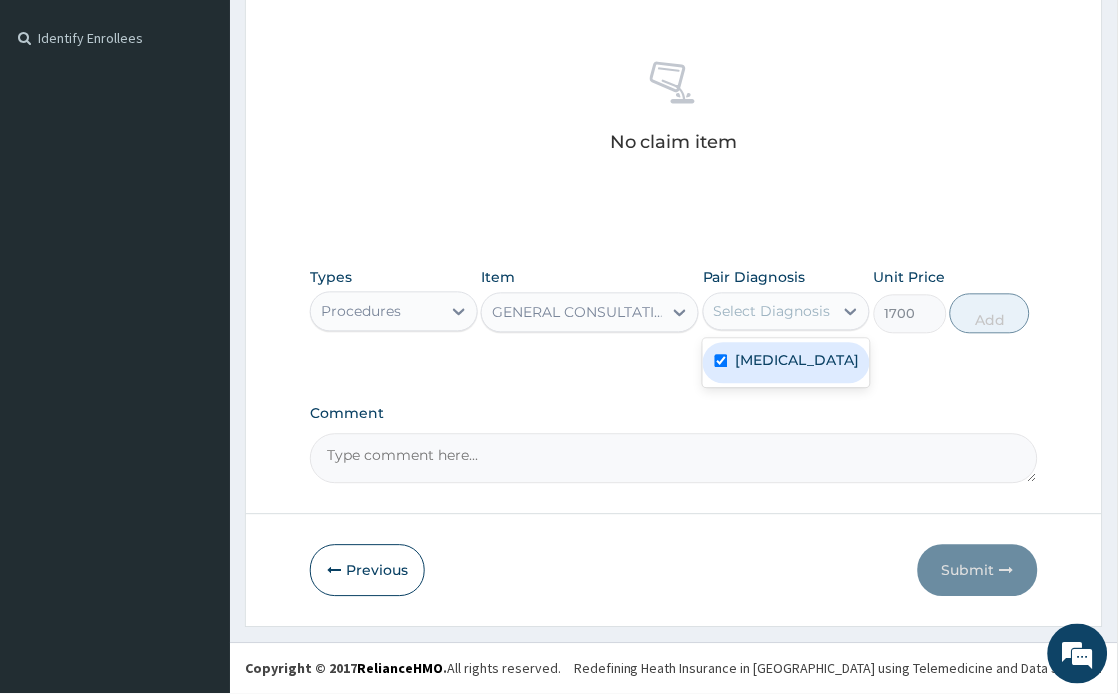 checkbox on "true" 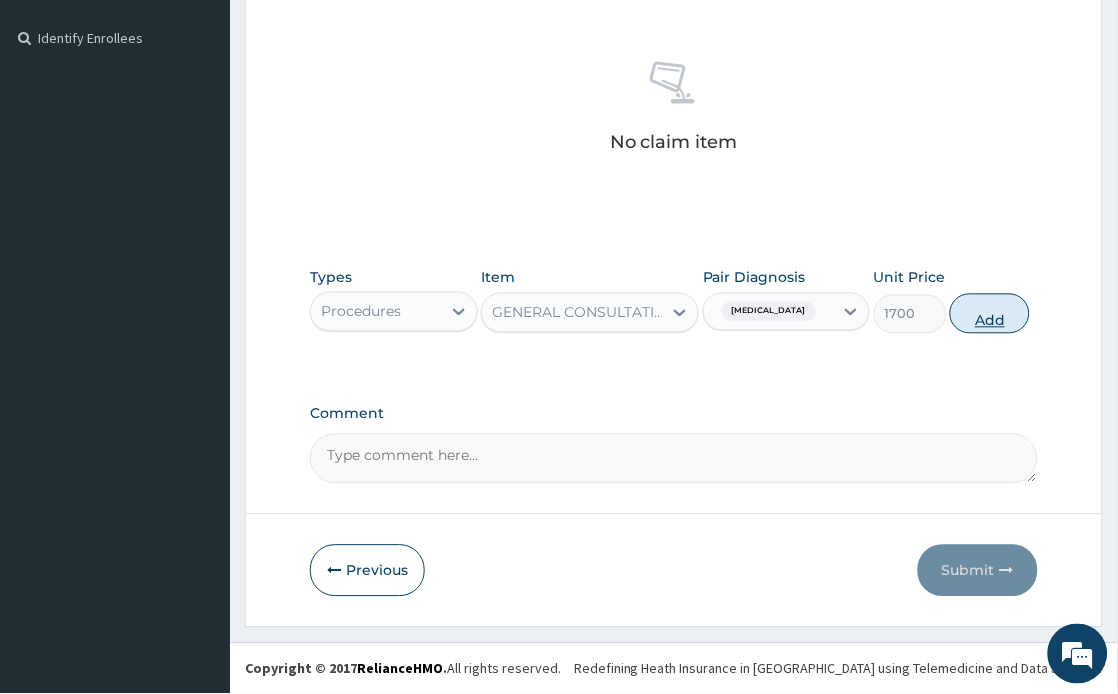 click on "Add" at bounding box center [990, 314] 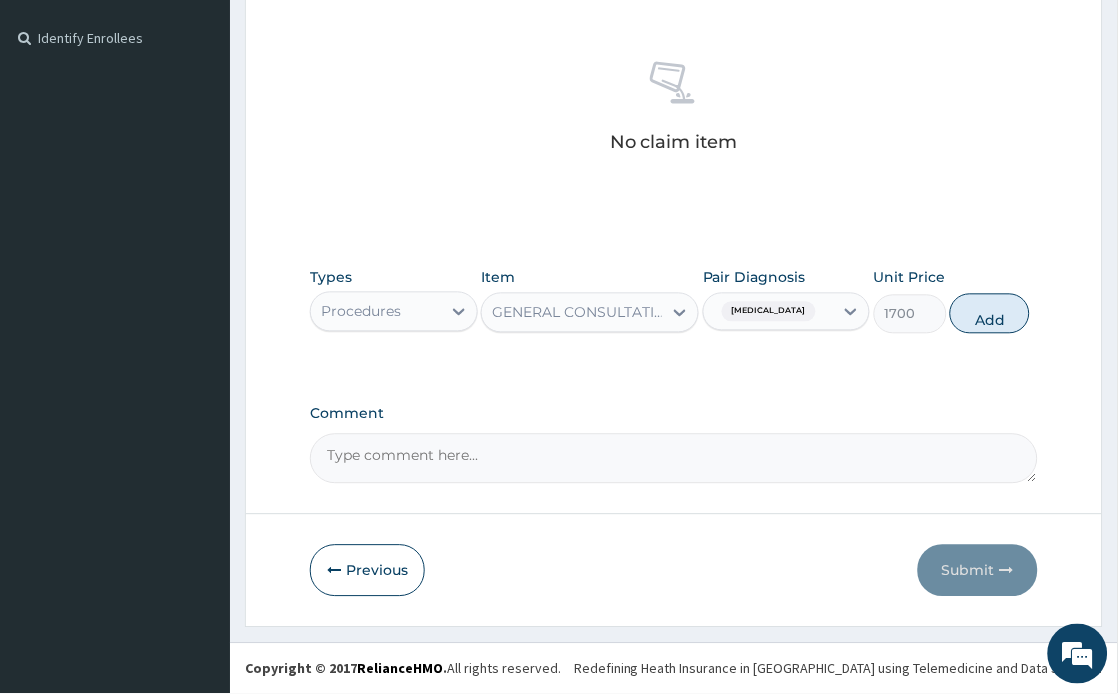 type on "0" 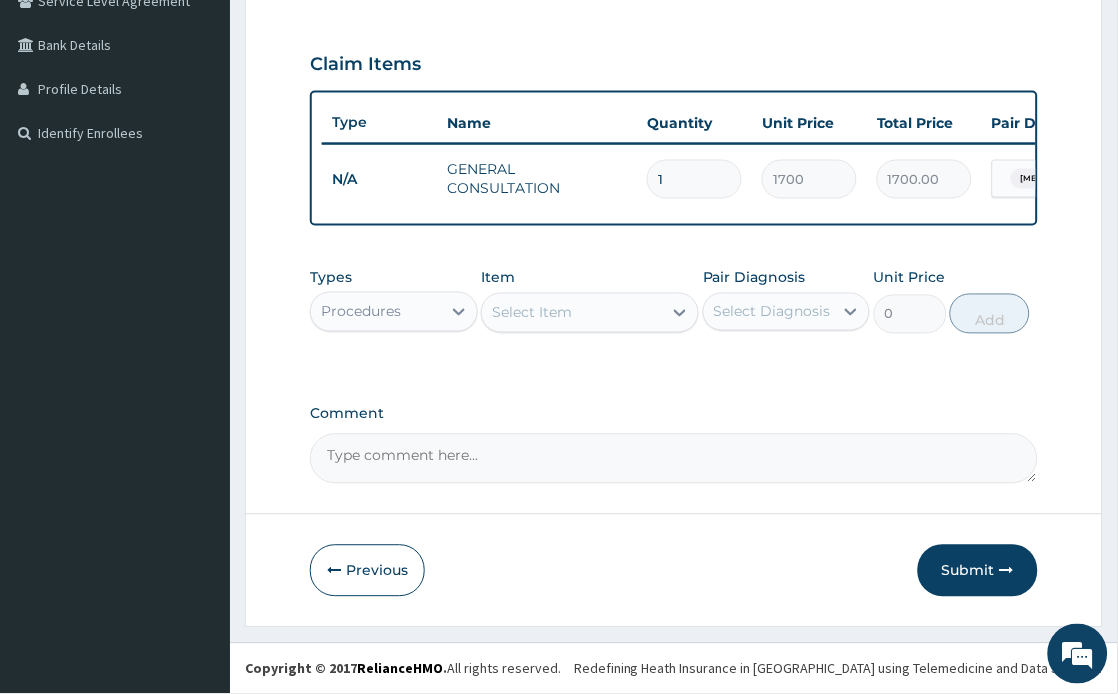 scroll, scrollTop: 453, scrollLeft: 0, axis: vertical 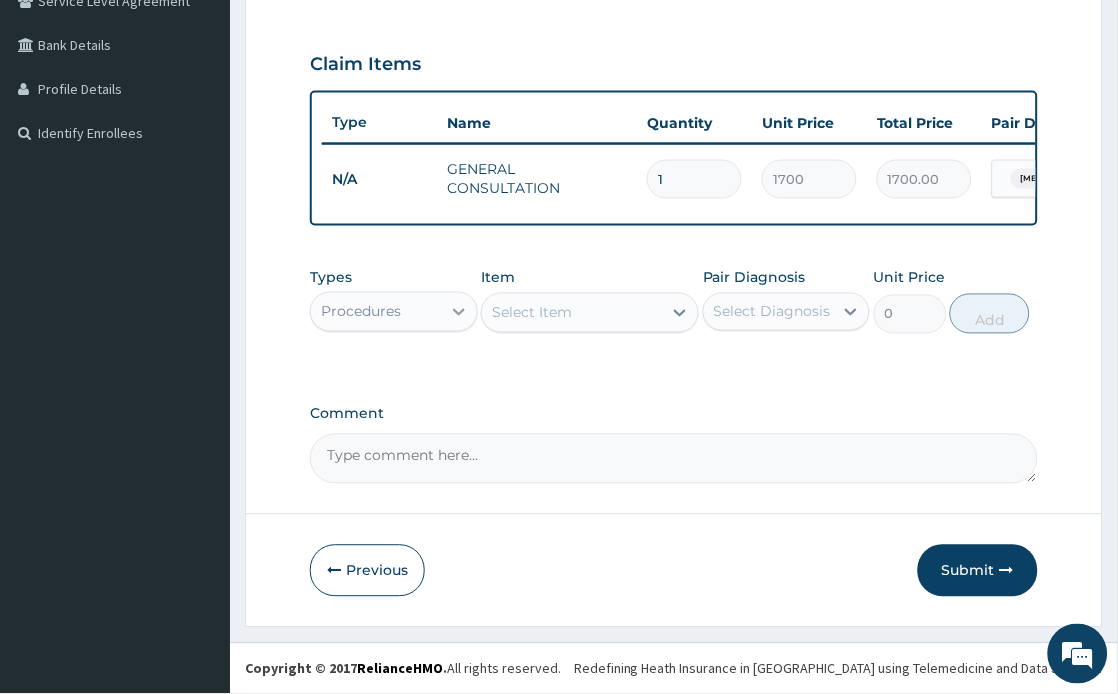 click on "Procedures" at bounding box center (393, 312) 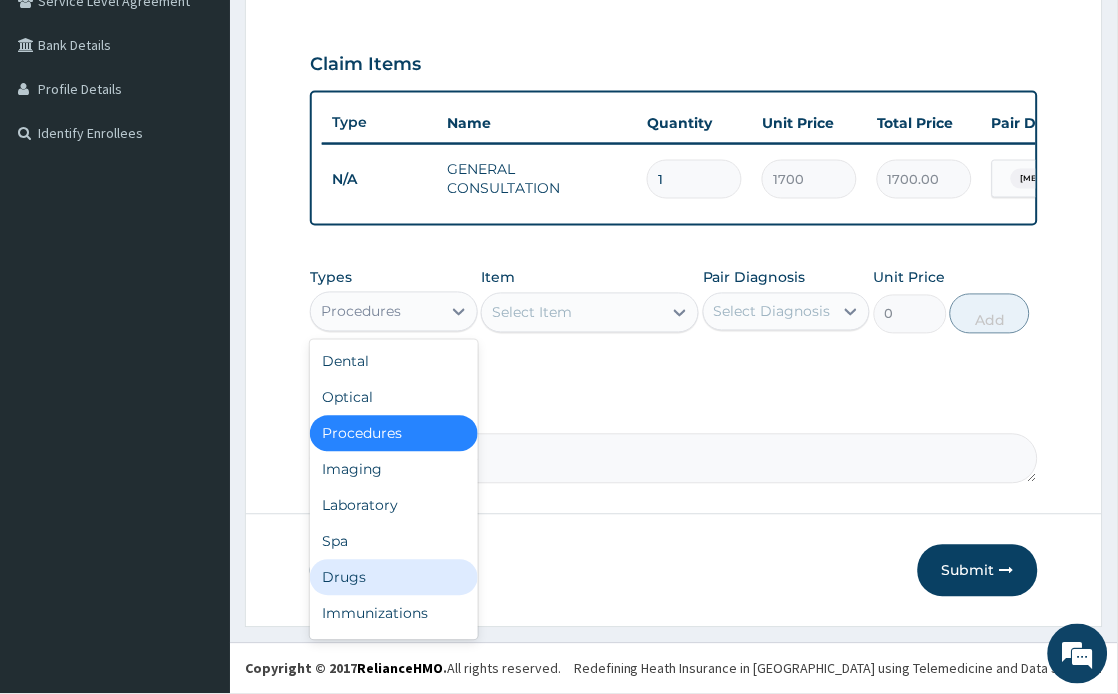 click on "Drugs" at bounding box center [393, 578] 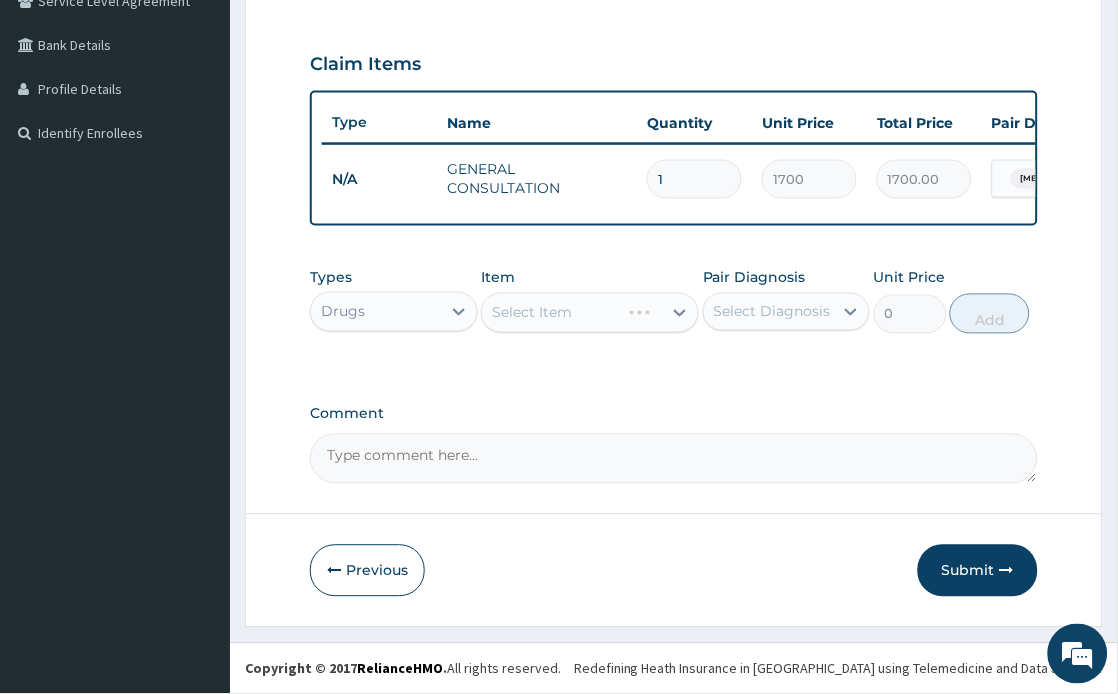 click on "Drugs" at bounding box center [375, 312] 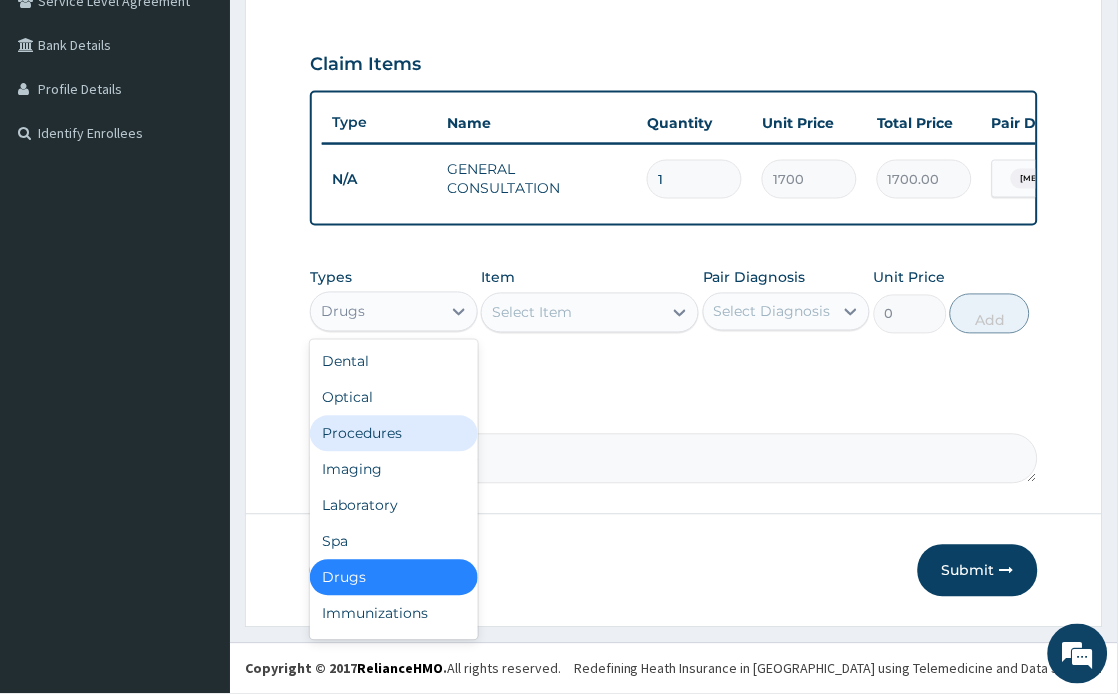 click on "Procedures" at bounding box center (393, 434) 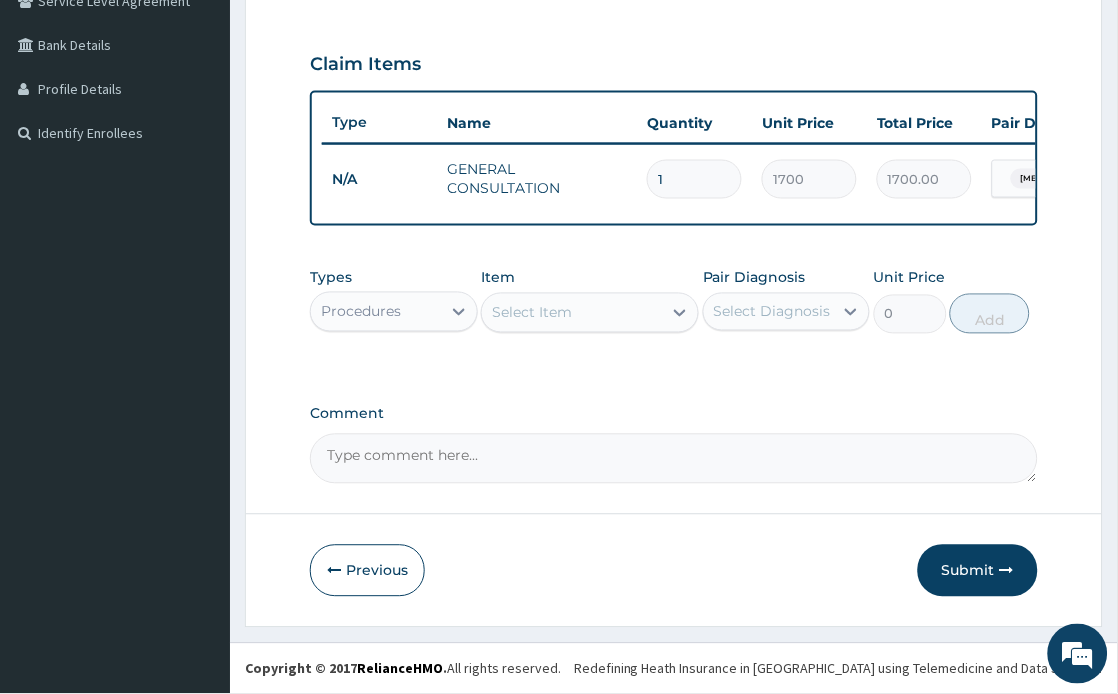 click on "Select Item" at bounding box center [572, 313] 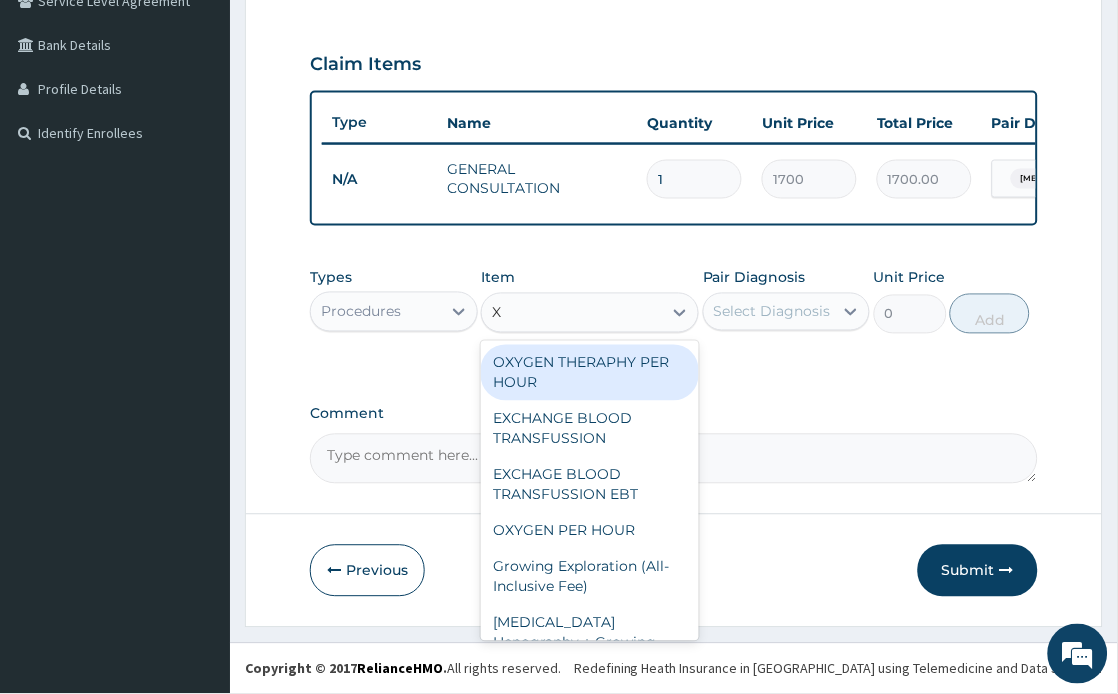 type on "X" 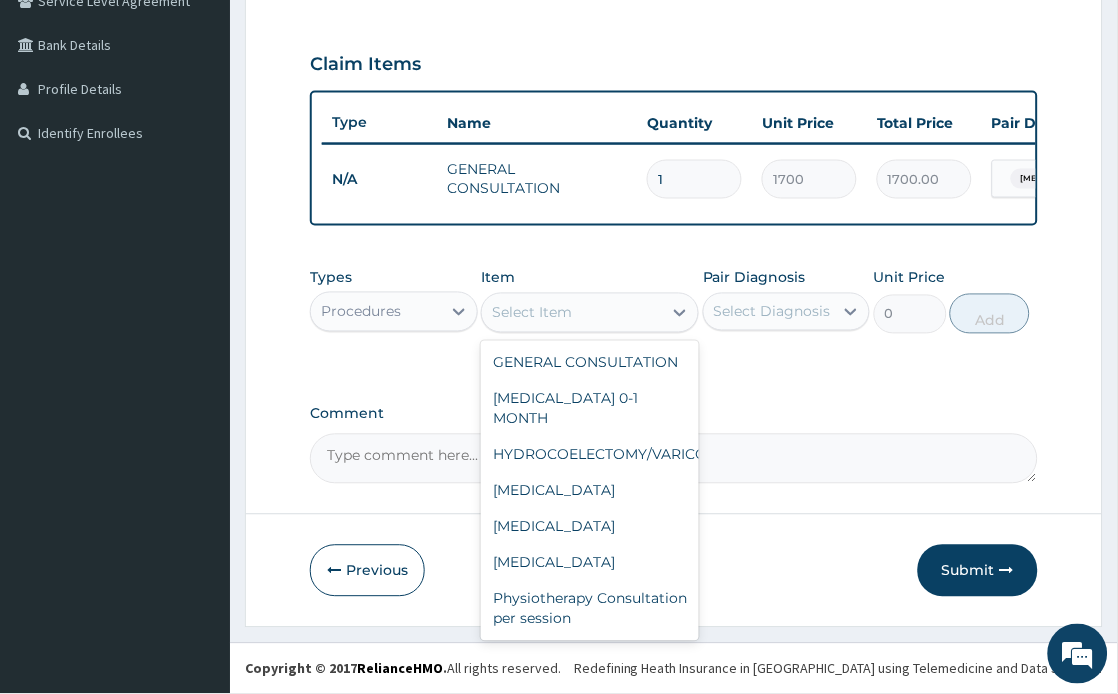 click on "Procedures" at bounding box center (375, 312) 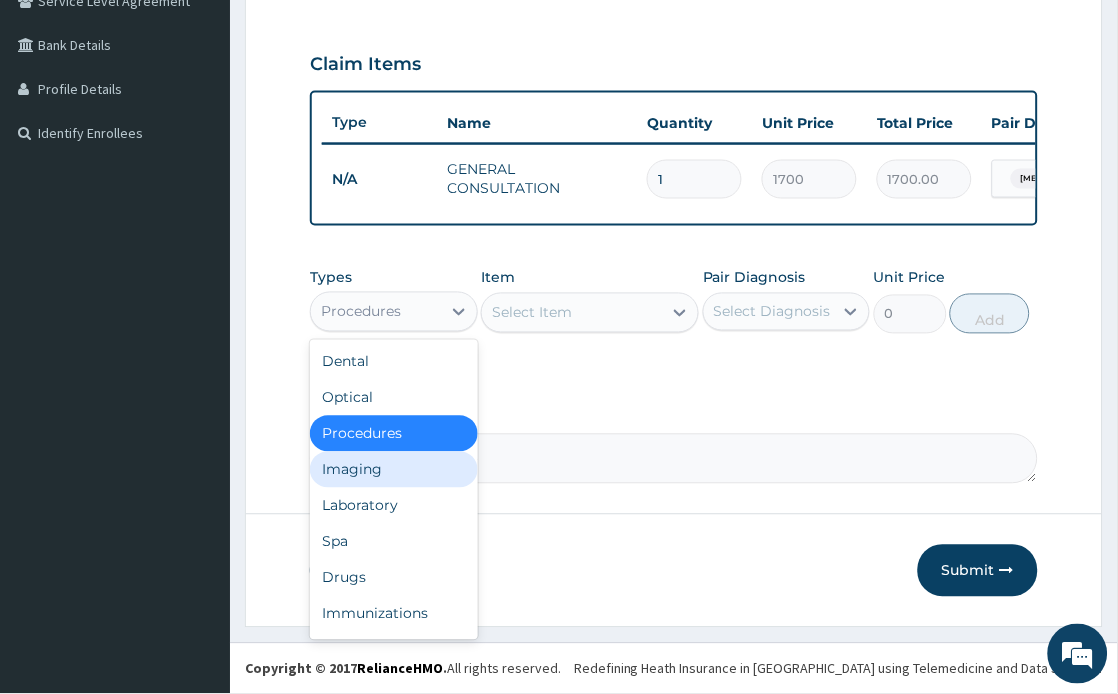 click on "Imaging" at bounding box center (393, 470) 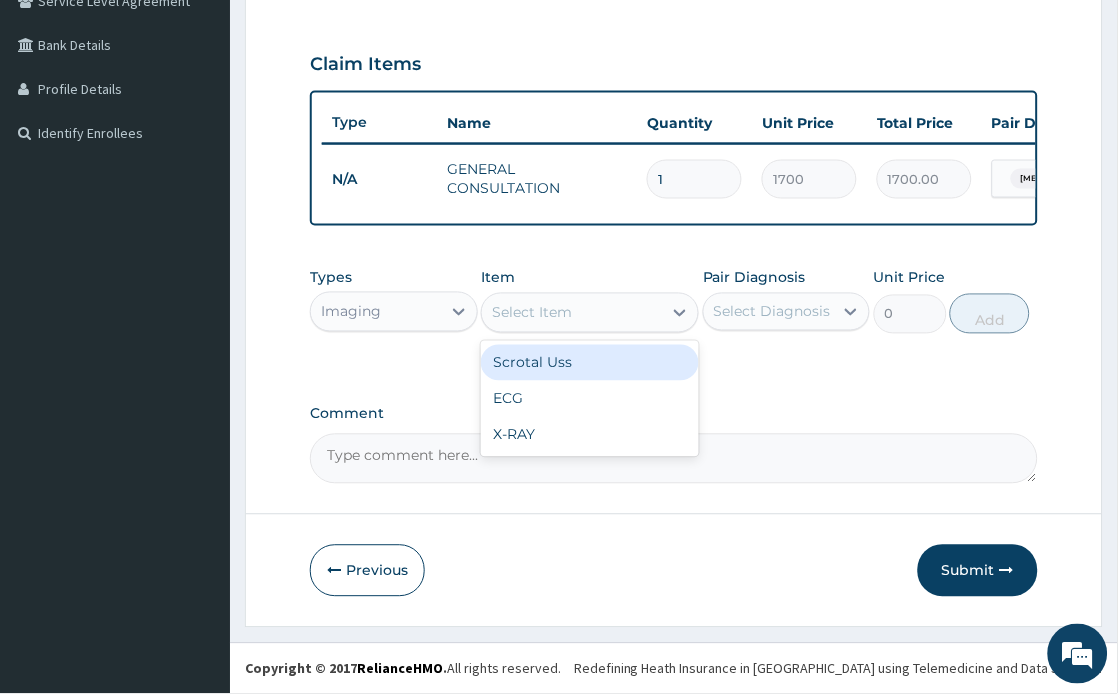 click on "Select Item" at bounding box center (572, 313) 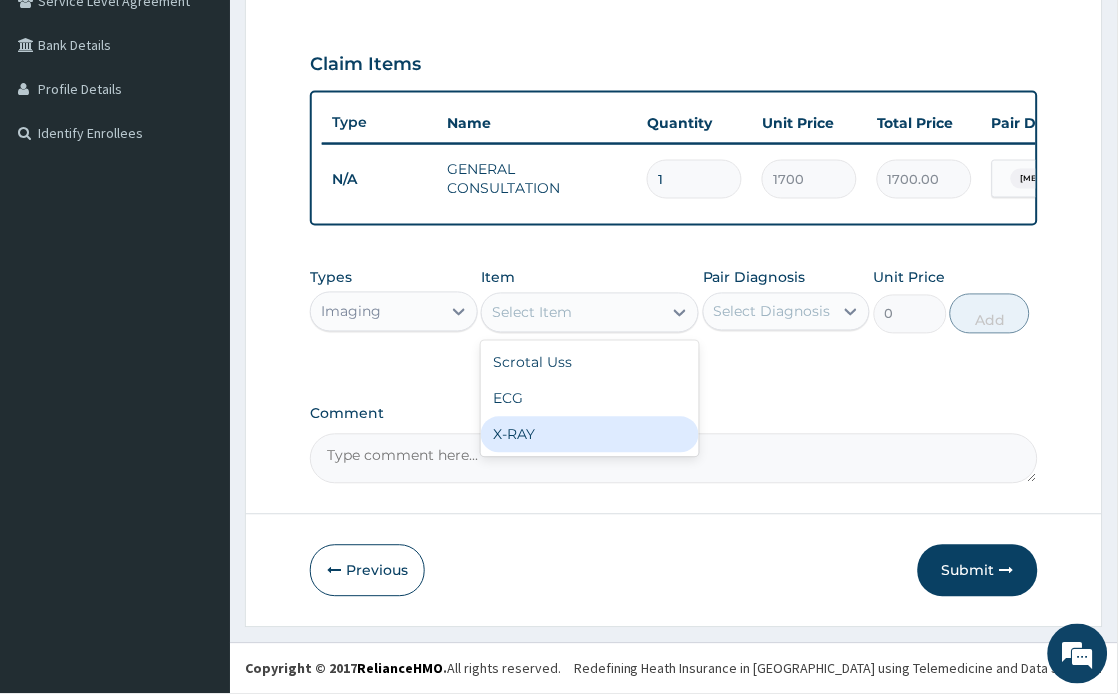 click on "X-RAY" at bounding box center (590, 435) 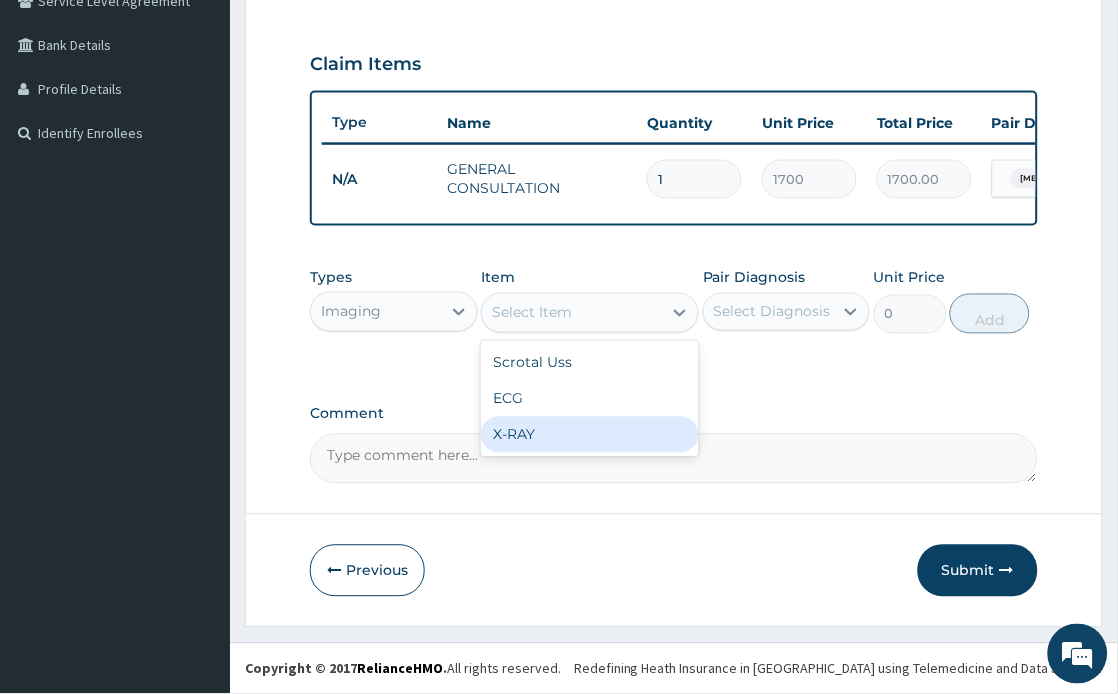 type on "8000" 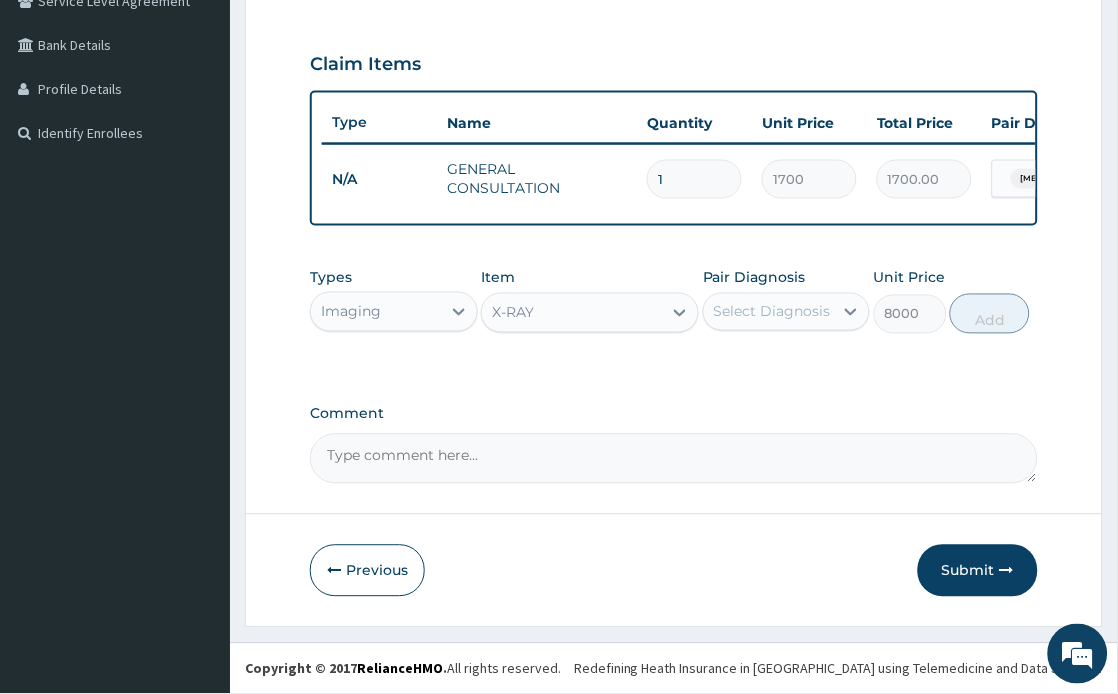 click on "Select Diagnosis" at bounding box center [772, 312] 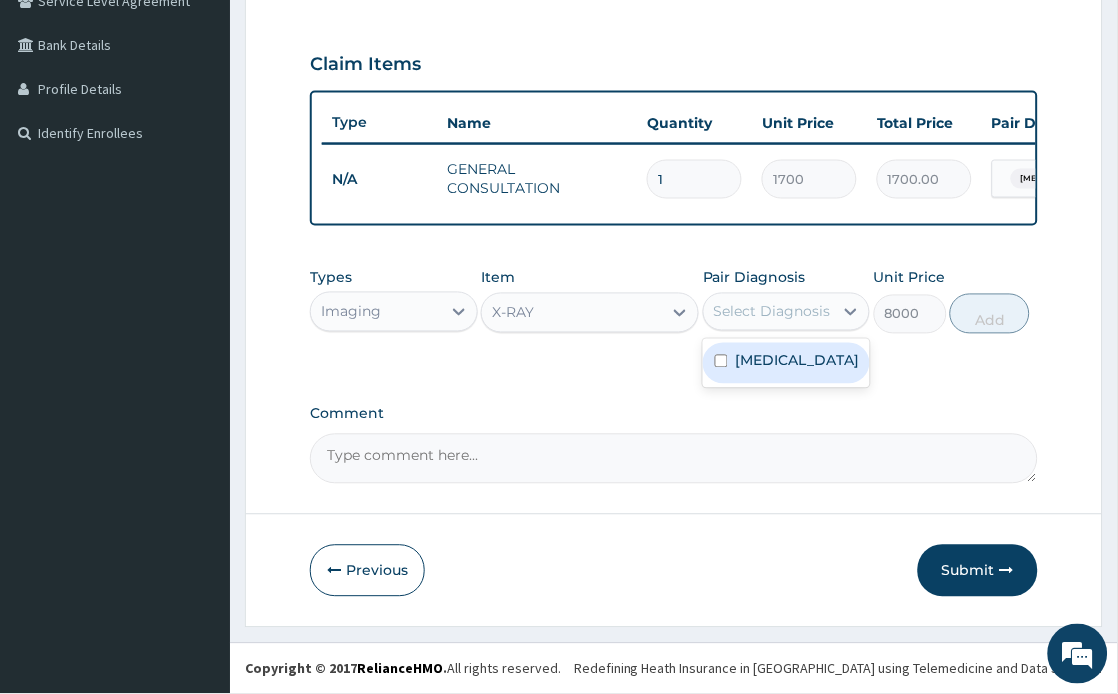 click on "[MEDICAL_DATA]" at bounding box center (798, 361) 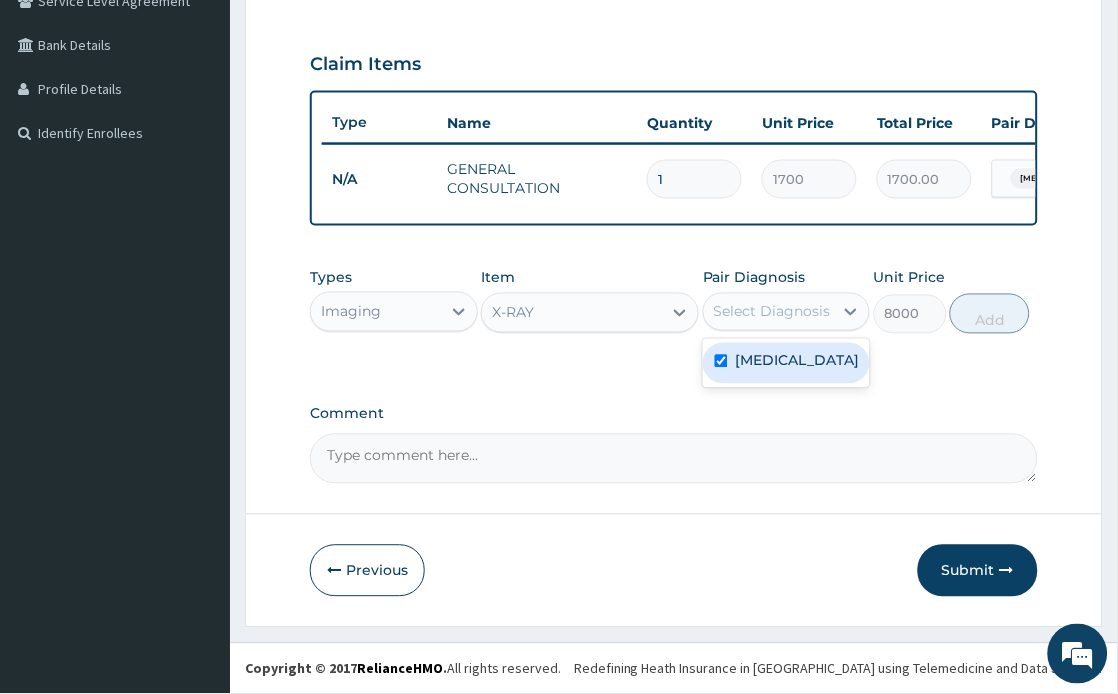 checkbox on "true" 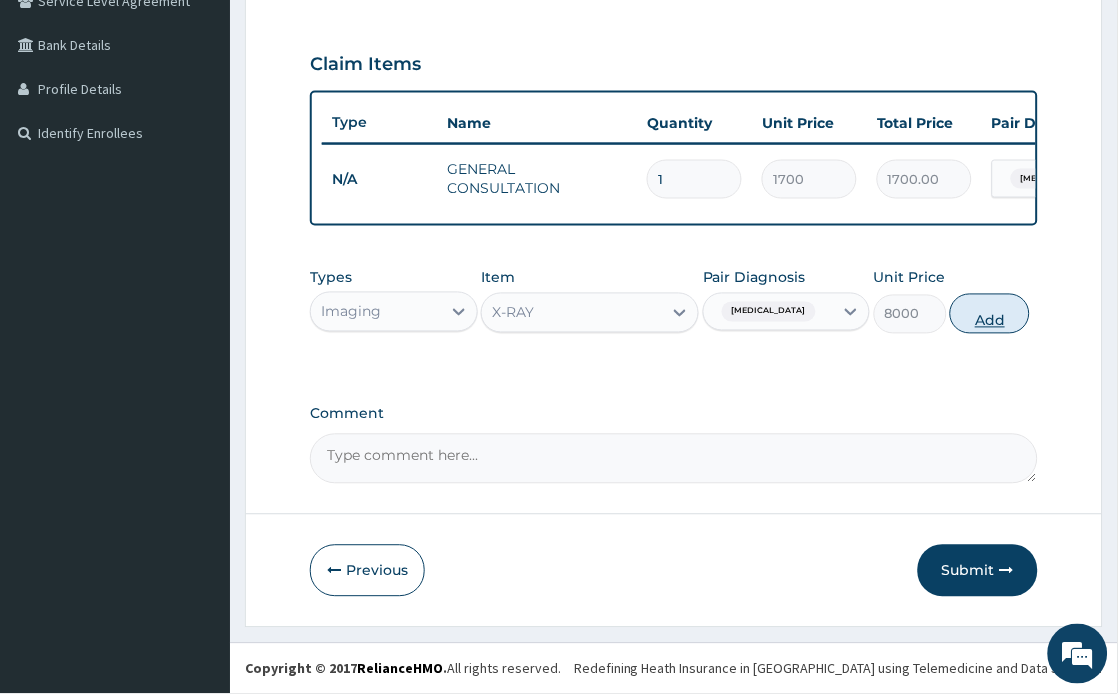 click on "Add" at bounding box center (990, 314) 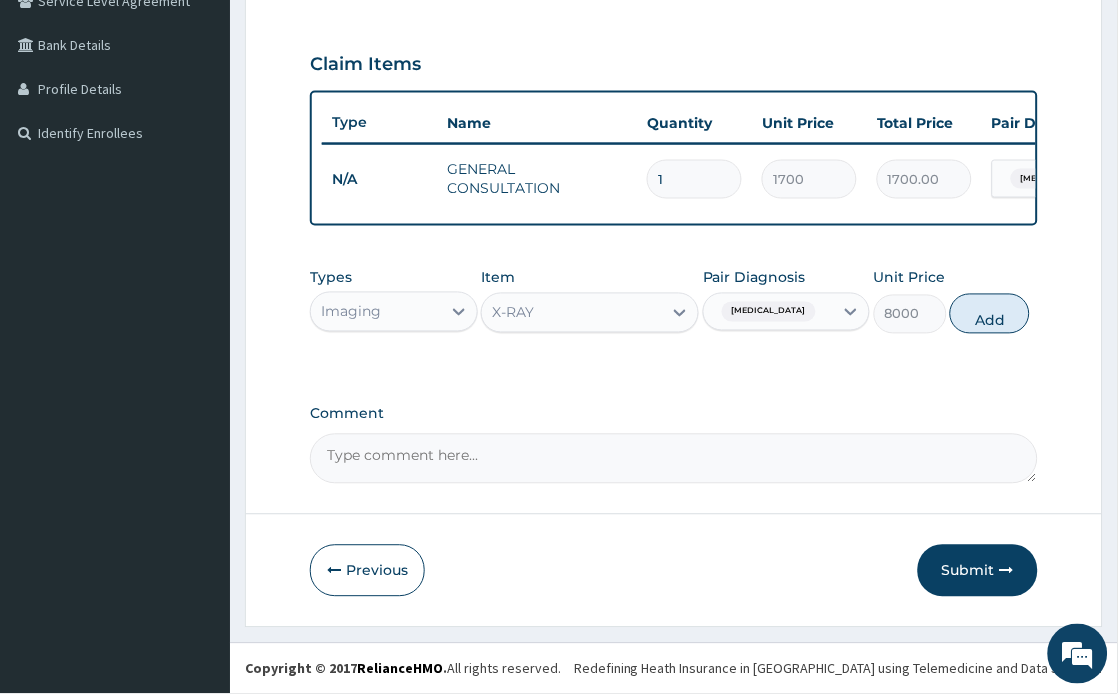 type on "0" 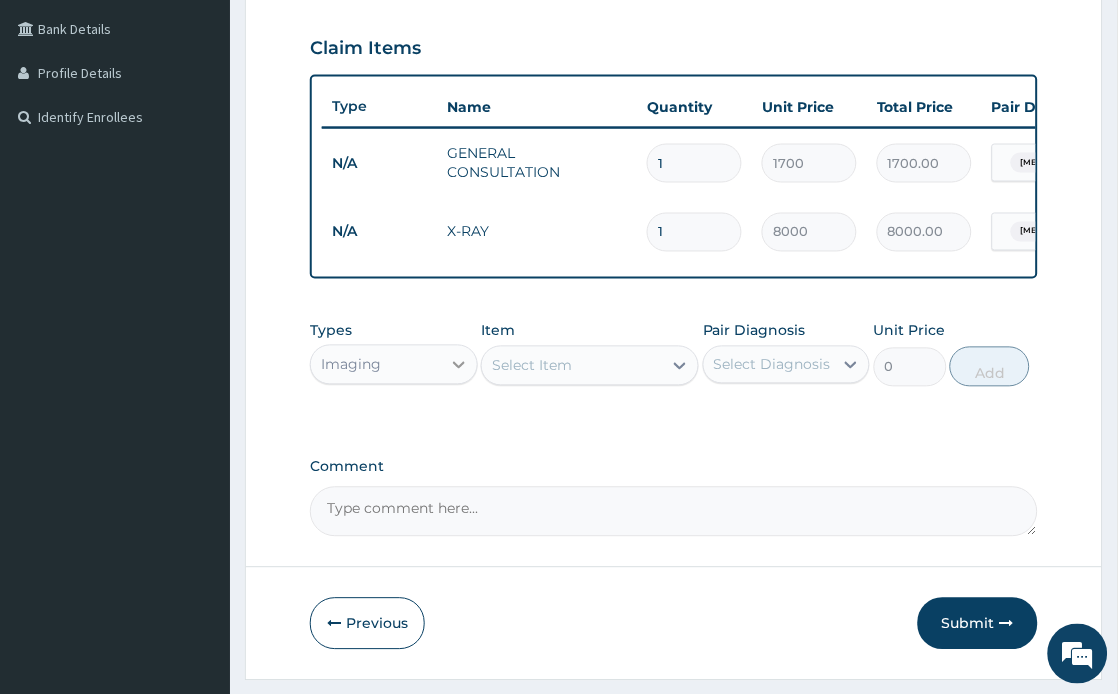 click at bounding box center [459, 365] 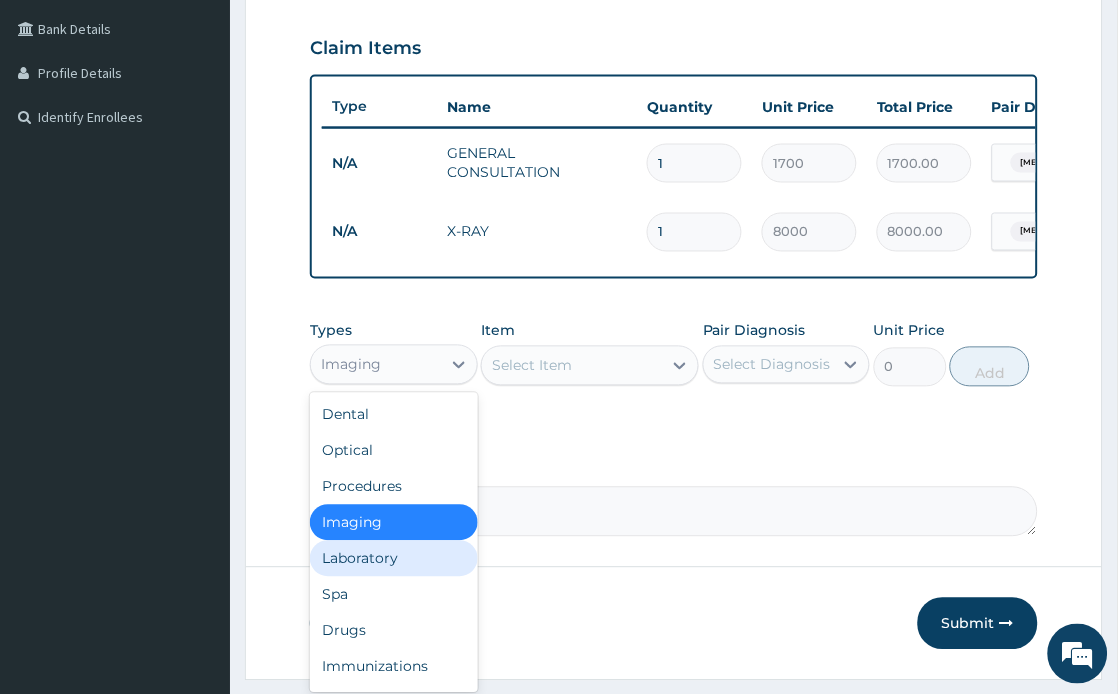 click on "Laboratory" at bounding box center [393, 559] 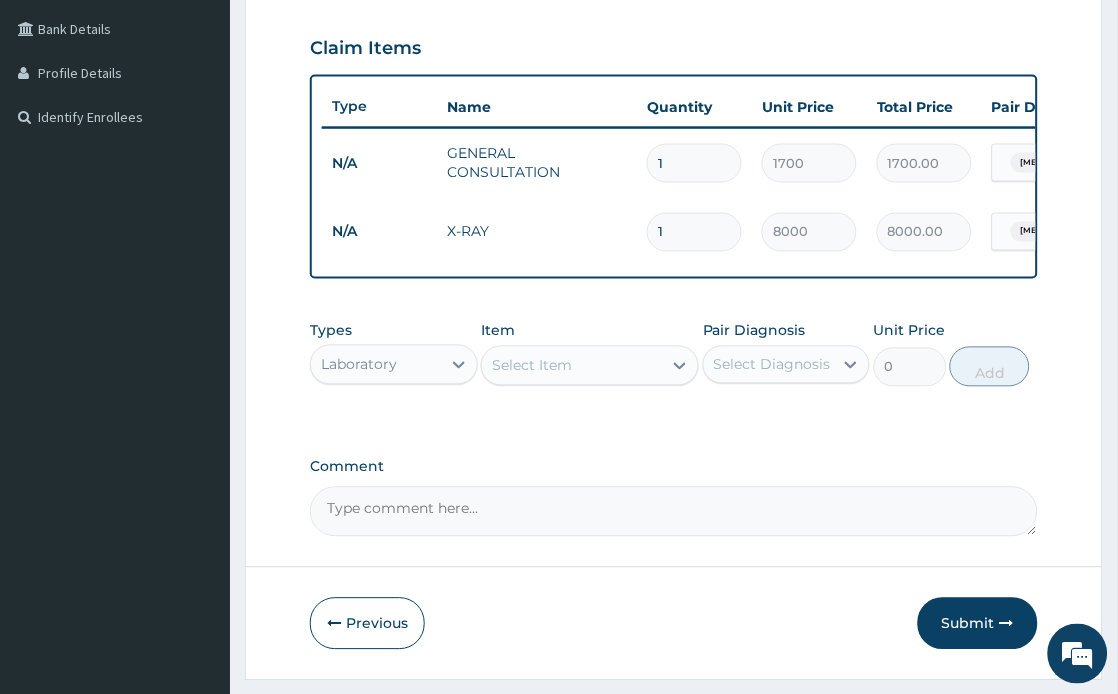 click on "Select Item" at bounding box center [532, 366] 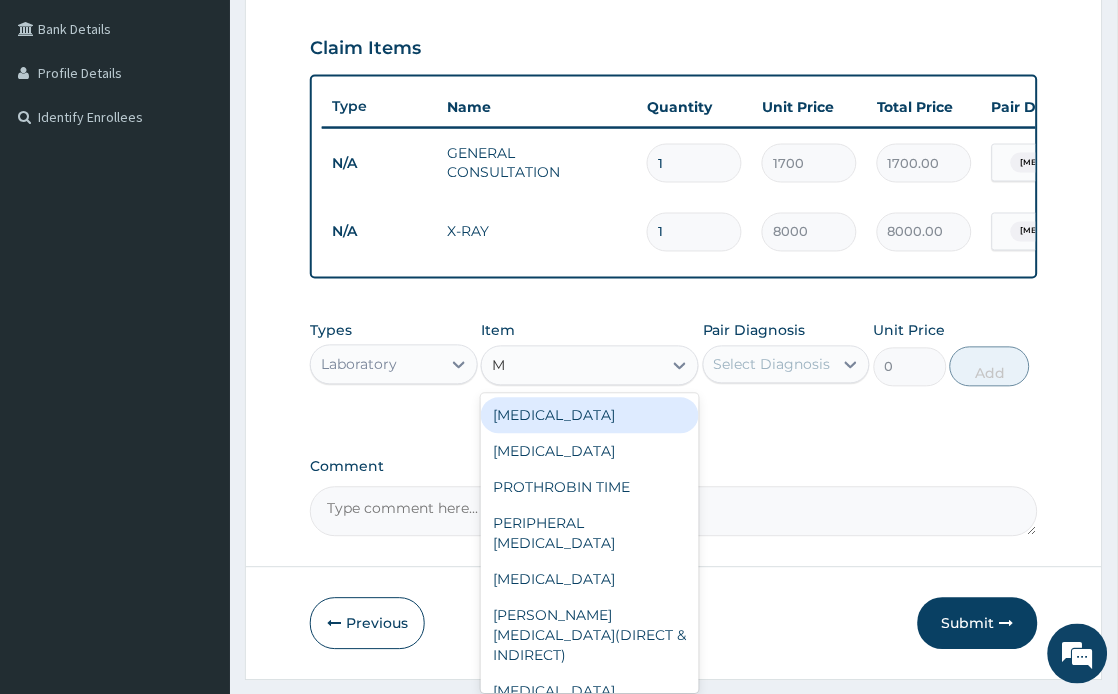 type on "MP" 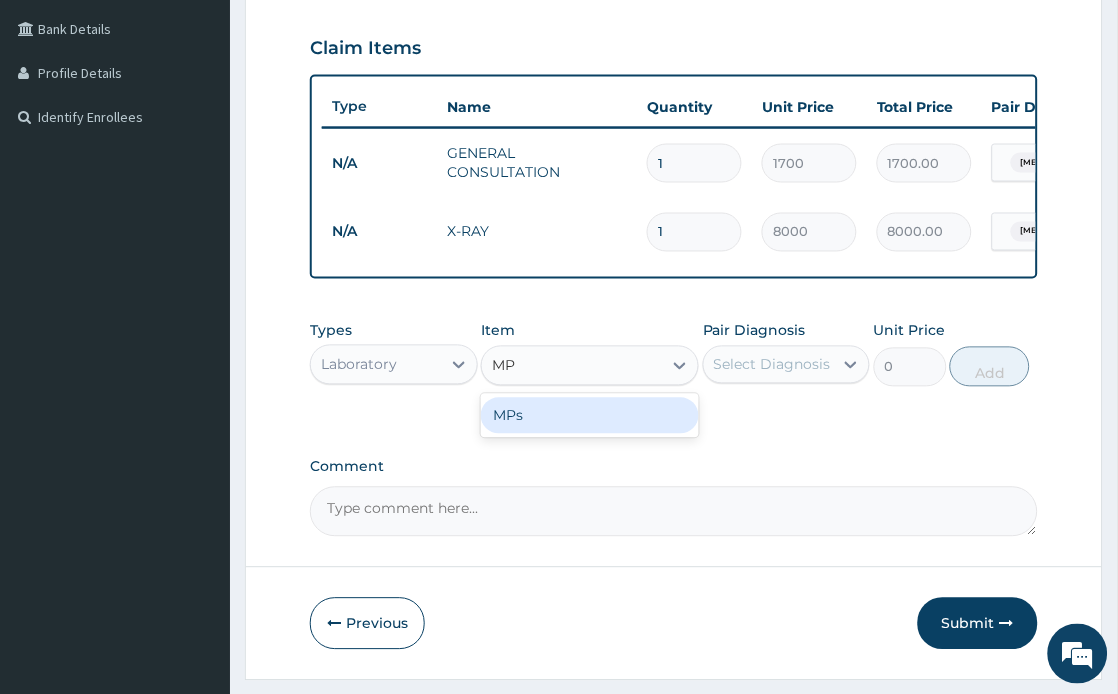 click on "MPs" at bounding box center [590, 416] 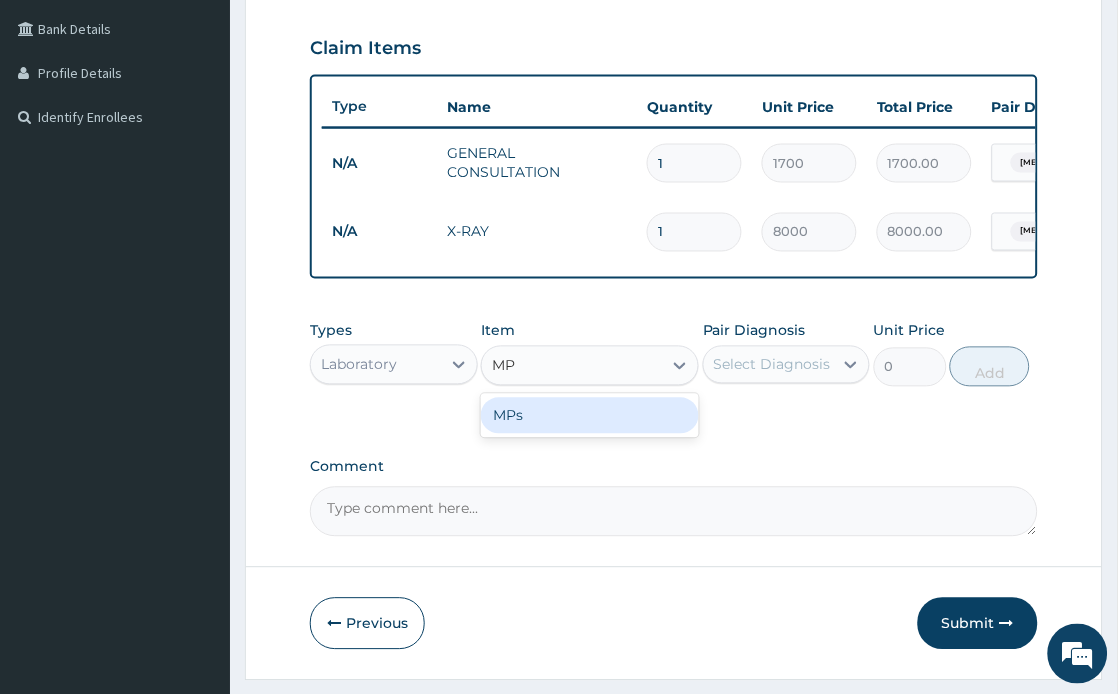 type 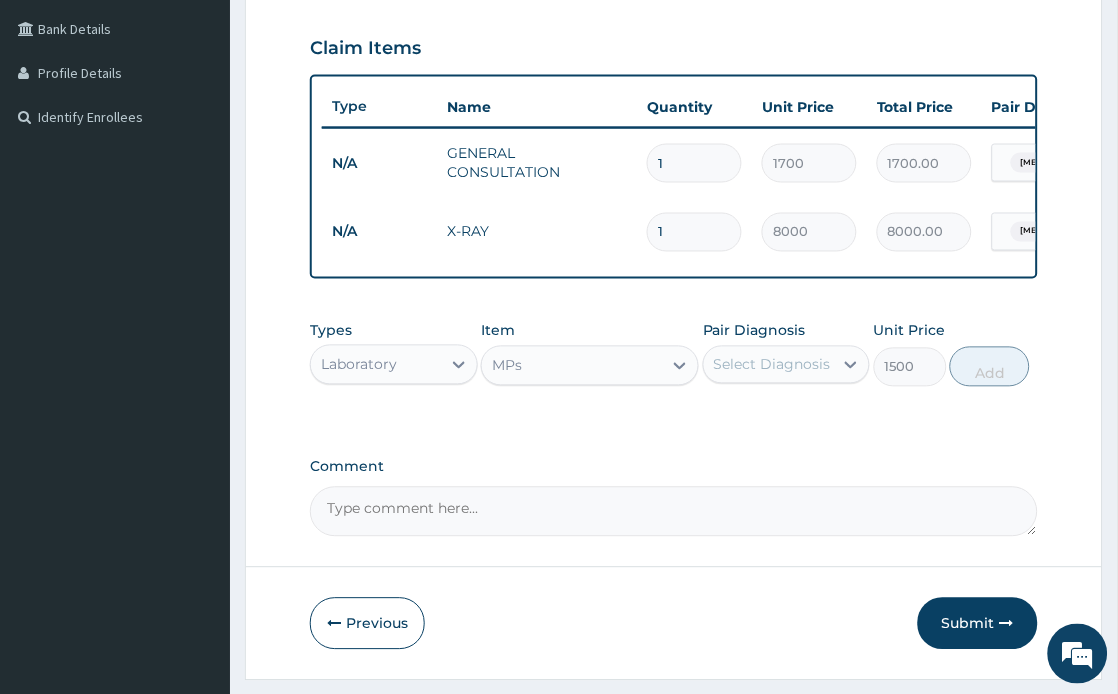 click on "Select Diagnosis" at bounding box center (772, 365) 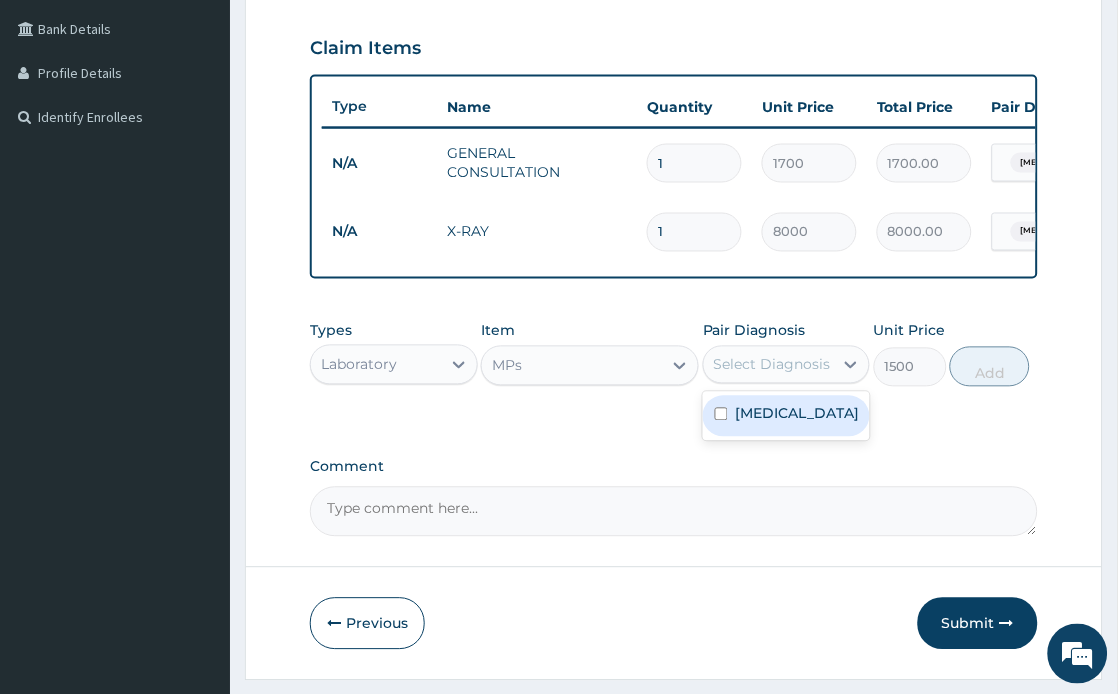 click on "[MEDICAL_DATA]" at bounding box center [786, 416] 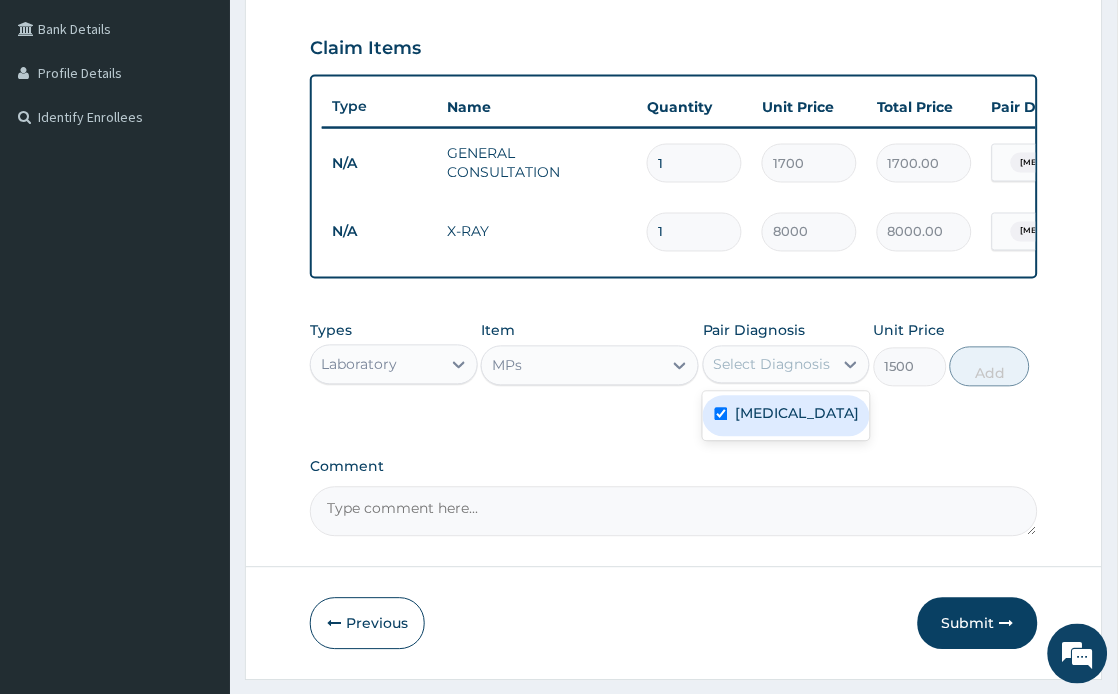 checkbox on "true" 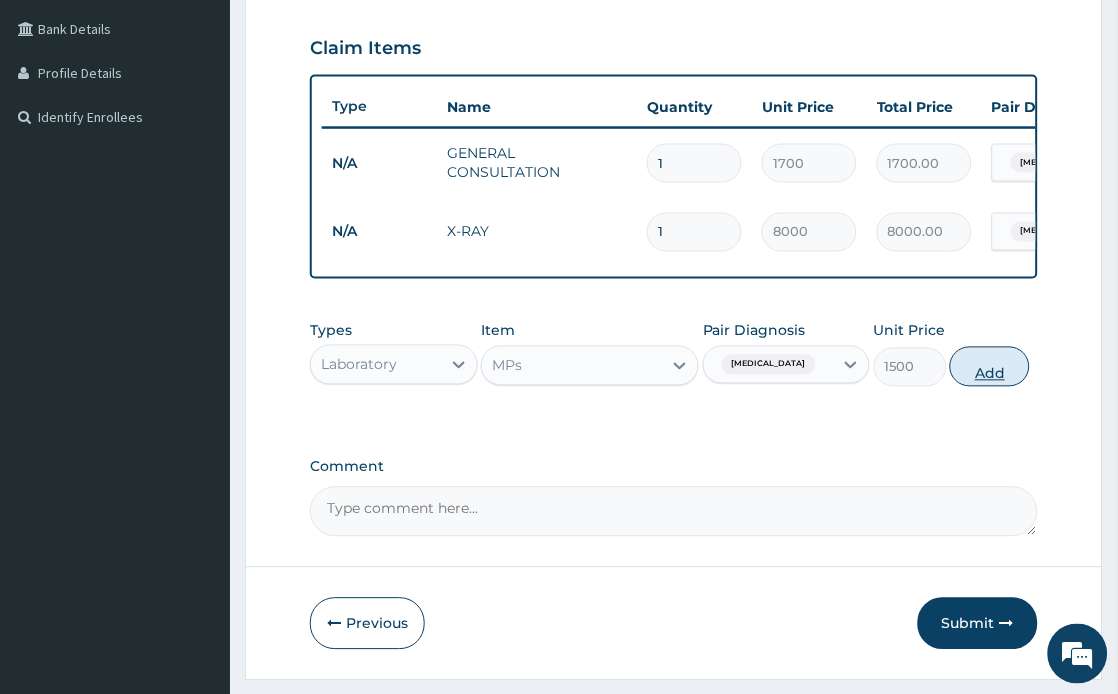 click on "Add" at bounding box center (990, 367) 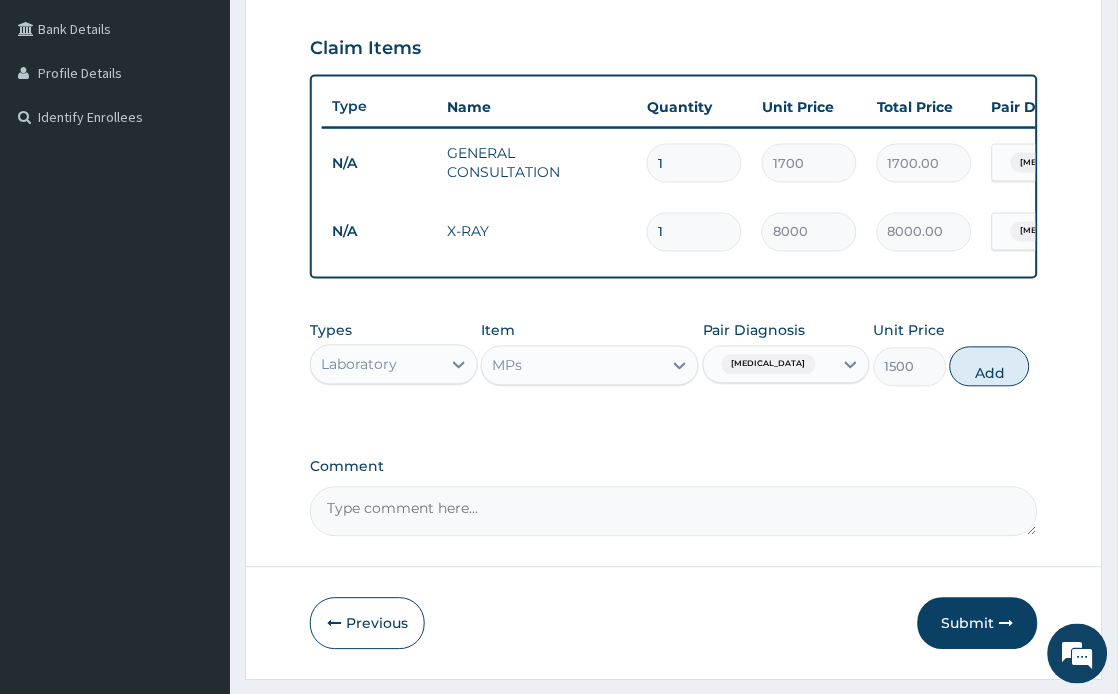 type on "0" 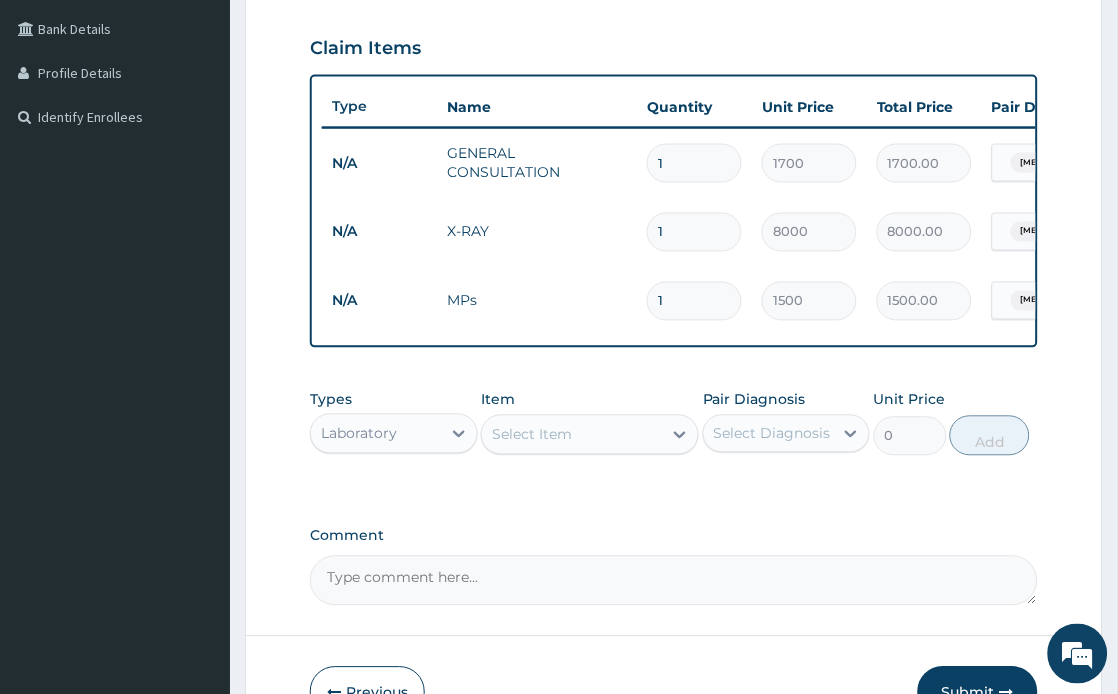 click on "Select Item" at bounding box center (572, 435) 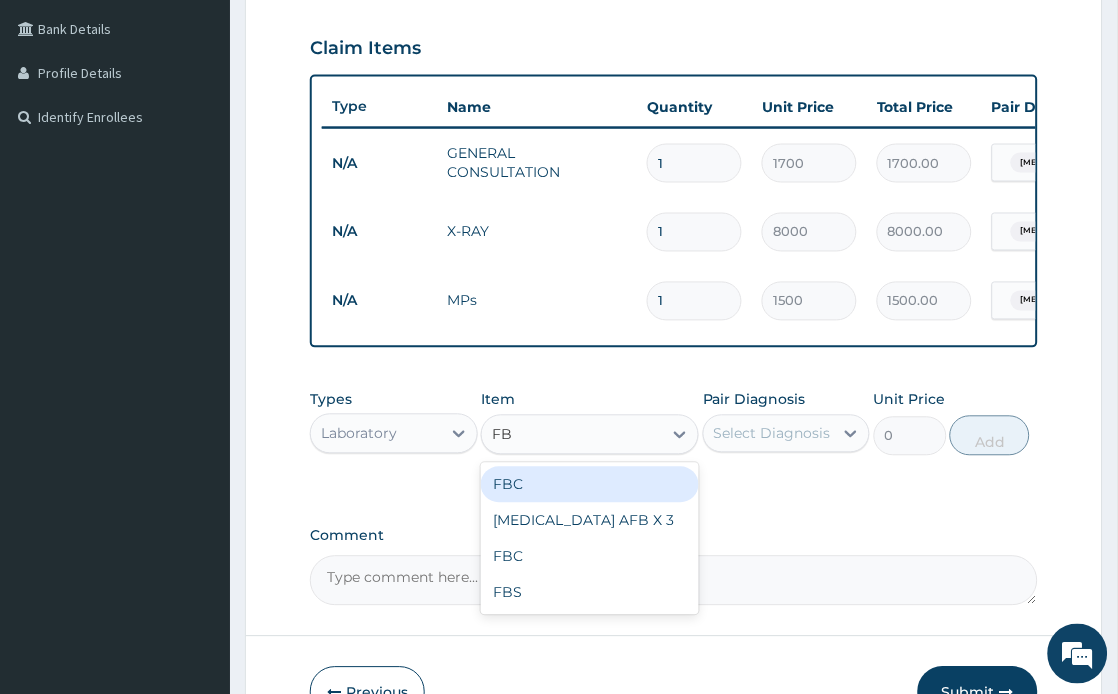 type on "FBC" 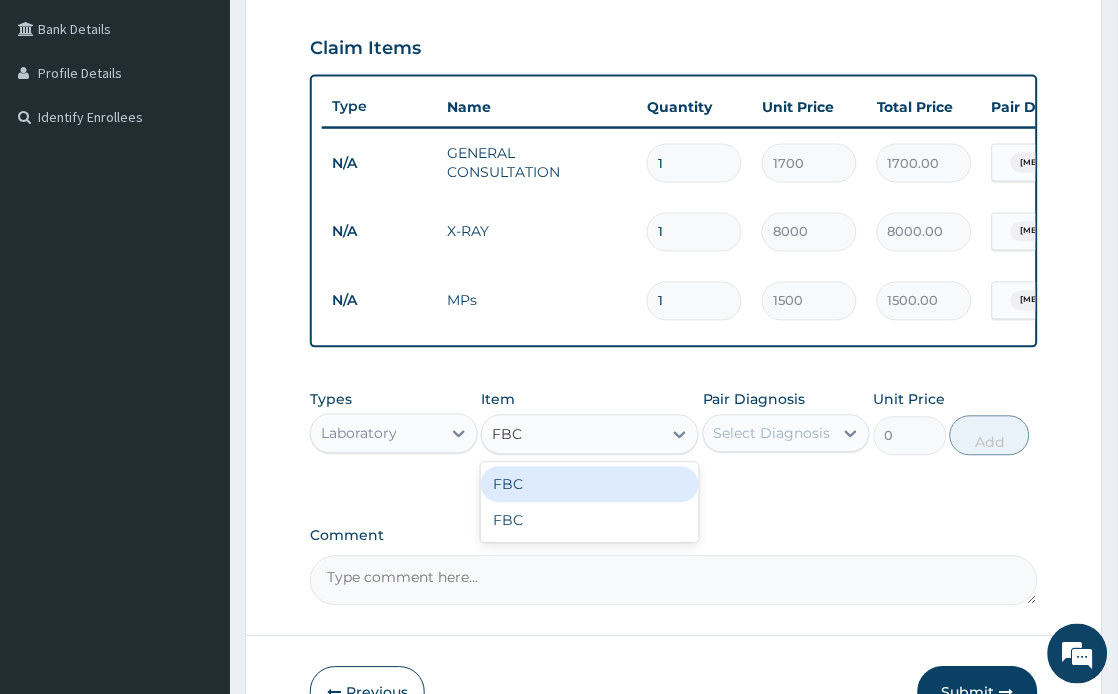 click on "FBC" at bounding box center [590, 485] 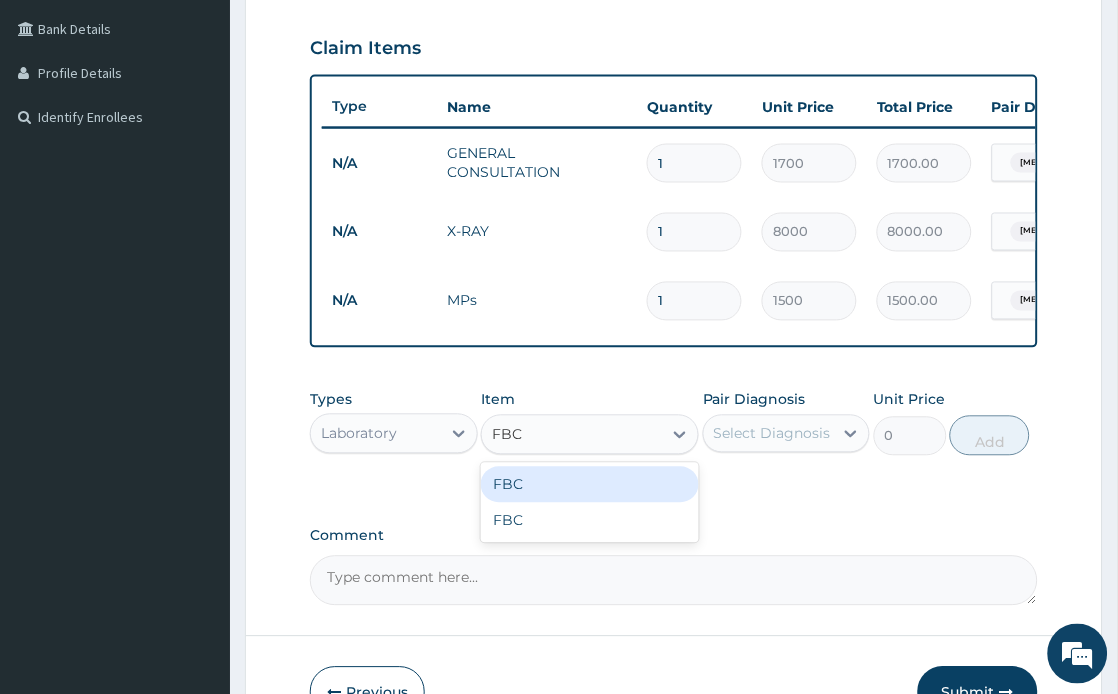 type 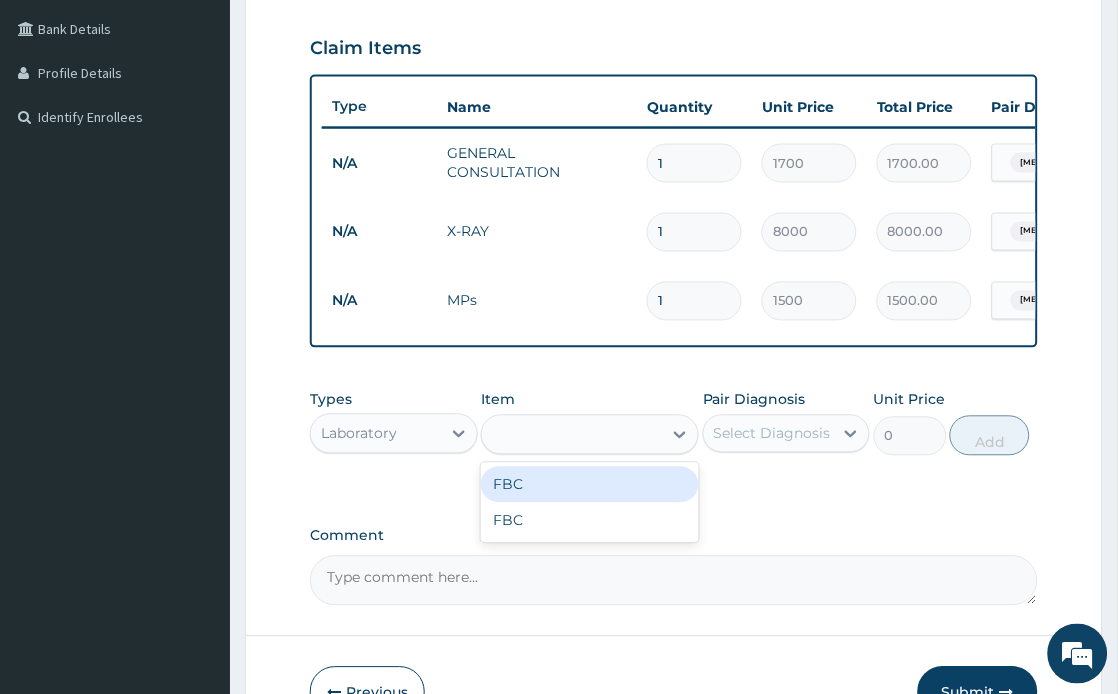 type on "2975" 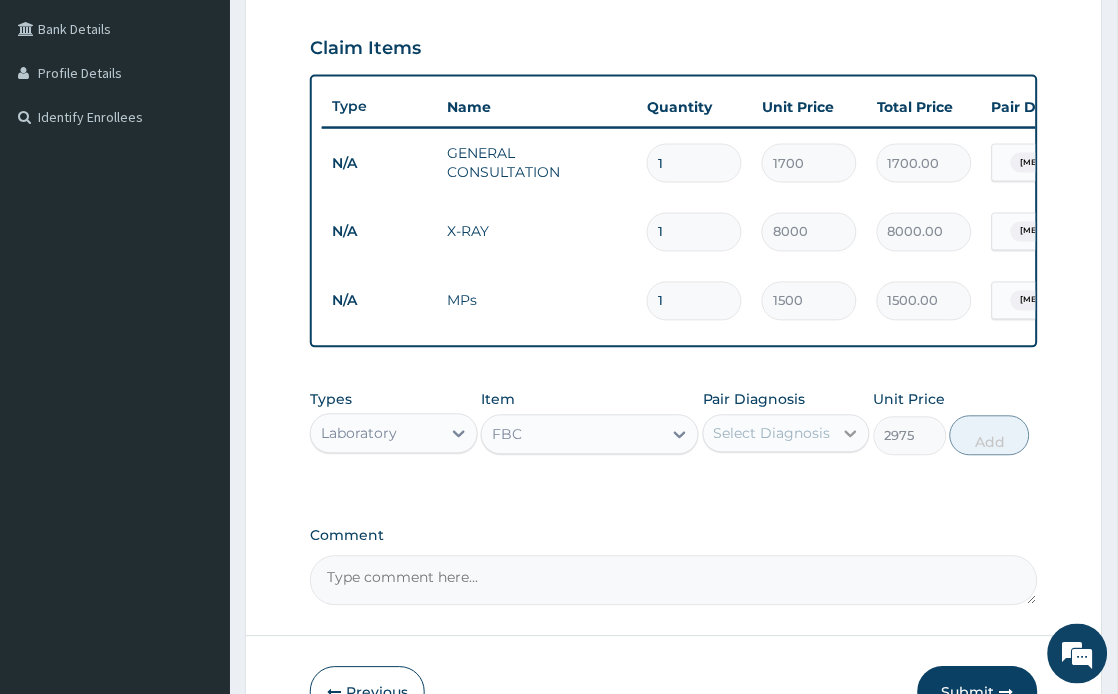 click 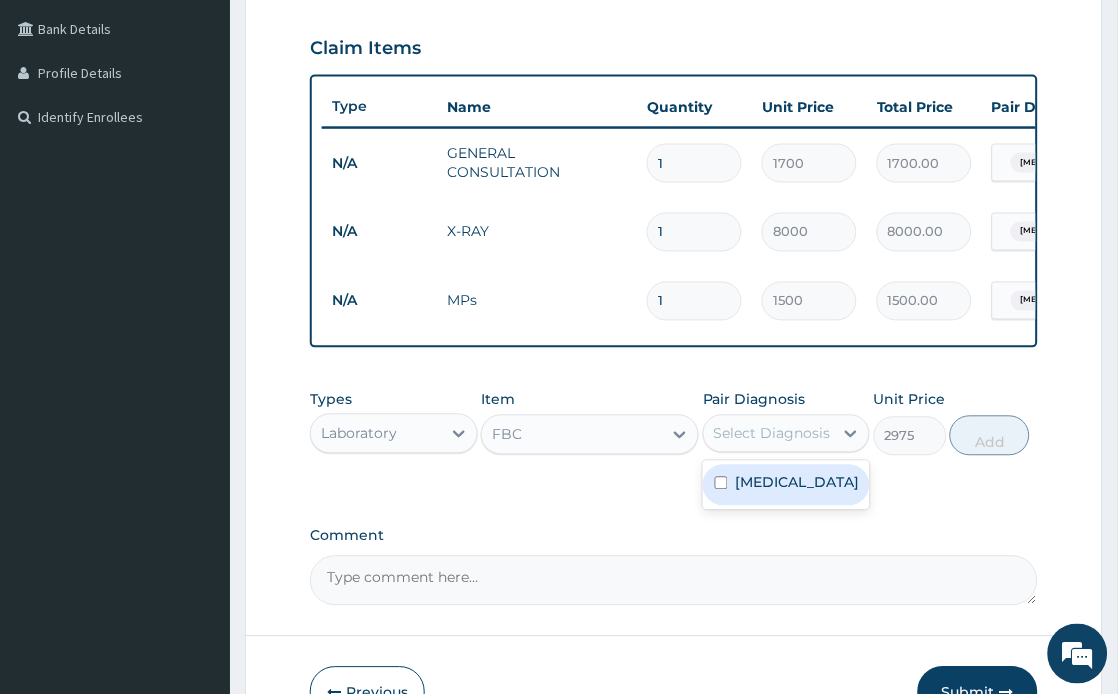 click on "[MEDICAL_DATA]" at bounding box center (798, 483) 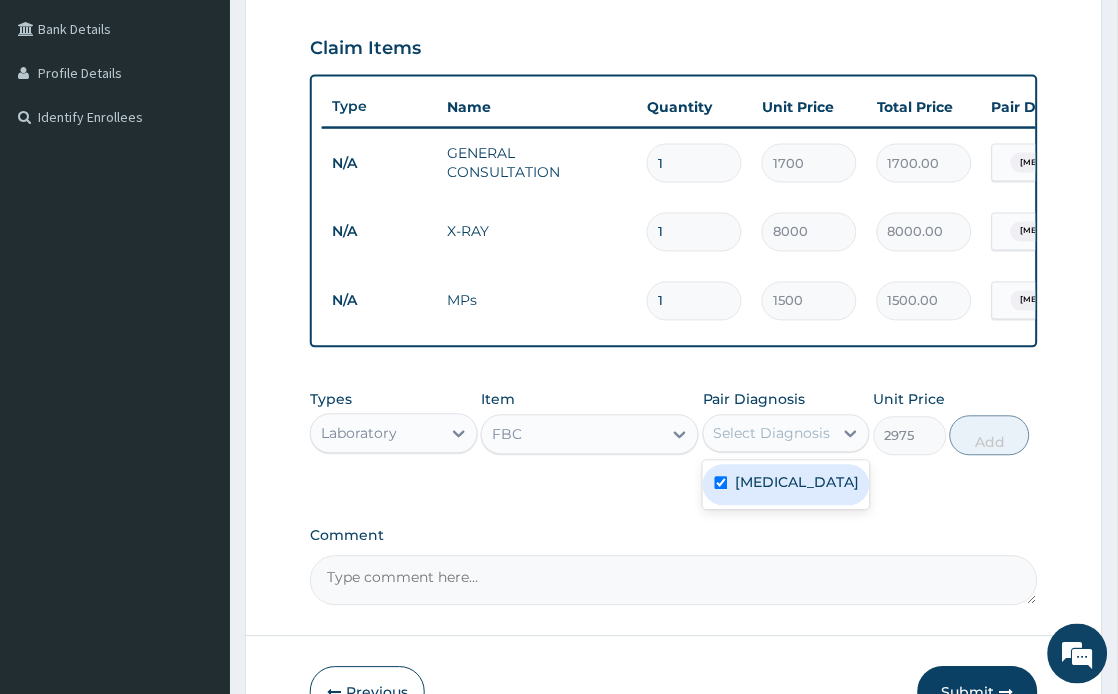 checkbox on "true" 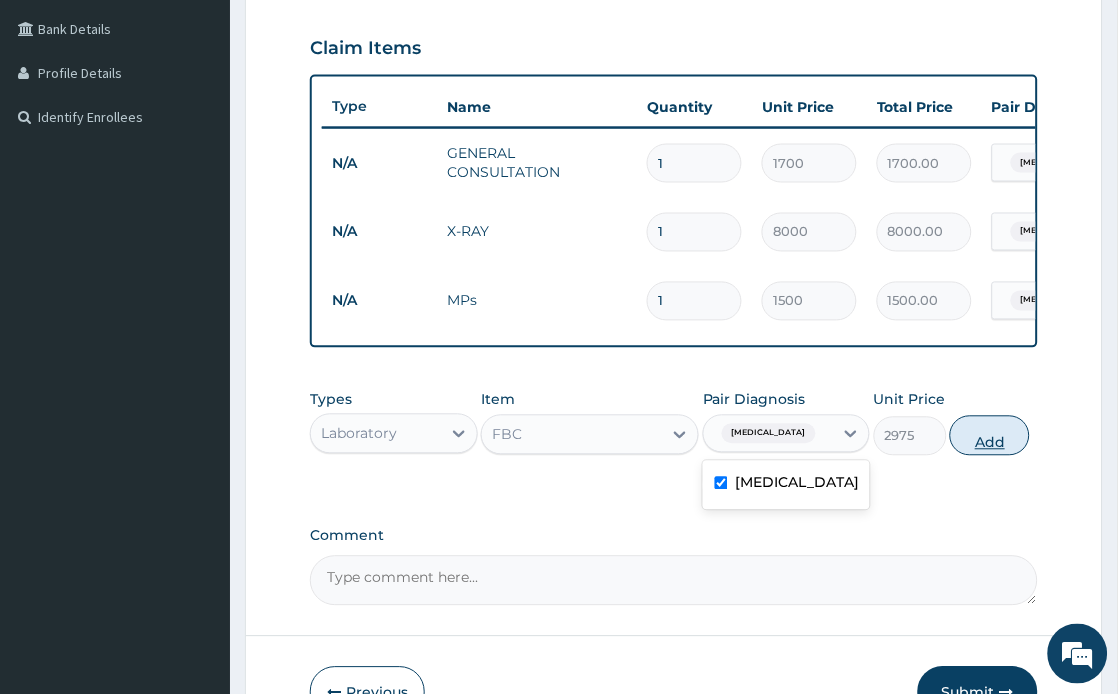 click on "Add" at bounding box center (990, 436) 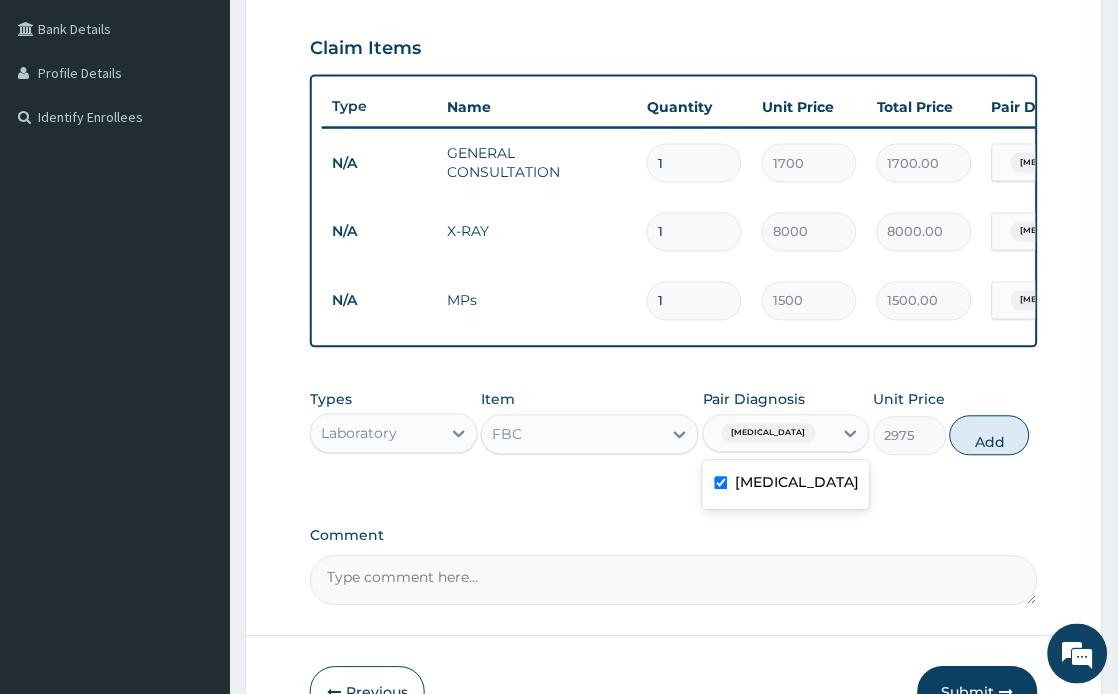 type on "0" 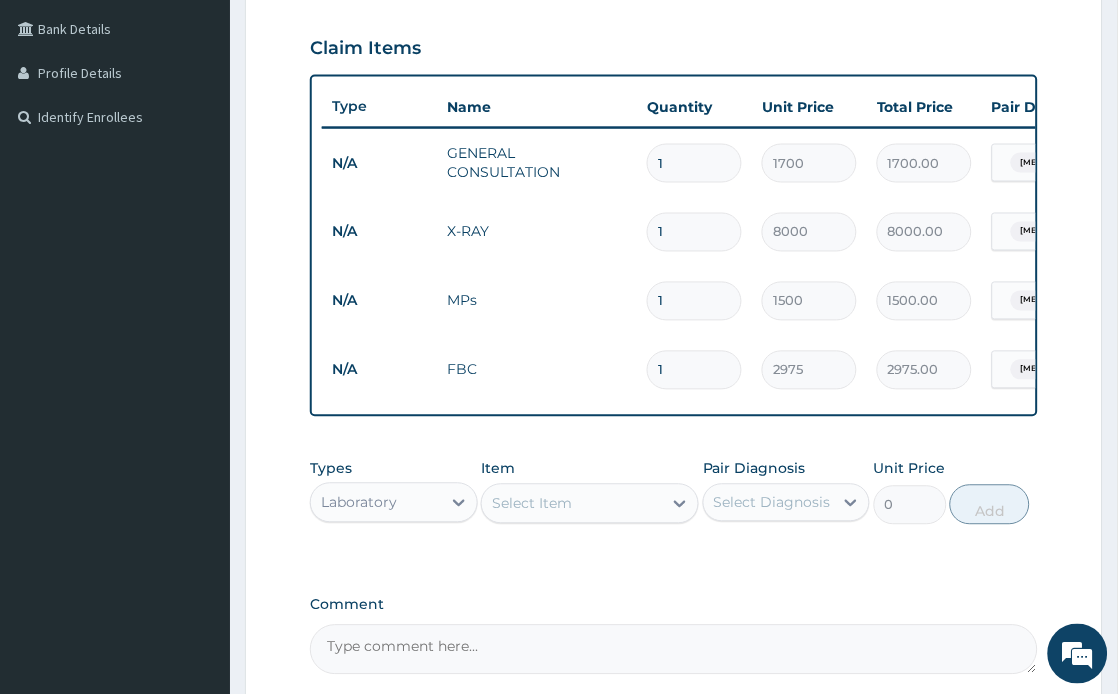 click on "Select Item" at bounding box center (572, 504) 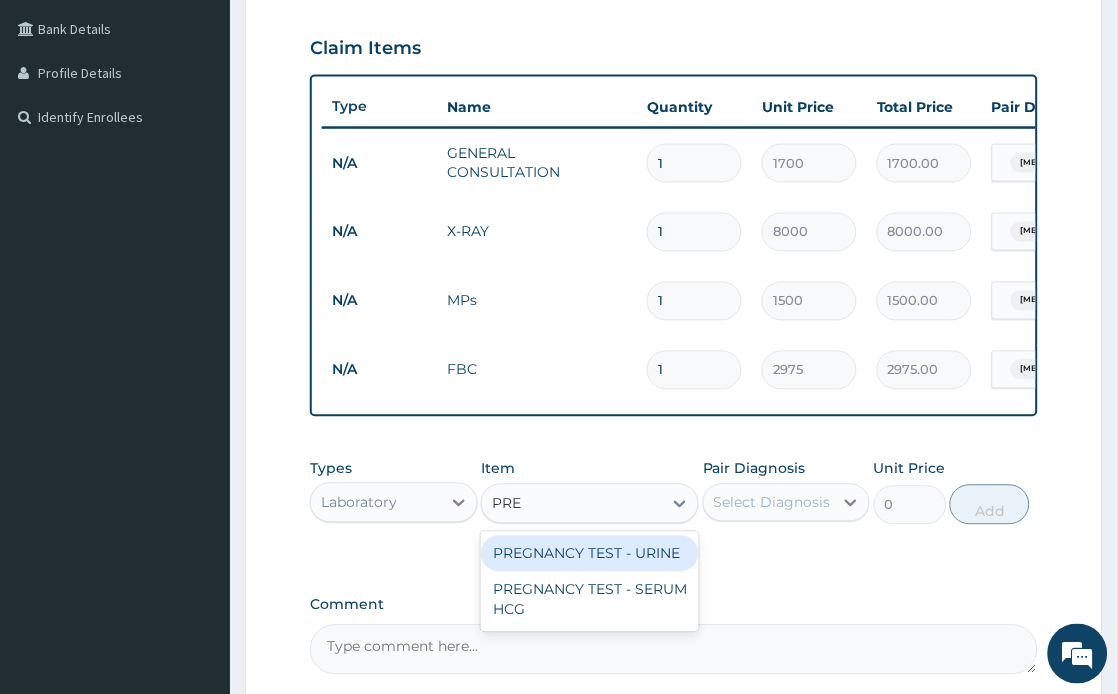 type on "PREG" 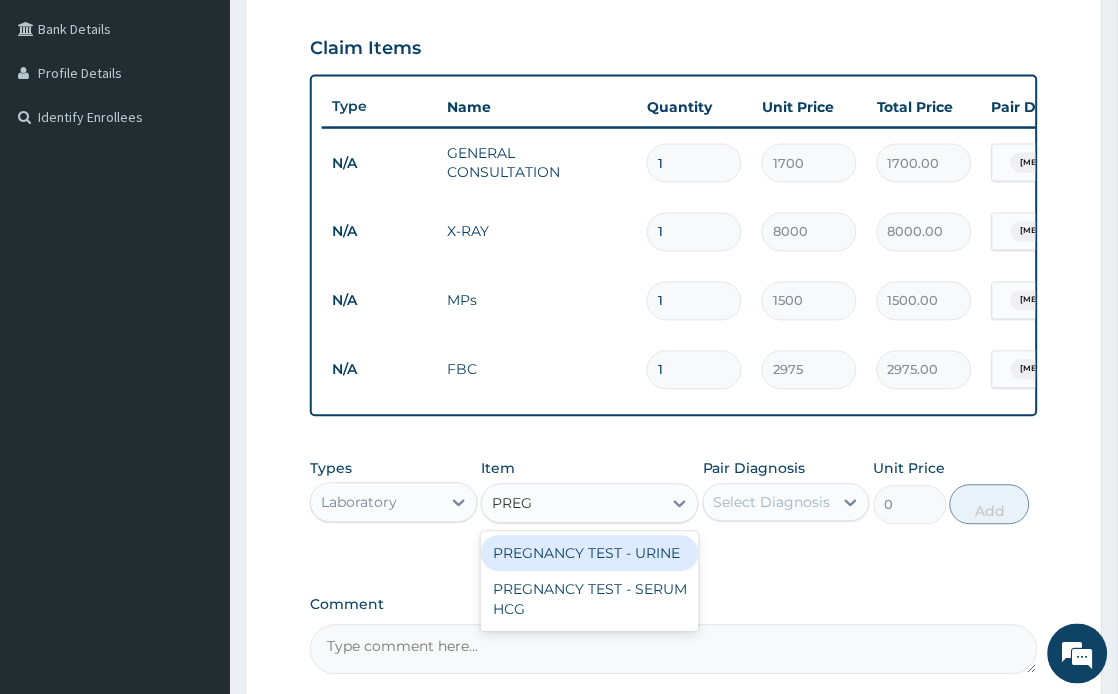 scroll, scrollTop: 662, scrollLeft: 0, axis: vertical 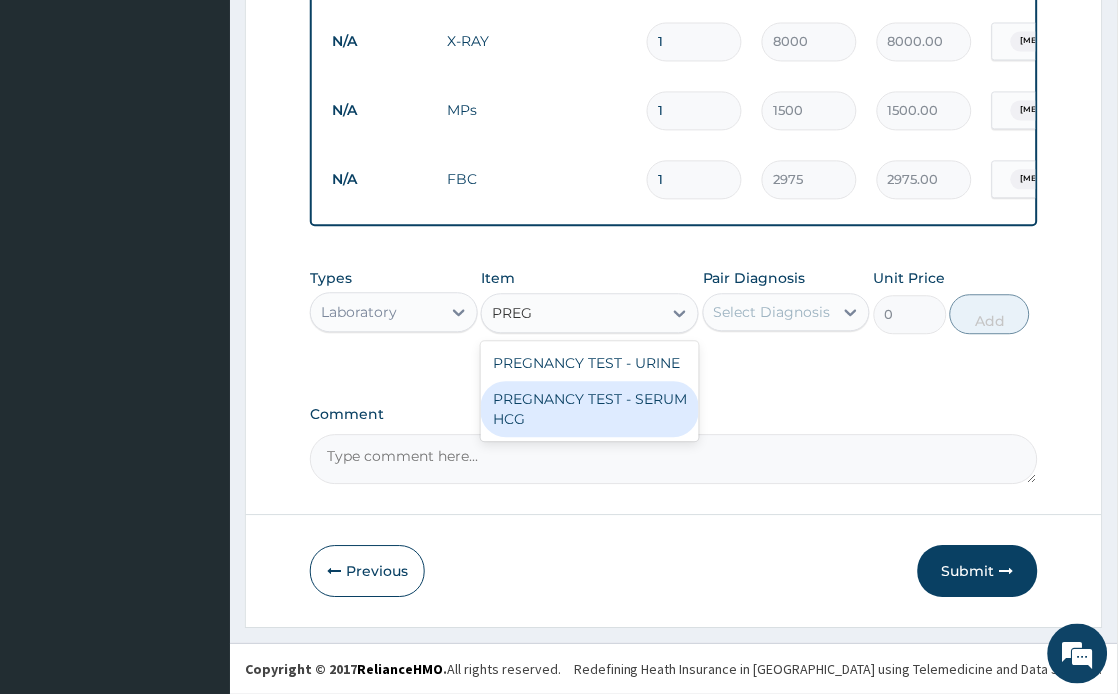 click on "PREGNANCY TEST - SERUM HCG" at bounding box center [590, 409] 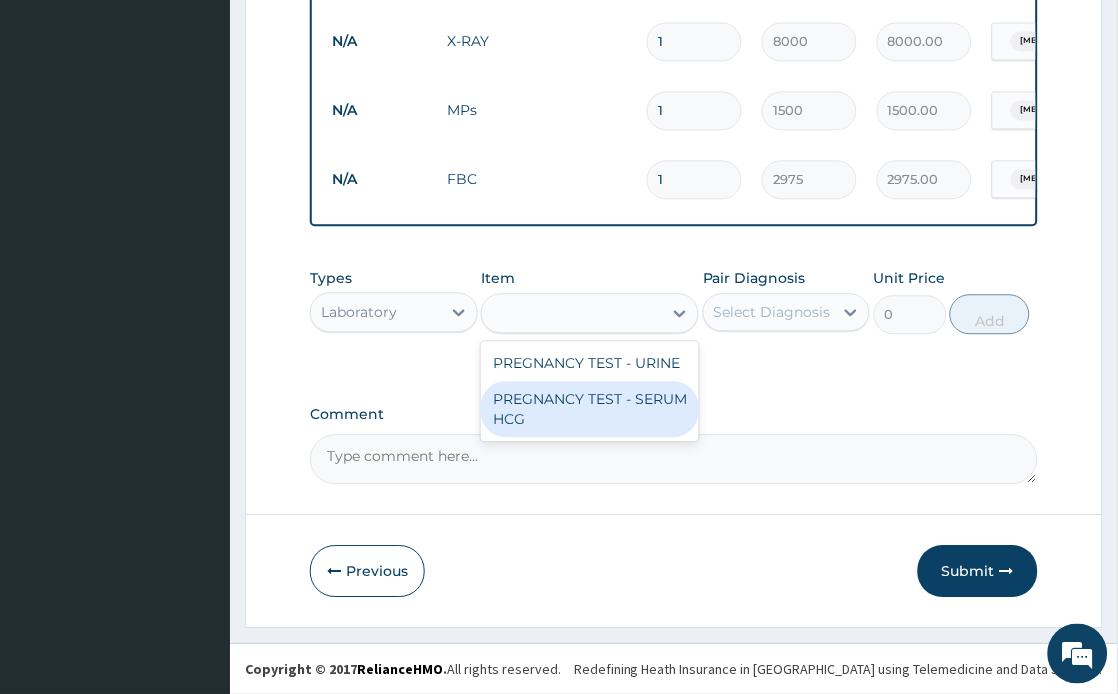 type on "1700" 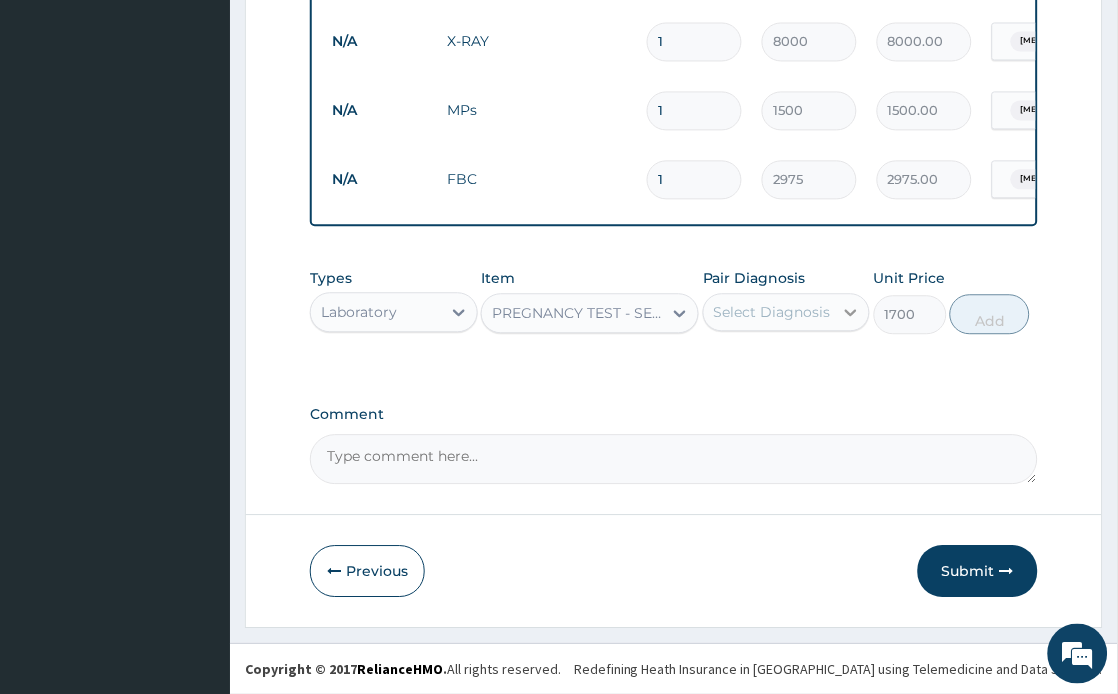click at bounding box center [851, 312] 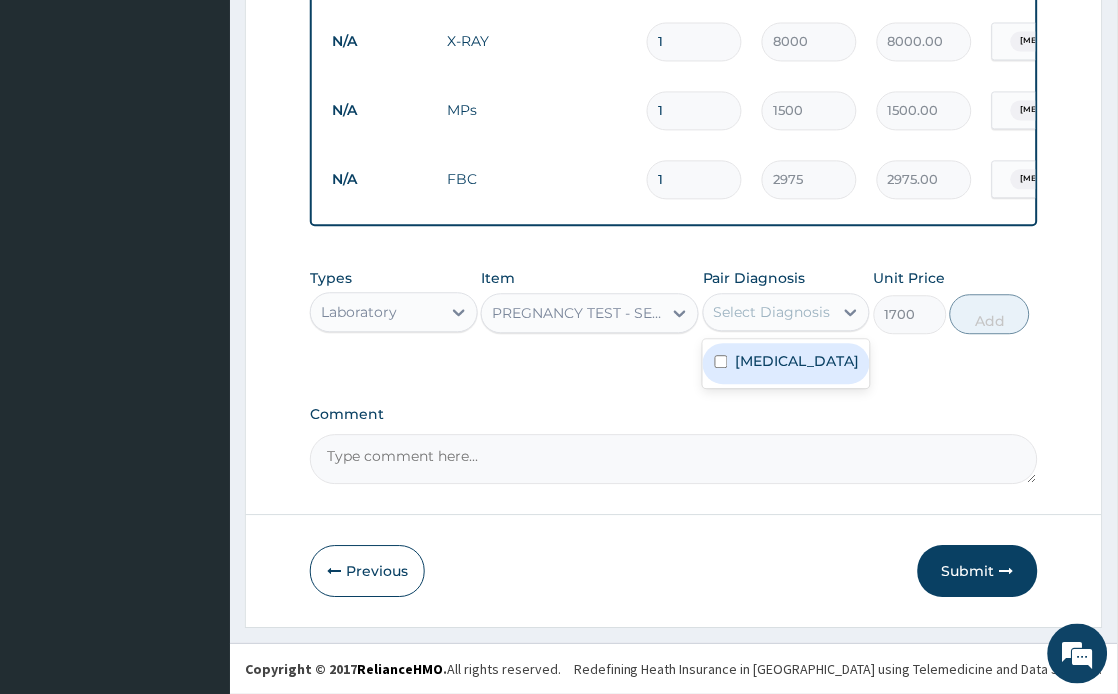 click on "[MEDICAL_DATA]" at bounding box center (798, 361) 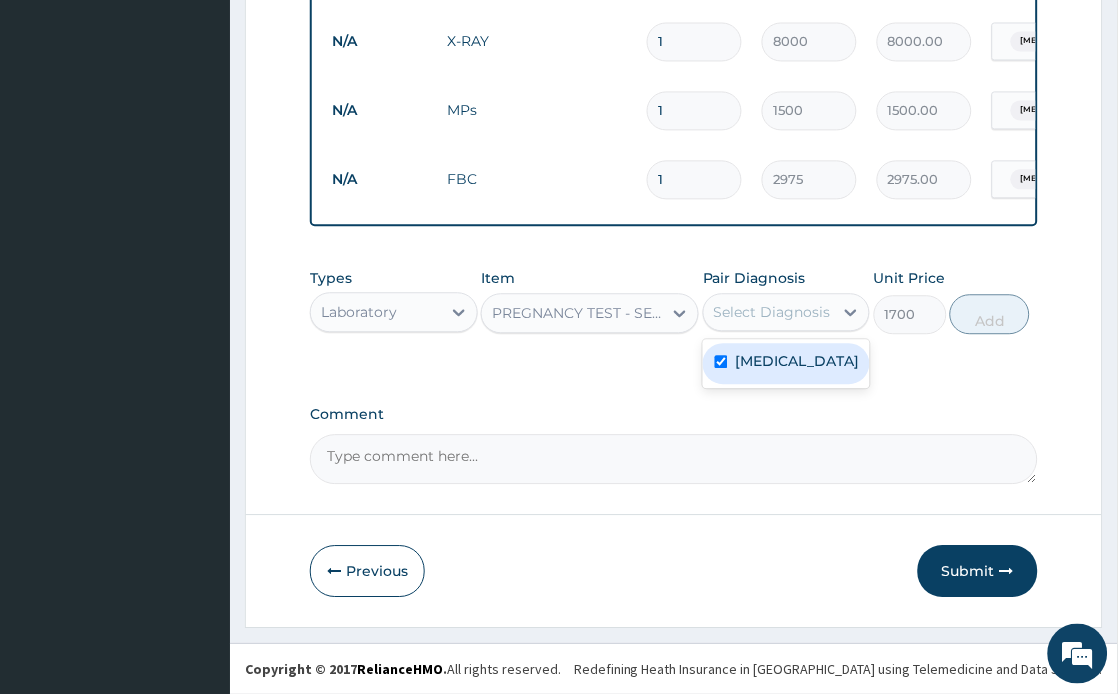 checkbox on "true" 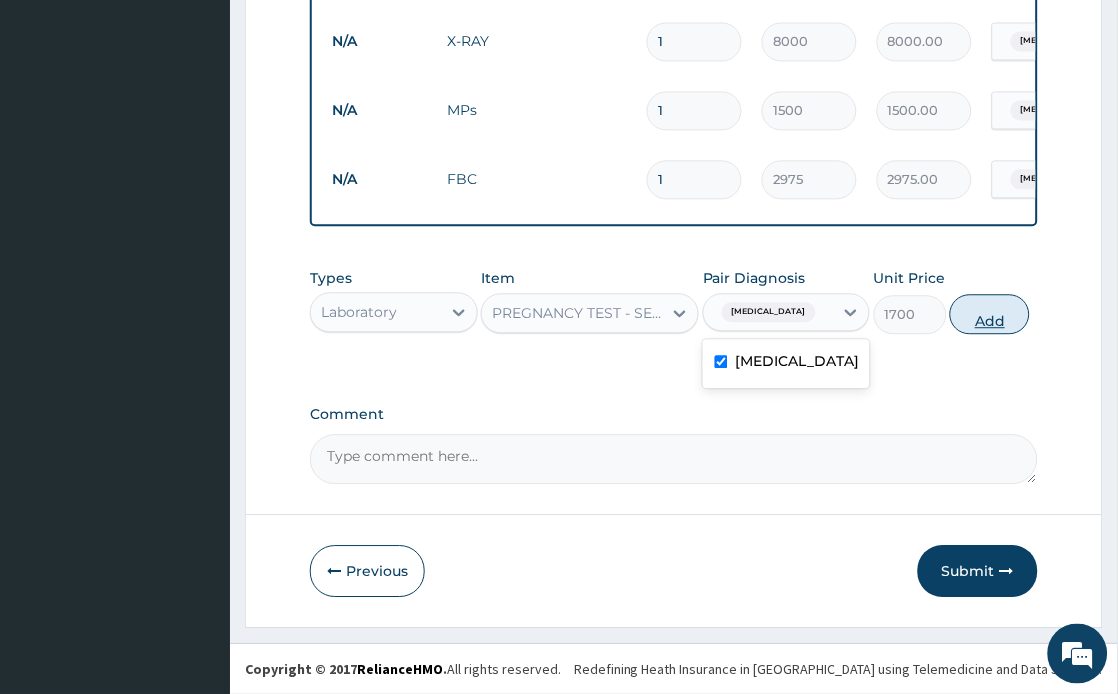 click on "Add" at bounding box center [990, 314] 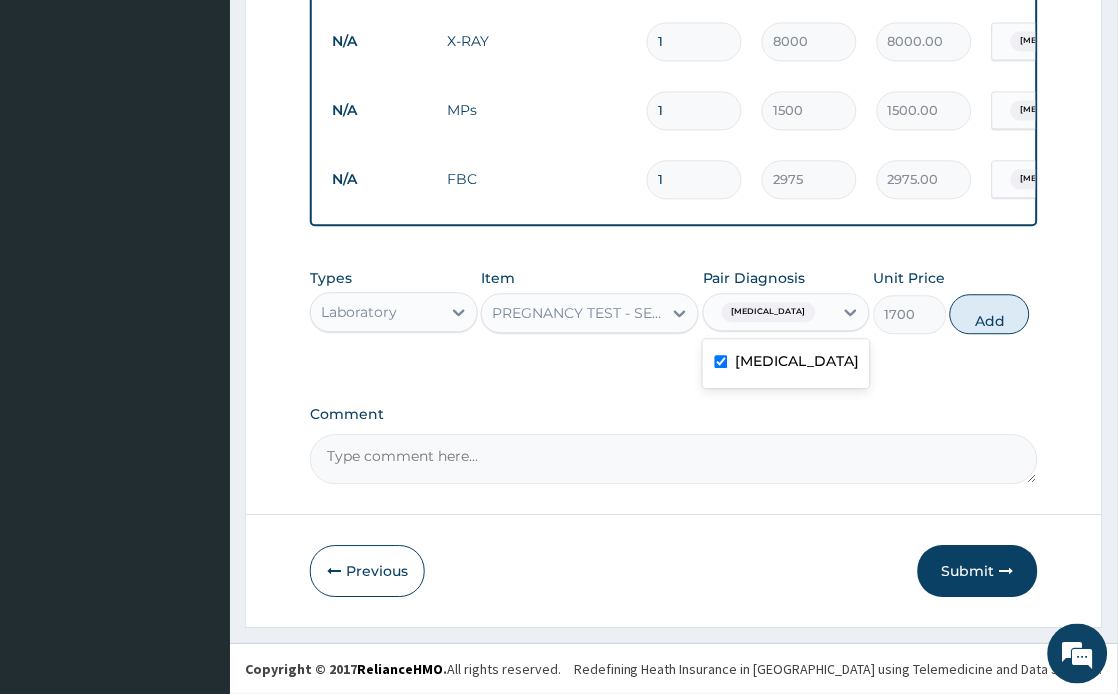 type on "0" 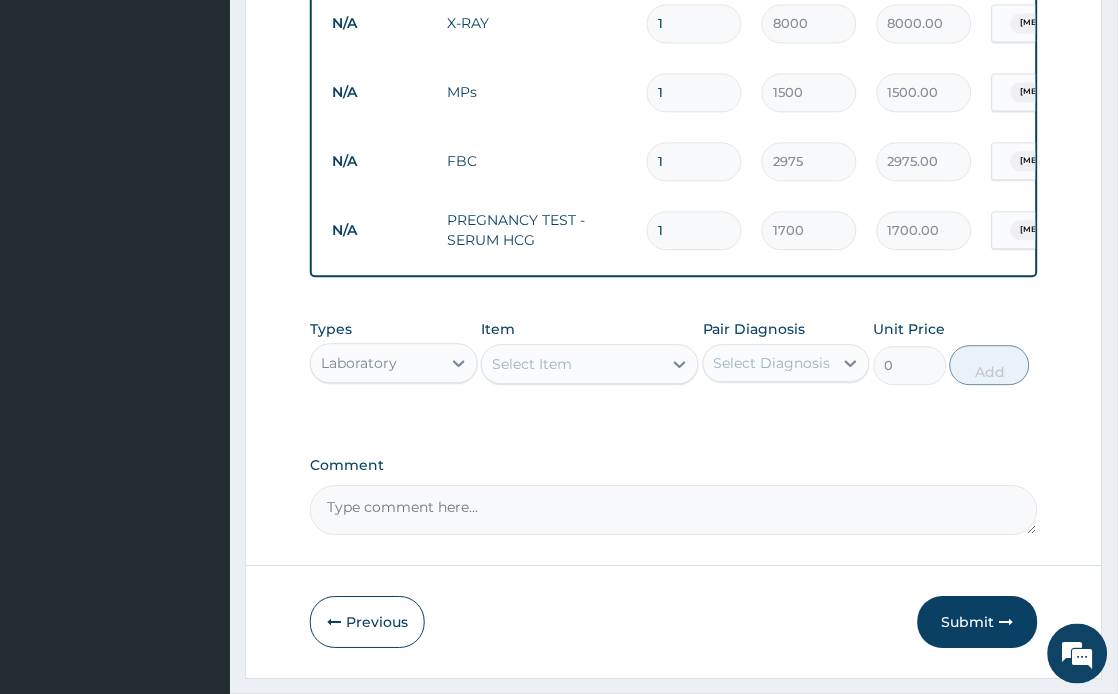 click on "Laboratory" at bounding box center (375, 363) 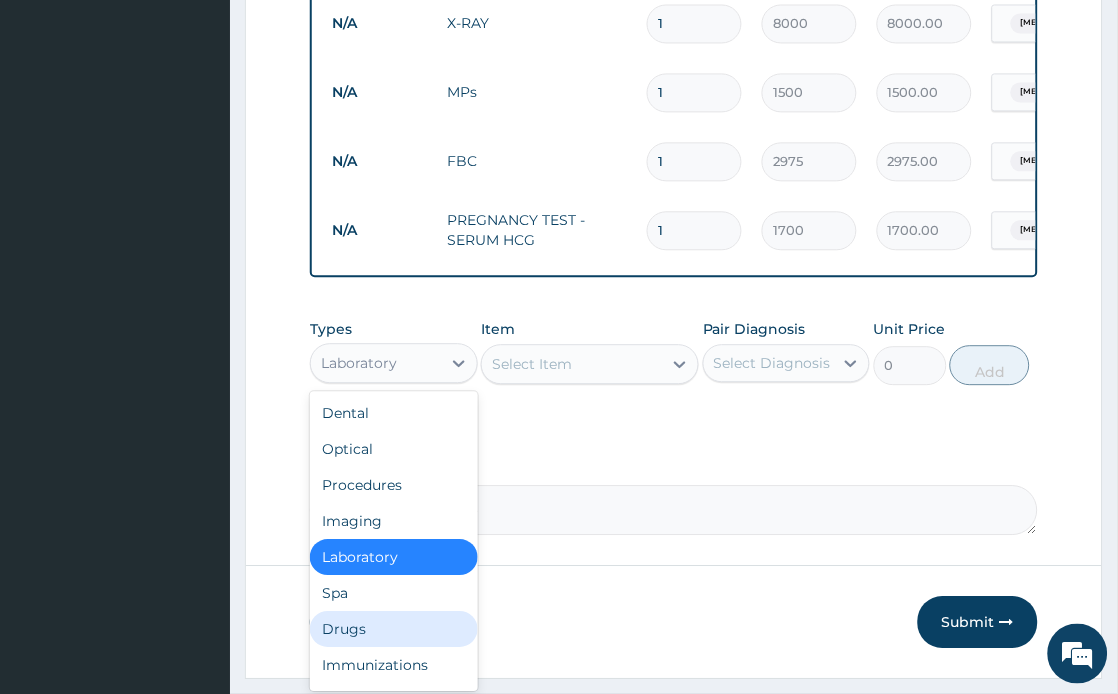 click on "Drugs" at bounding box center [393, 629] 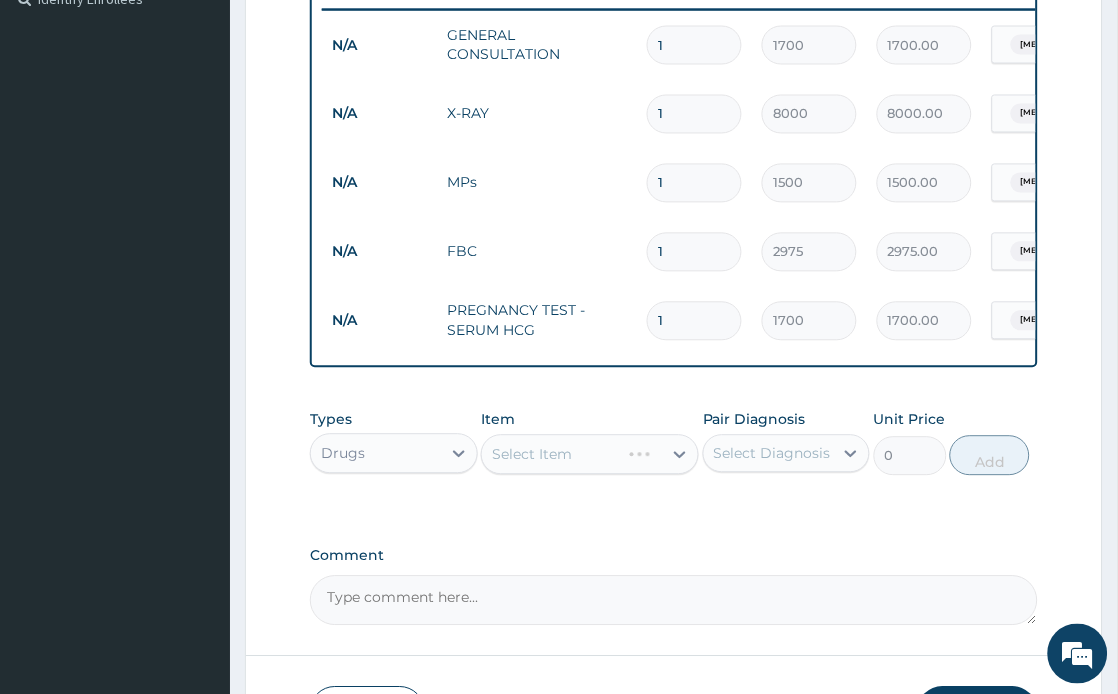 scroll, scrollTop: 551, scrollLeft: 0, axis: vertical 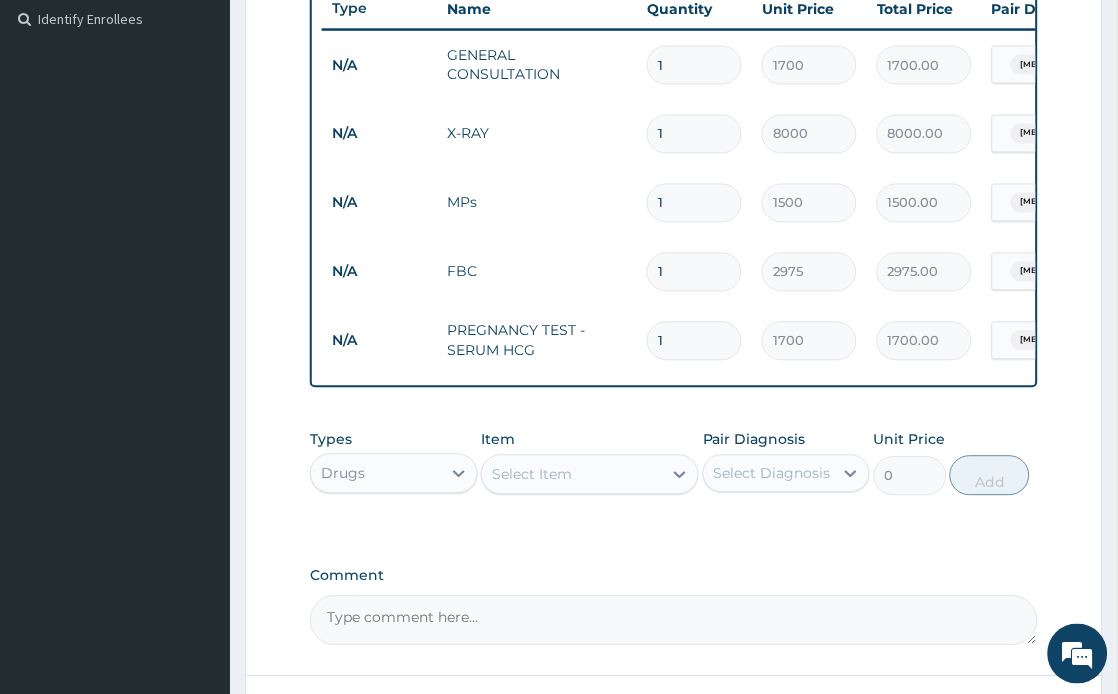 click on "Select Item" at bounding box center (572, 475) 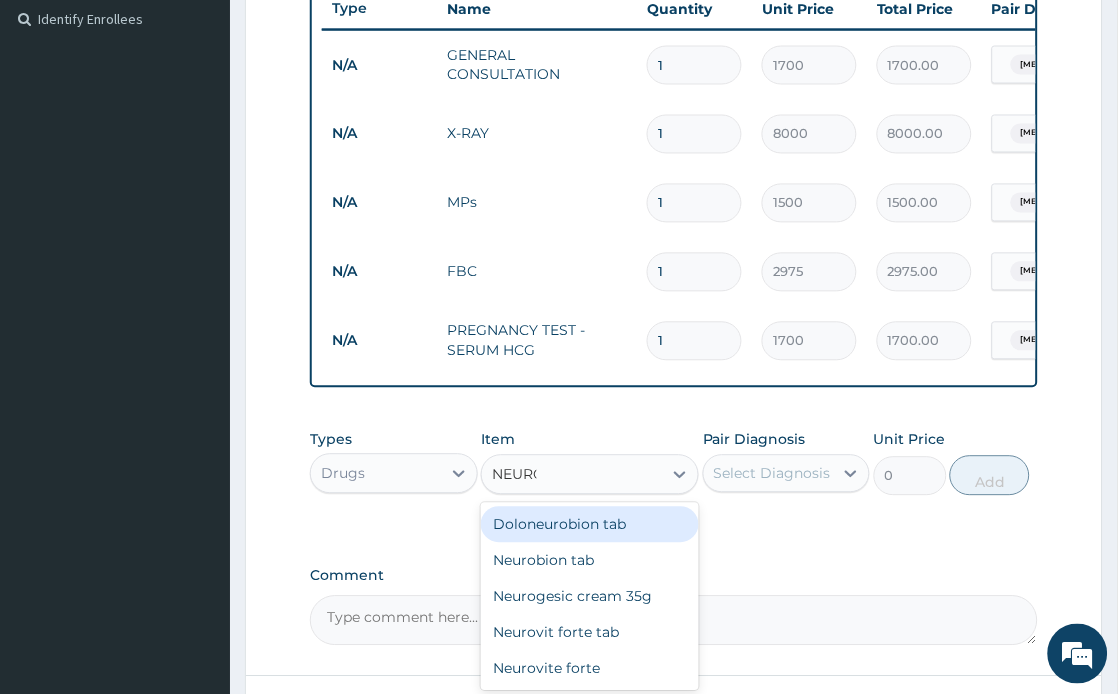type on "NEUROGE" 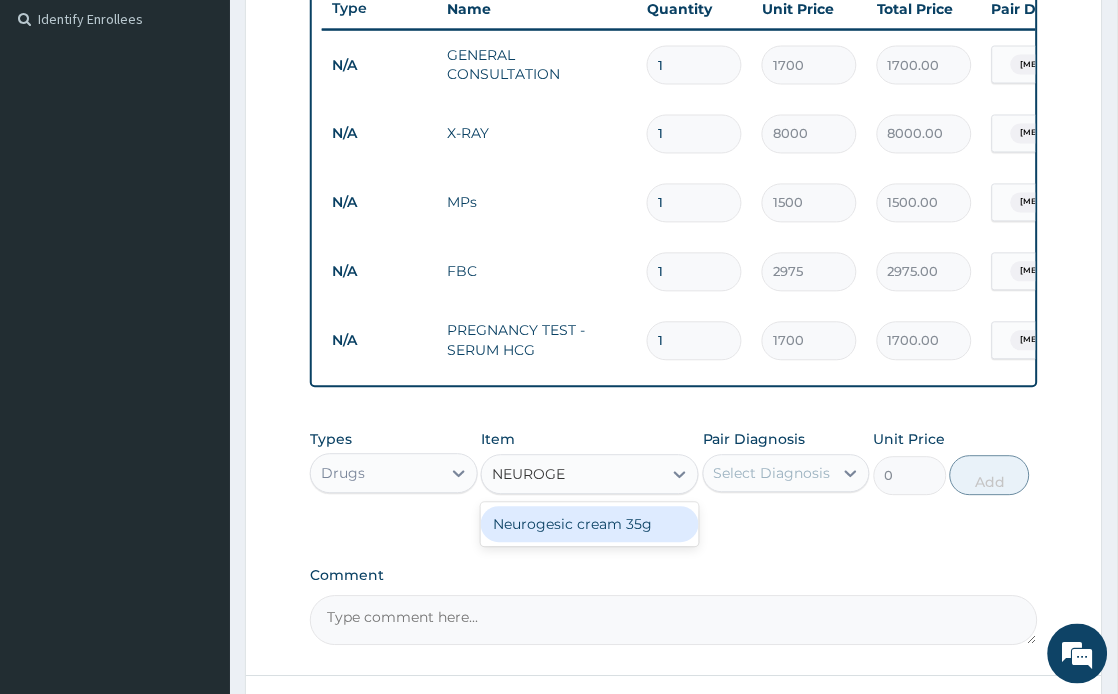 scroll, scrollTop: 662, scrollLeft: 0, axis: vertical 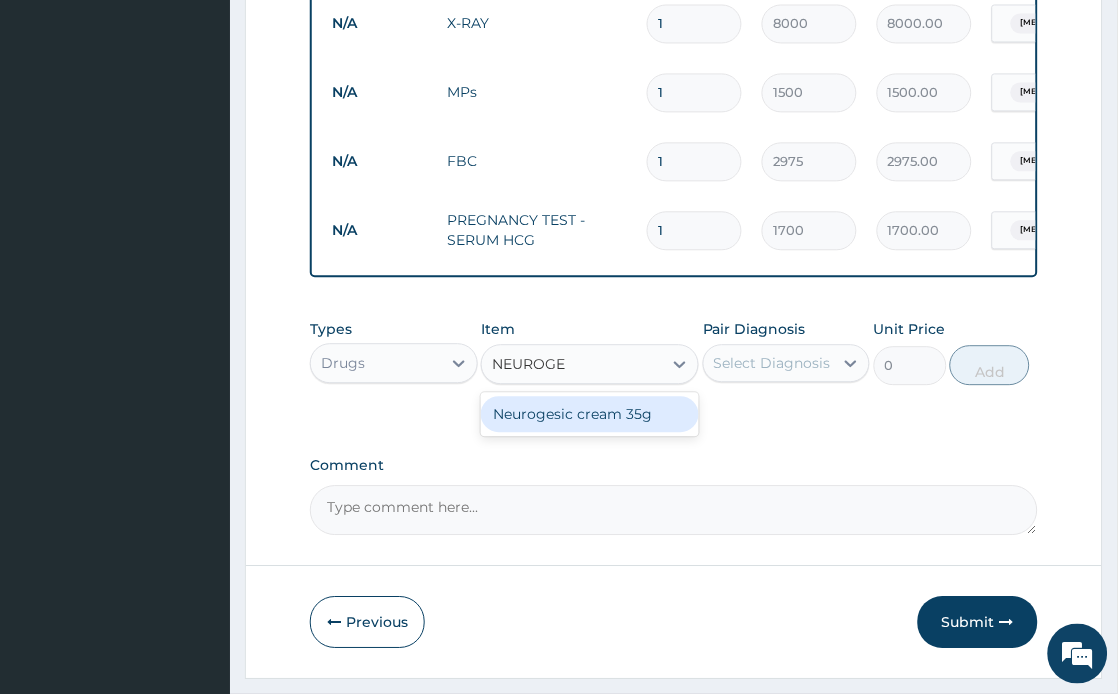 click on "Neurogesic cream 35g" at bounding box center [590, 414] 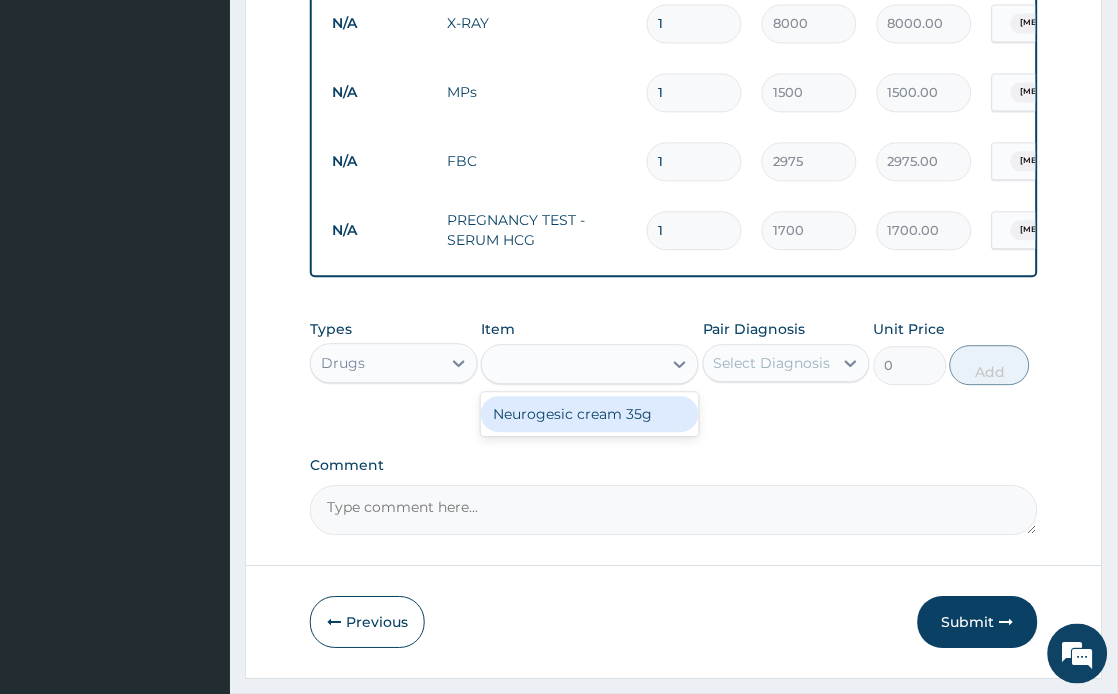 type on "400" 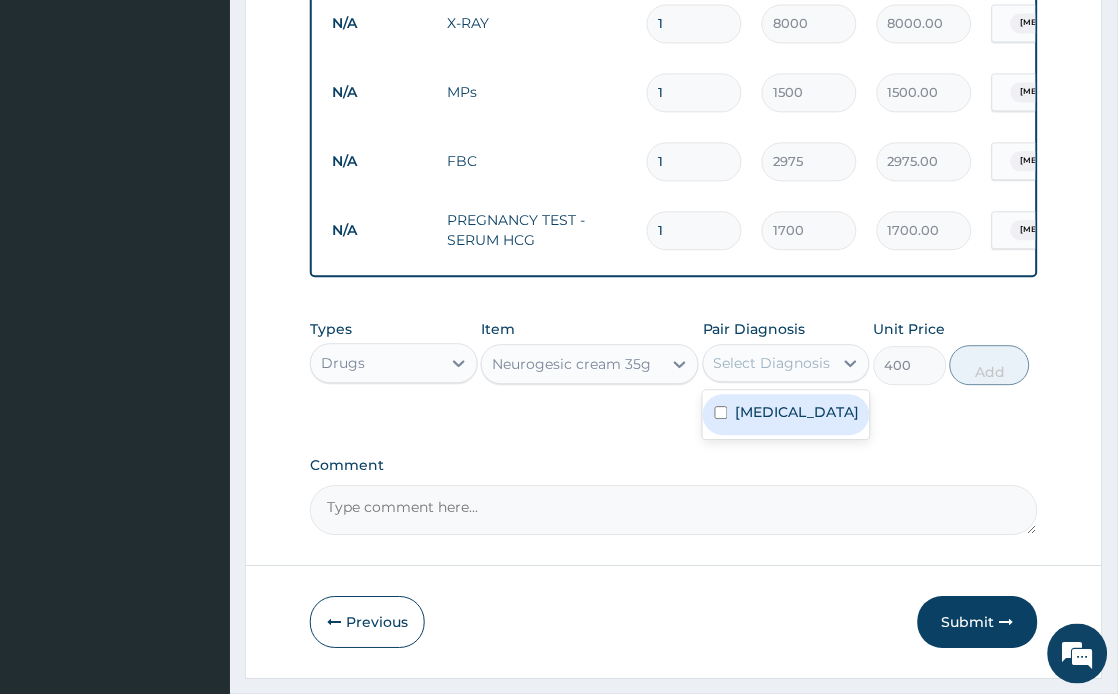 click on "Select Diagnosis" at bounding box center [772, 363] 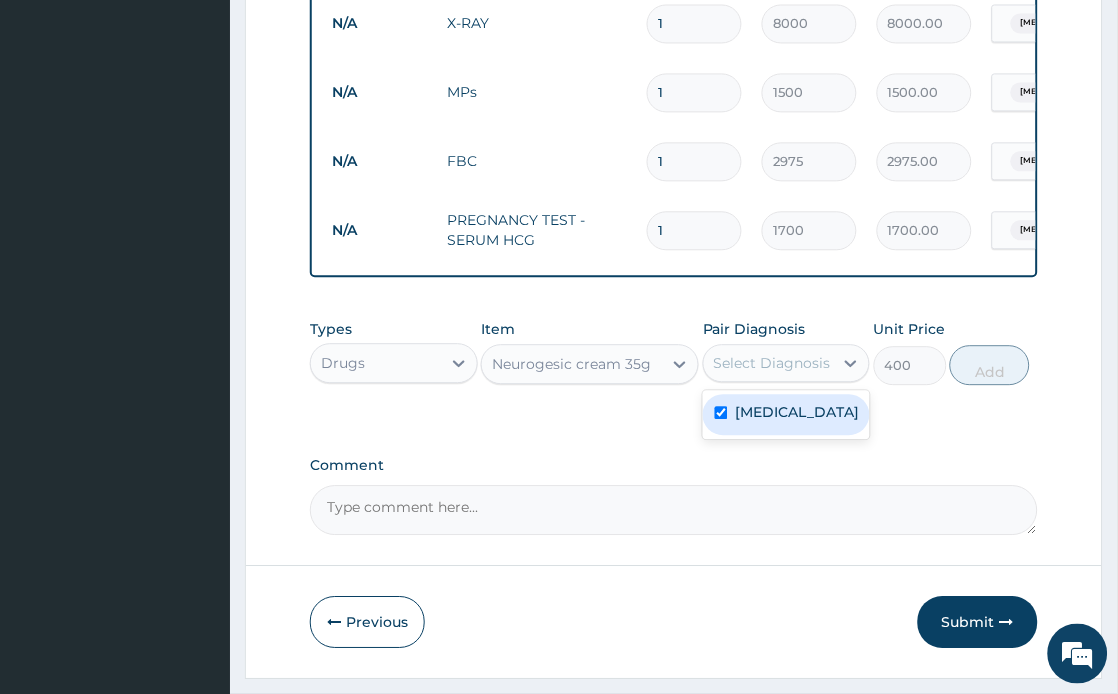 checkbox on "true" 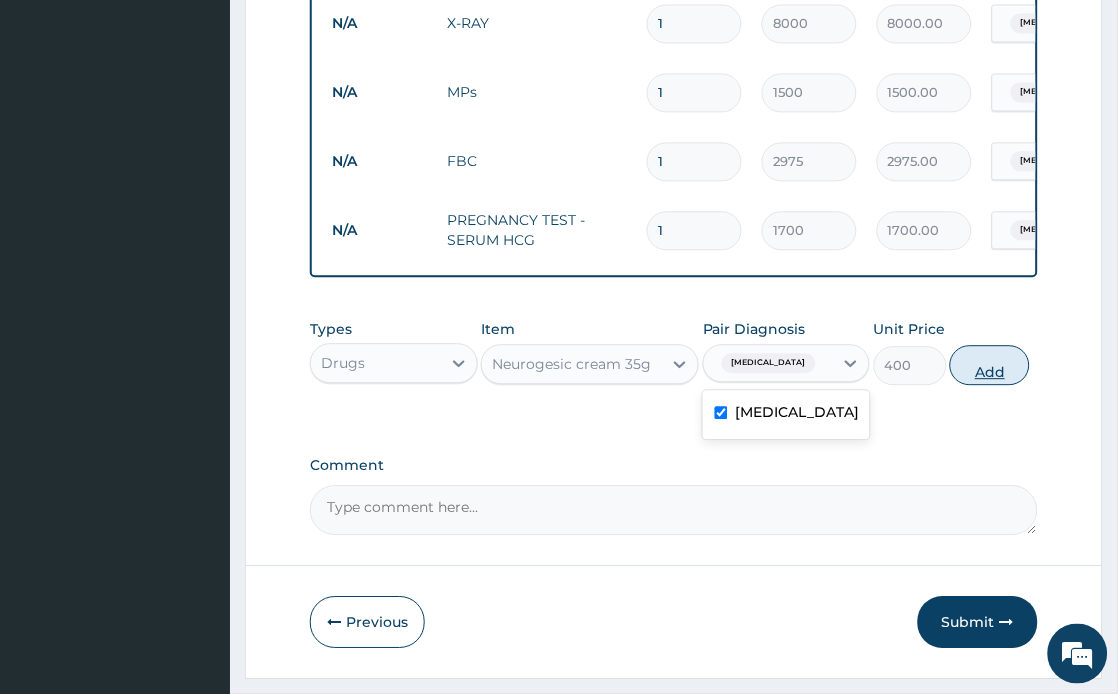 click on "Add" at bounding box center (990, 365) 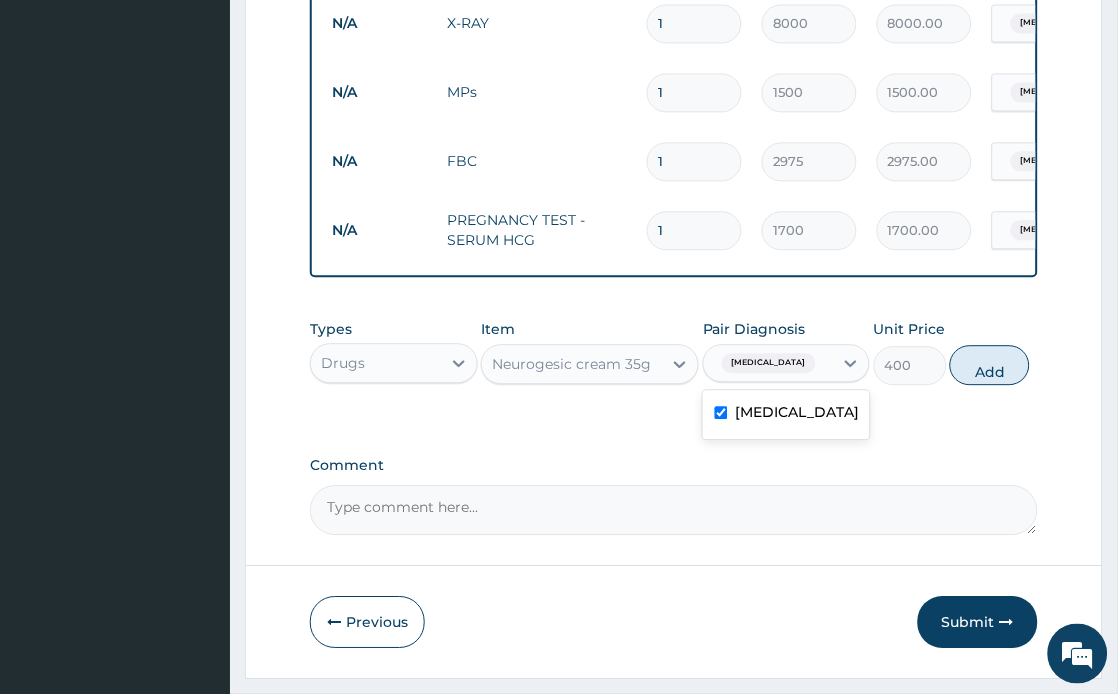 type on "0" 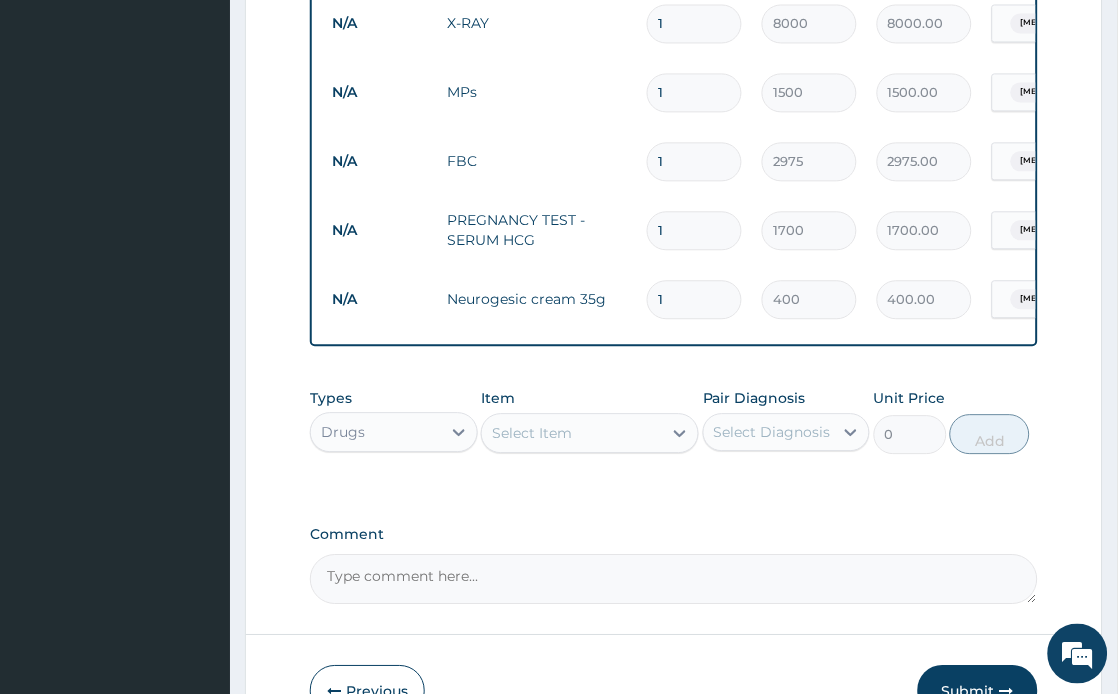 click on "Select Item" at bounding box center (572, 433) 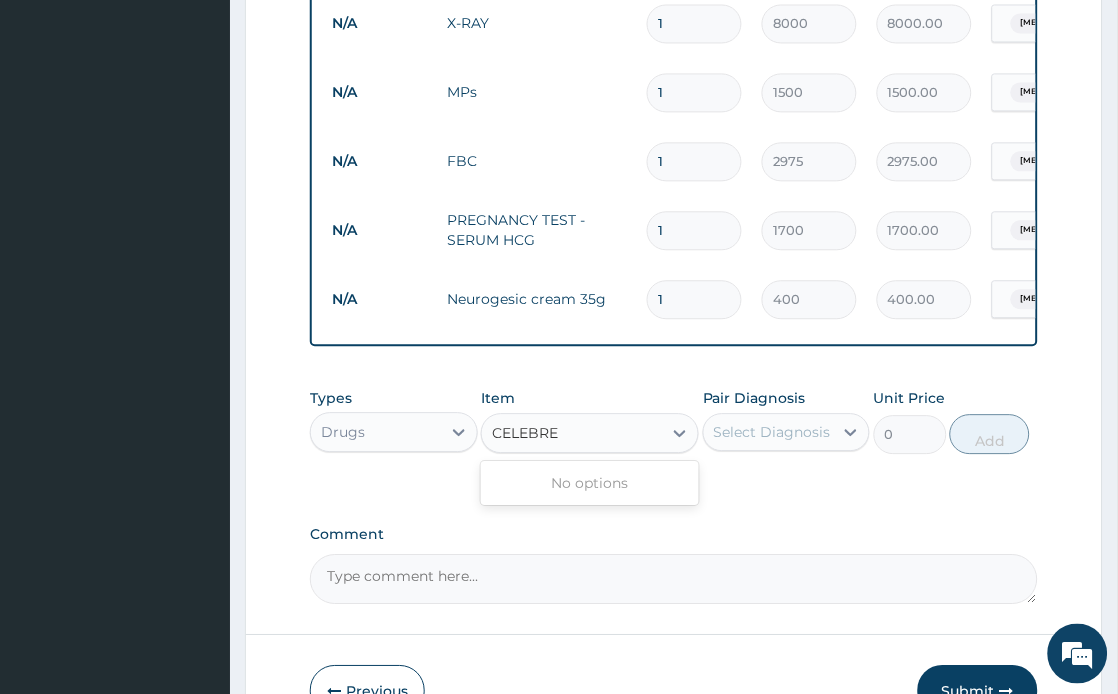 type on "CELEBR" 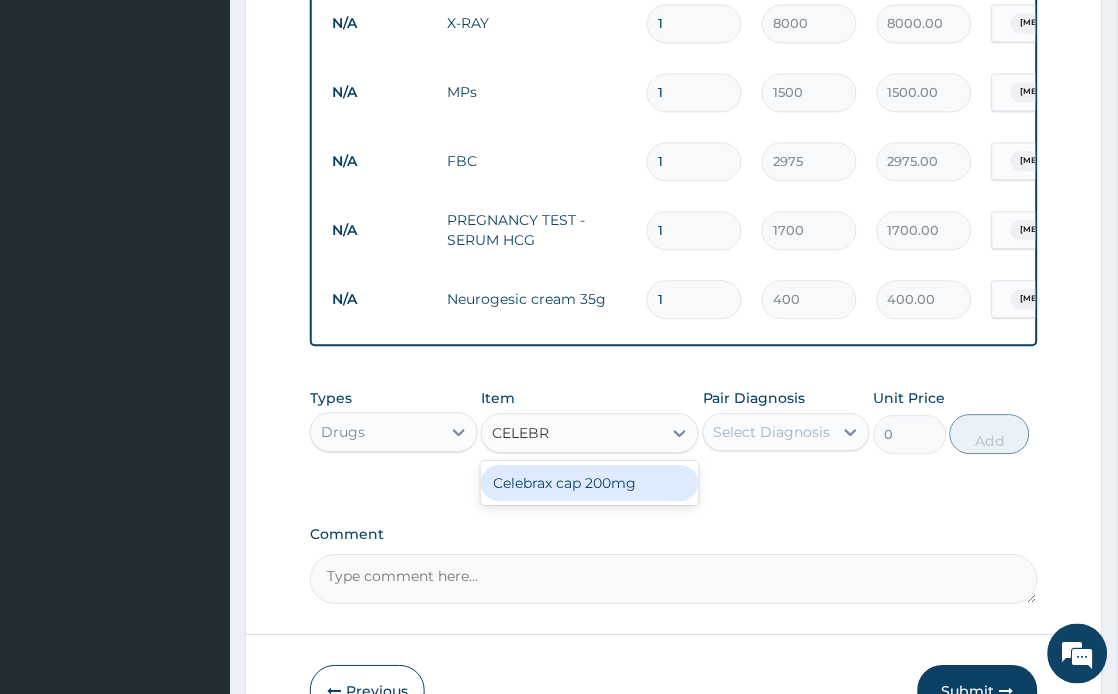 click on "Celebrax cap 200mg" at bounding box center (590, 483) 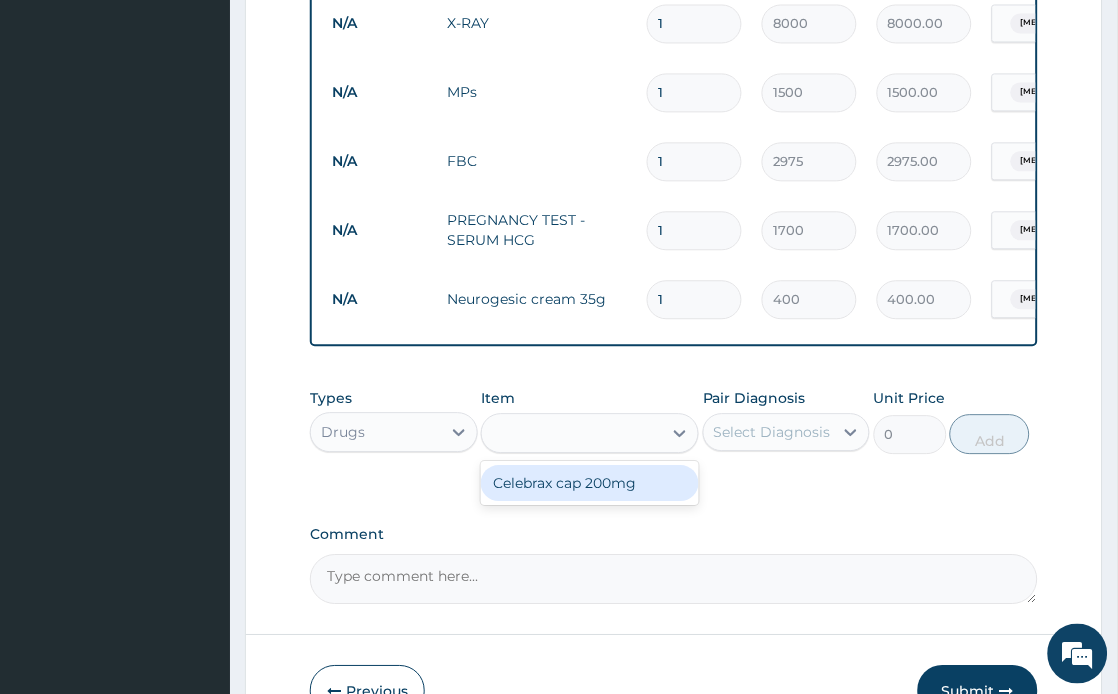type on "336" 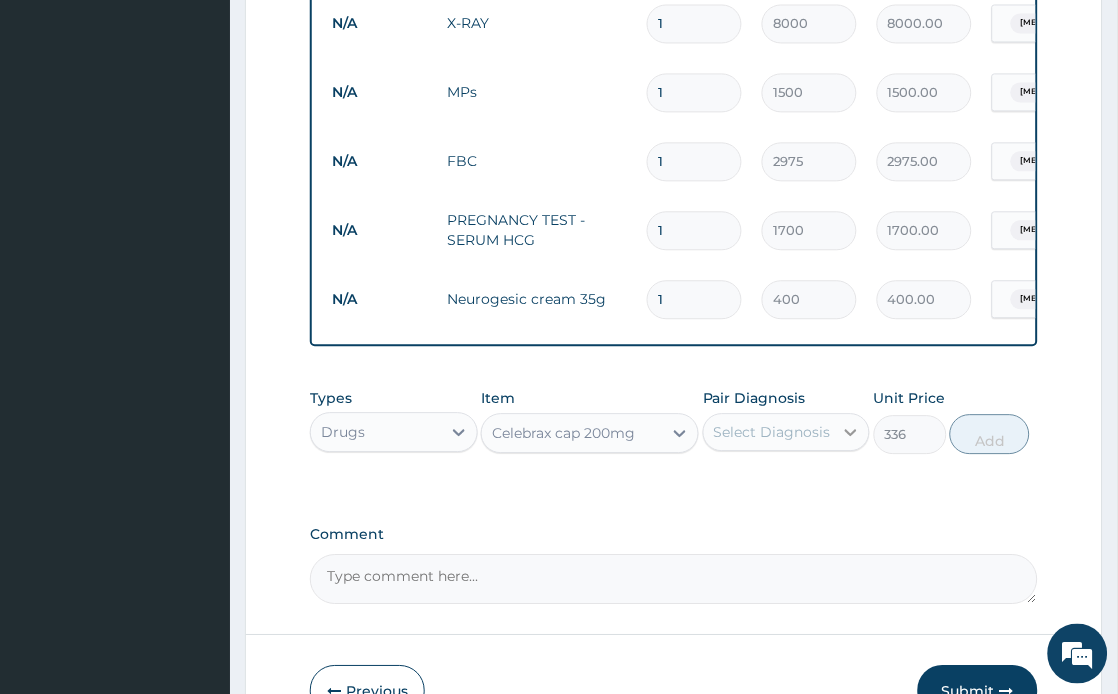 click 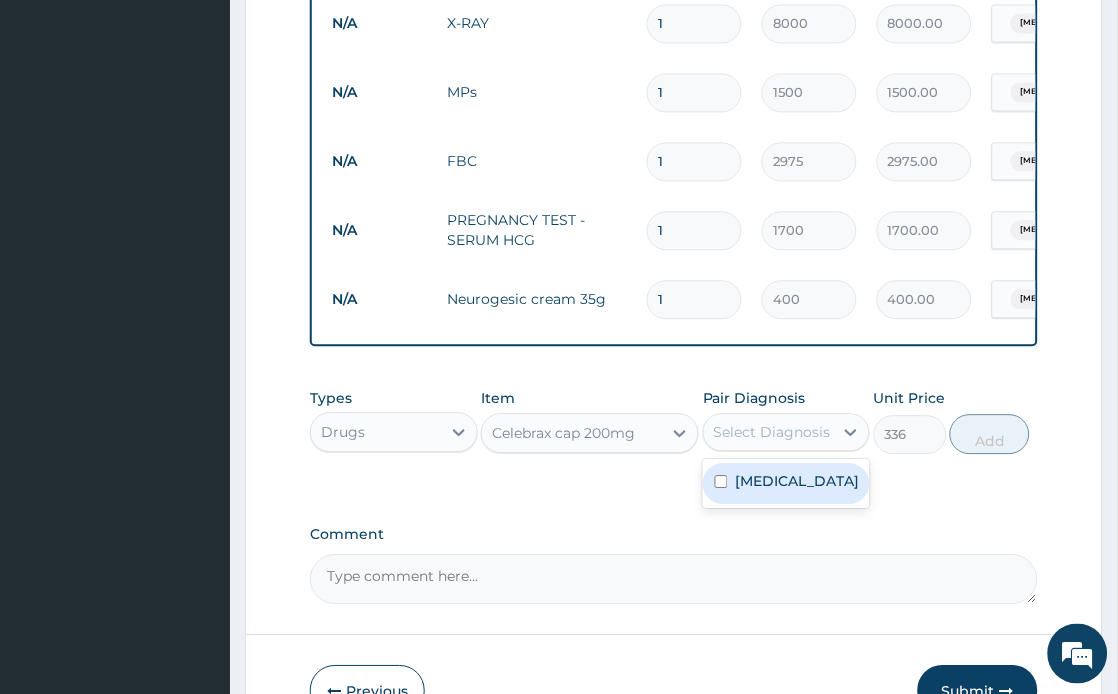 click on "[MEDICAL_DATA]" at bounding box center (798, 481) 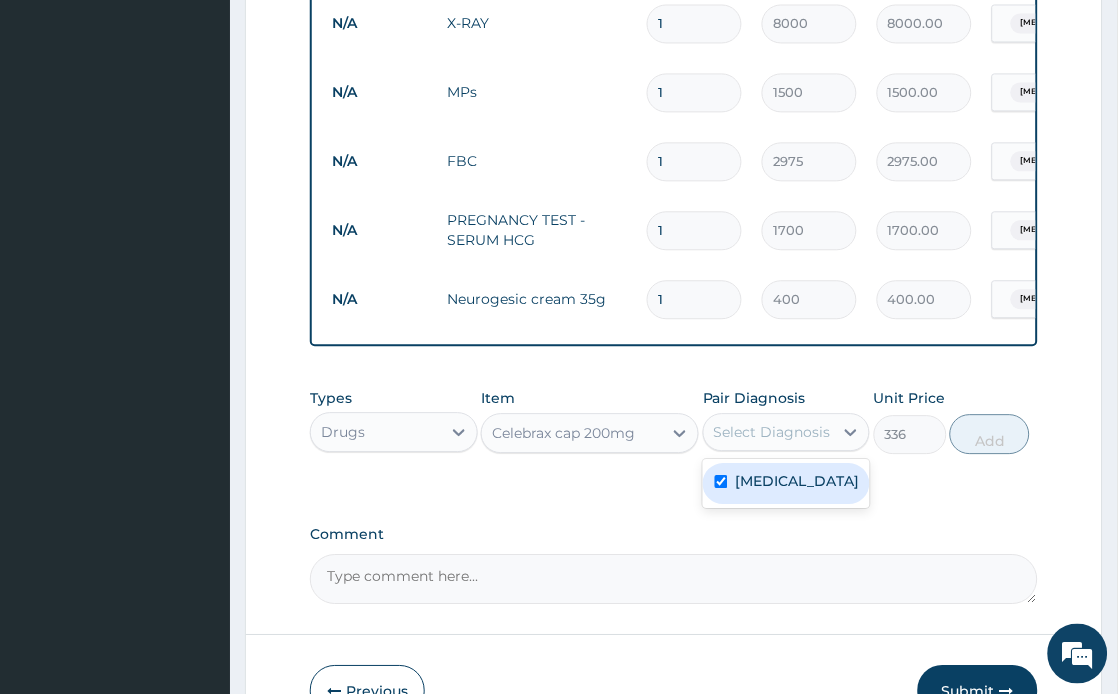 checkbox on "true" 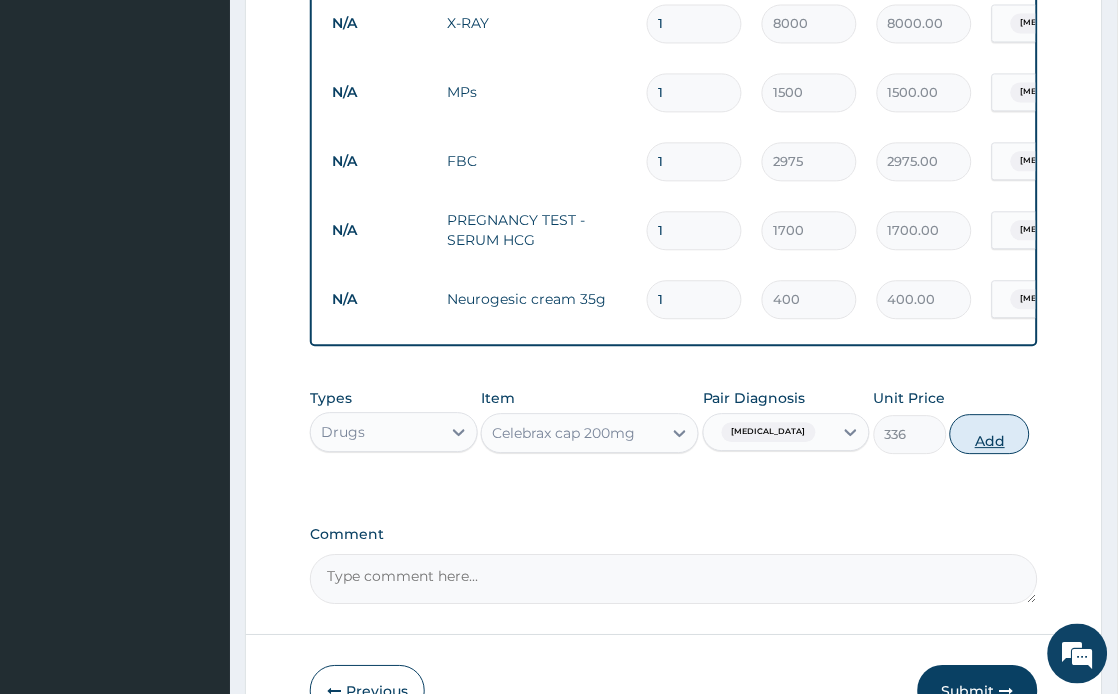 click on "Add" at bounding box center (990, 434) 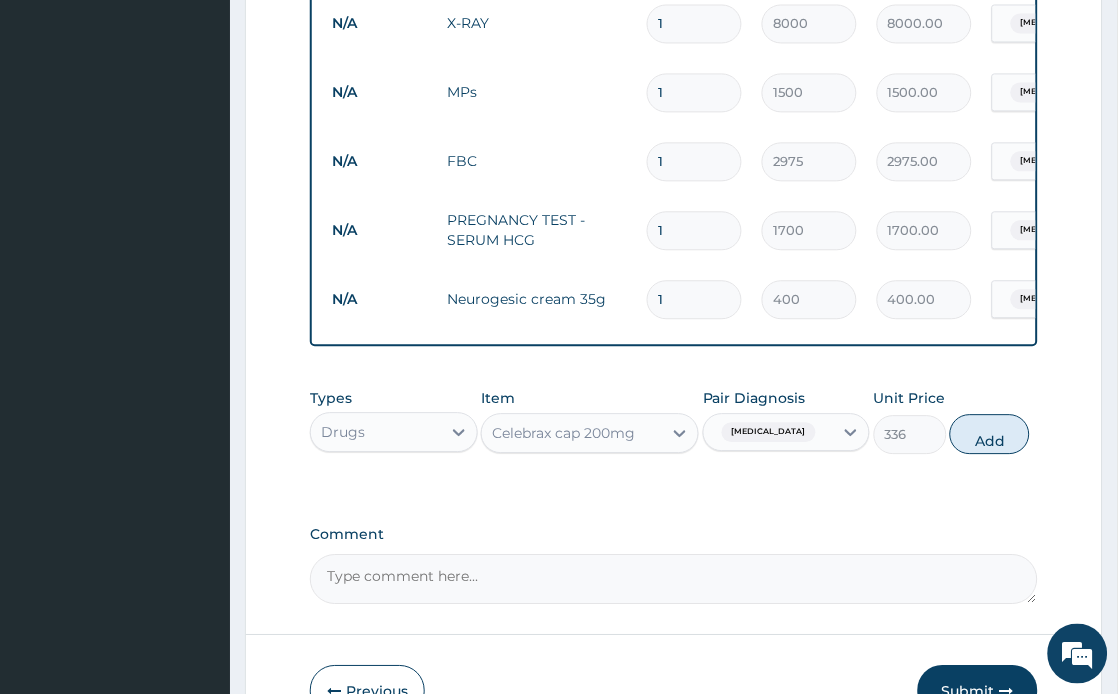 type on "0" 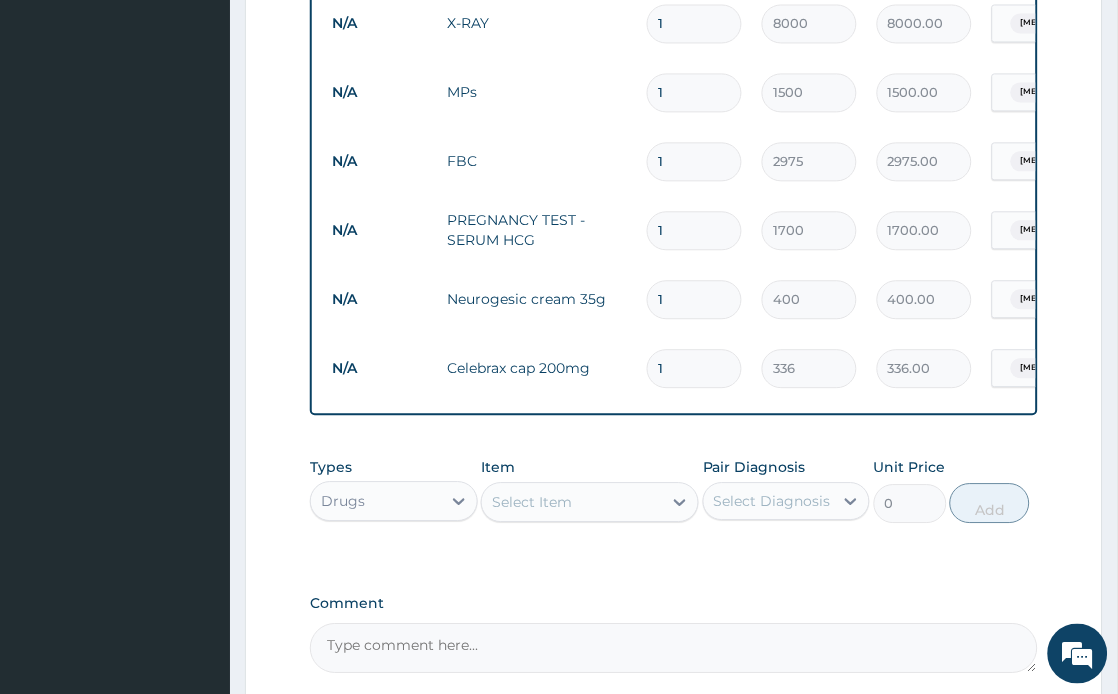 type on "10" 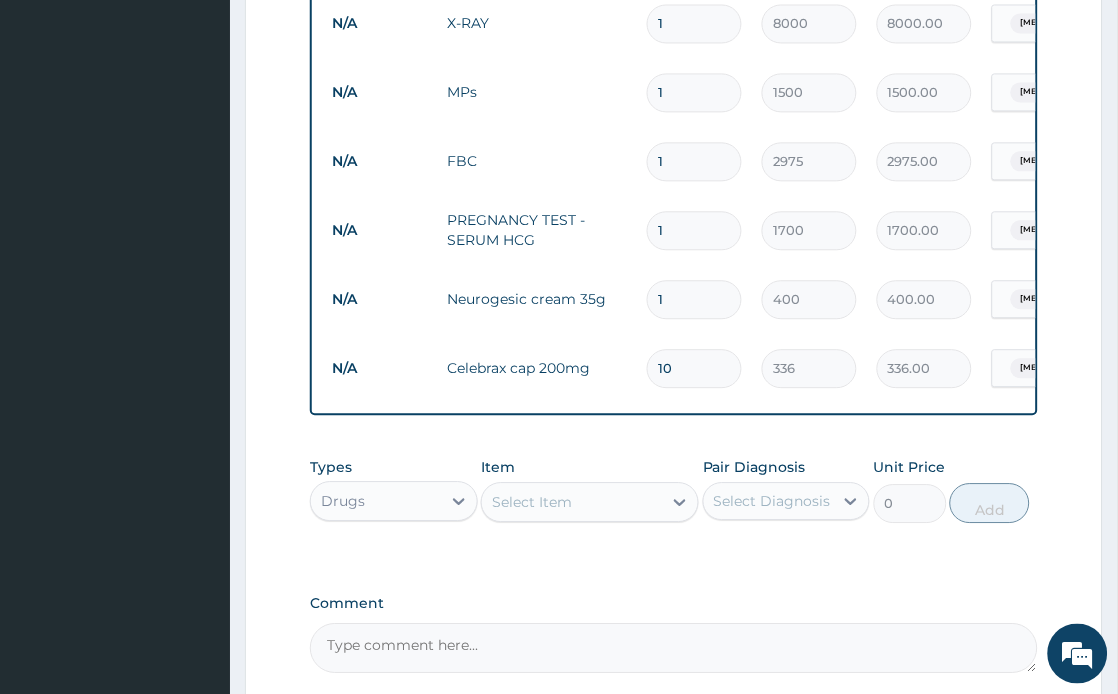 type on "3360.00" 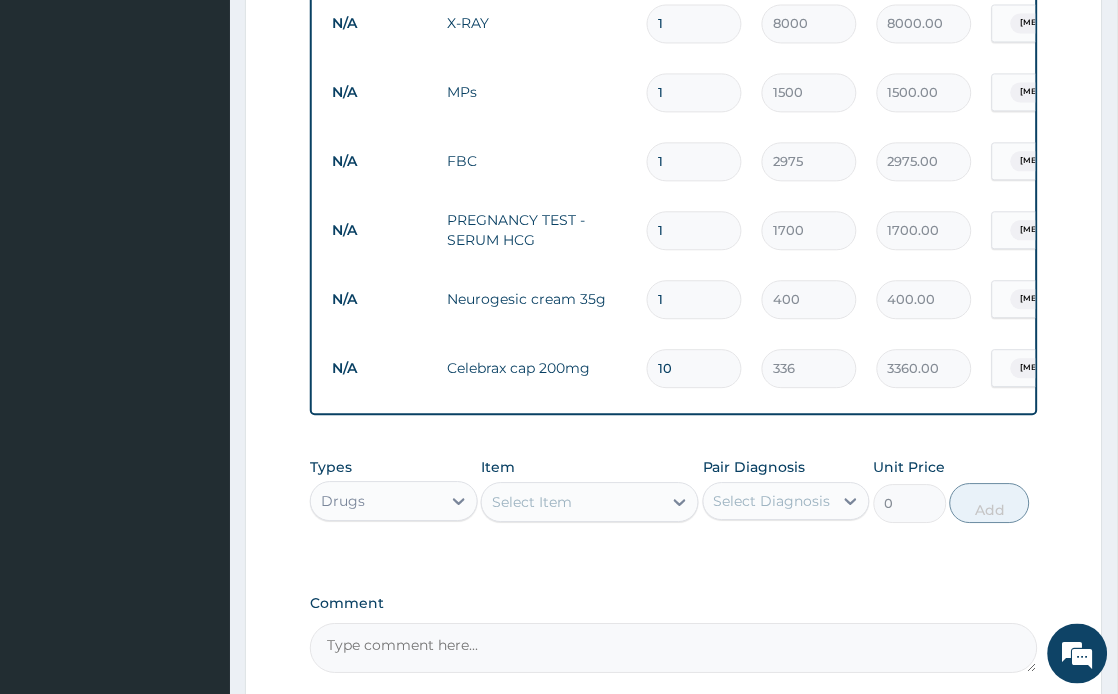 type on "10" 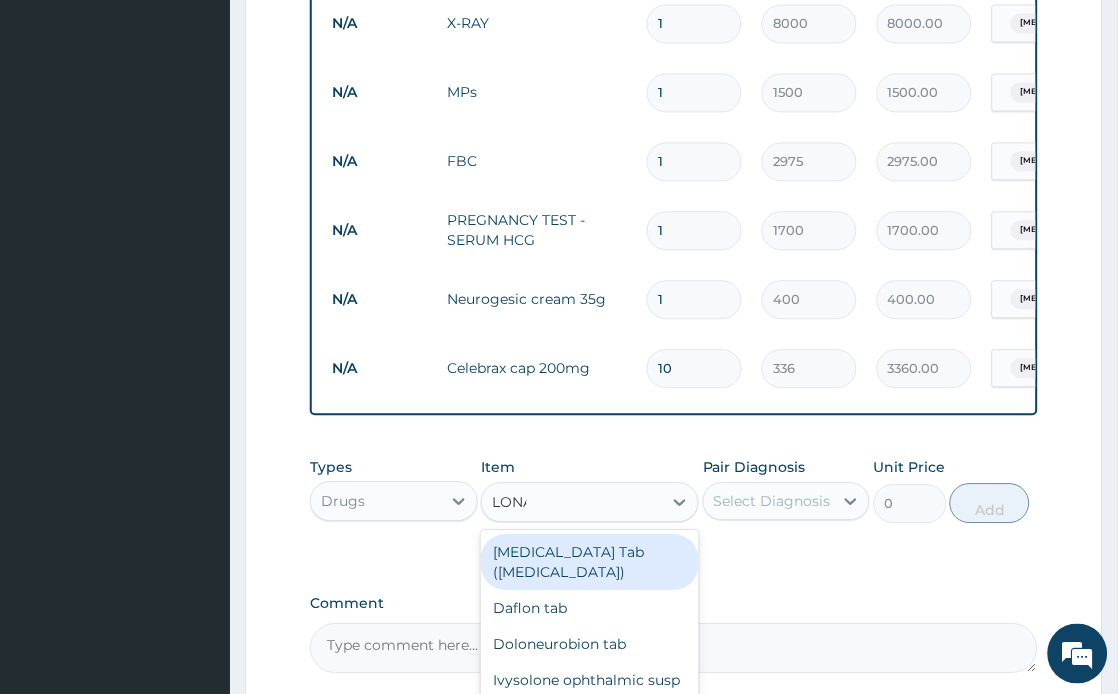 type on "LONART" 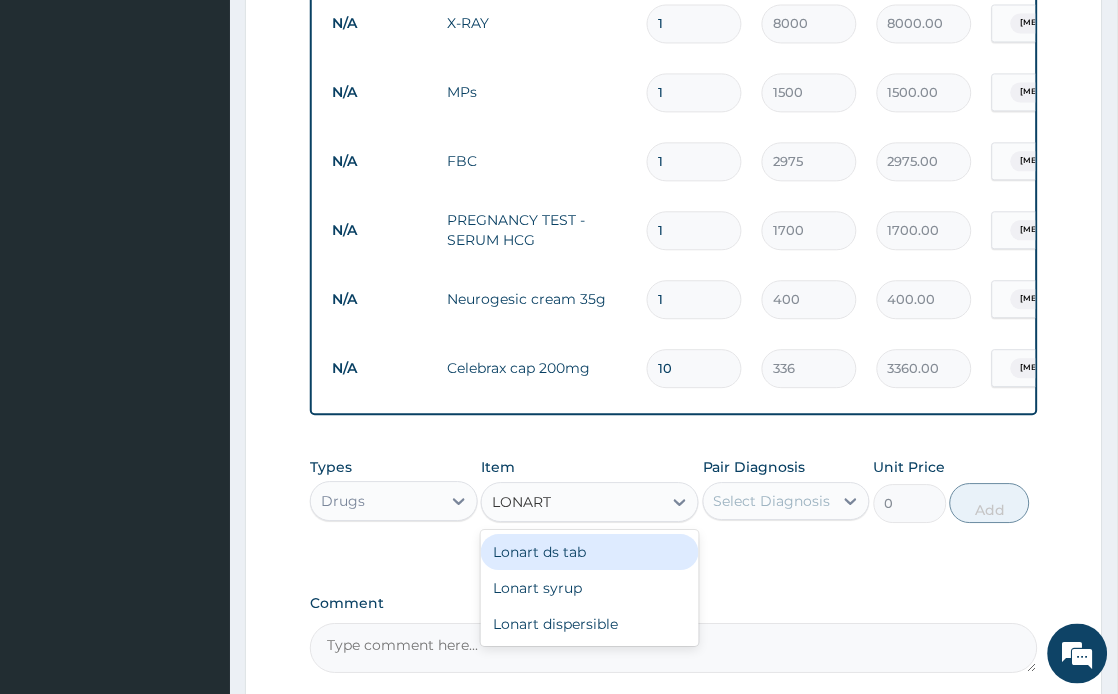 click on "Lonart ds tab" at bounding box center [590, 552] 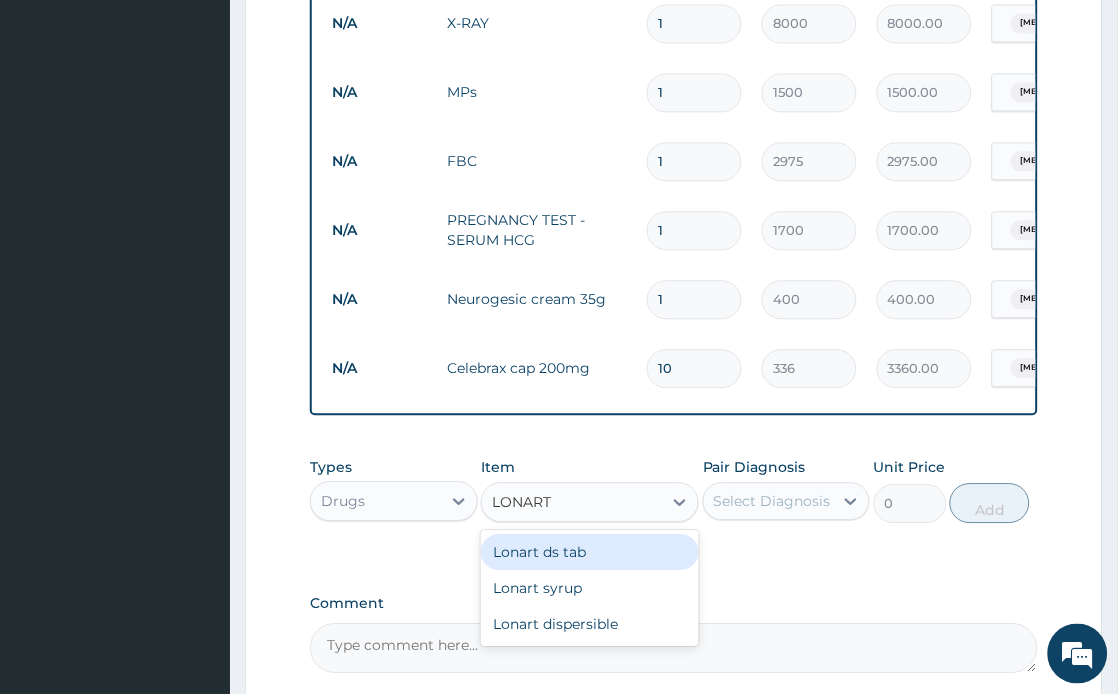 type 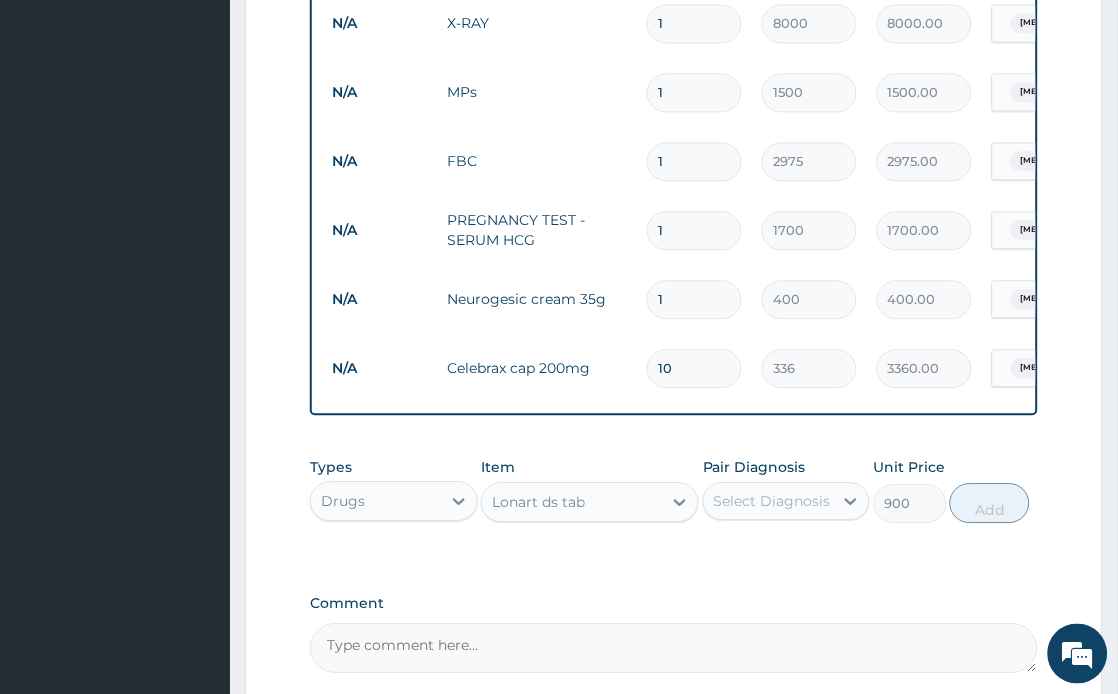 click on "Select Diagnosis" at bounding box center (772, 501) 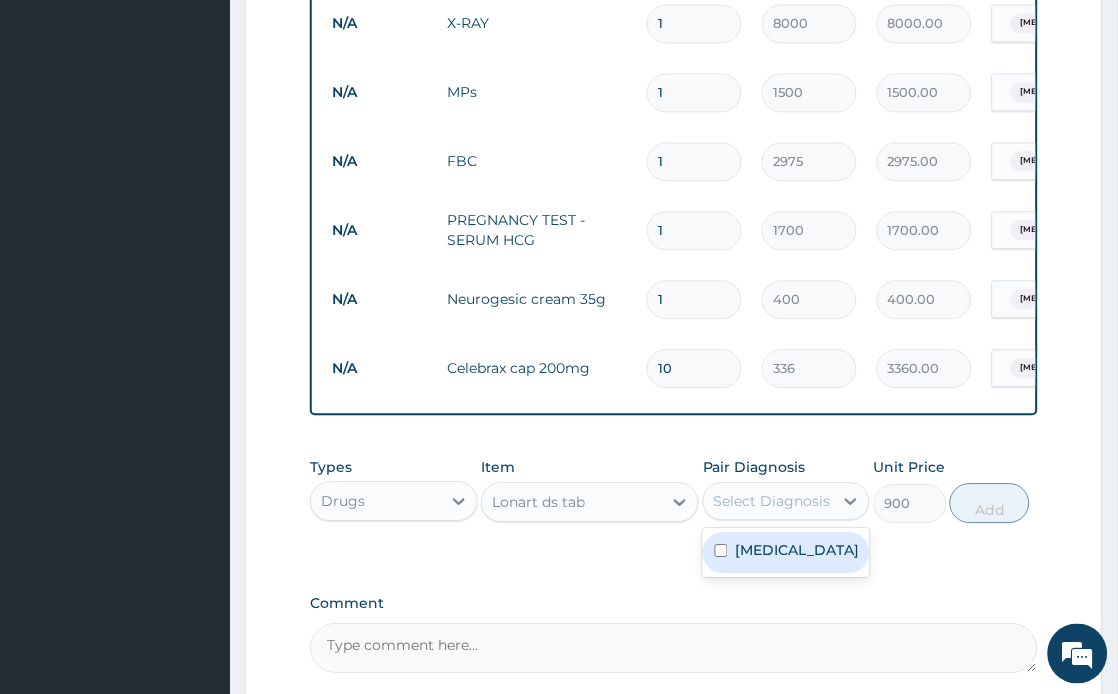 click on "[MEDICAL_DATA]" at bounding box center [798, 550] 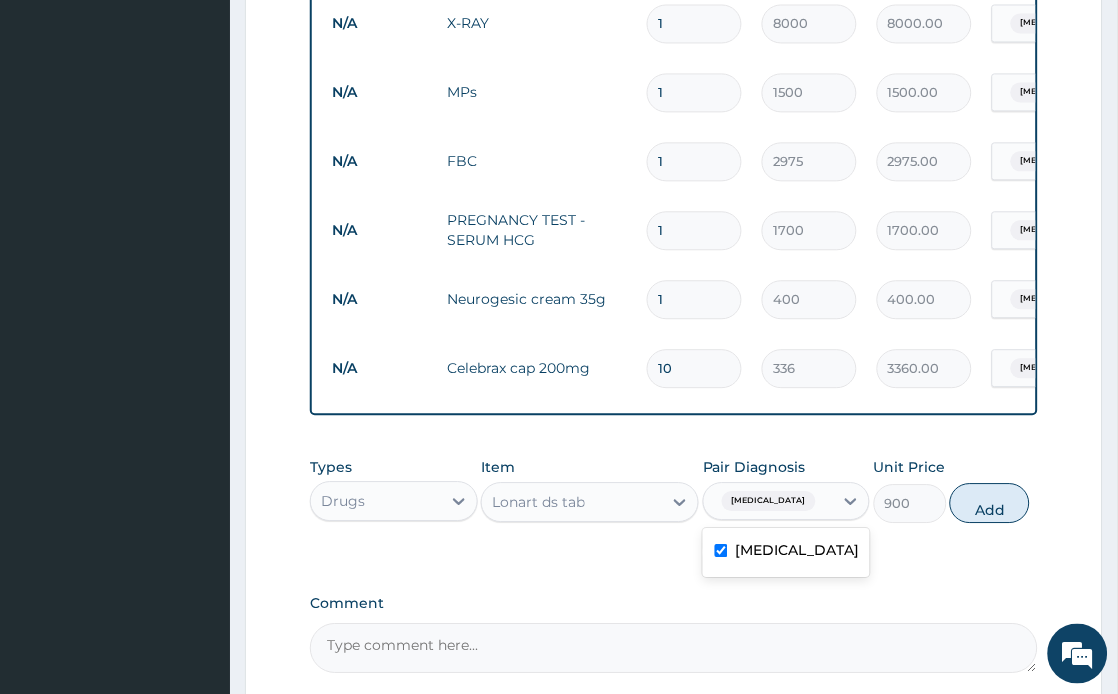 click on "[MEDICAL_DATA]" at bounding box center [798, 550] 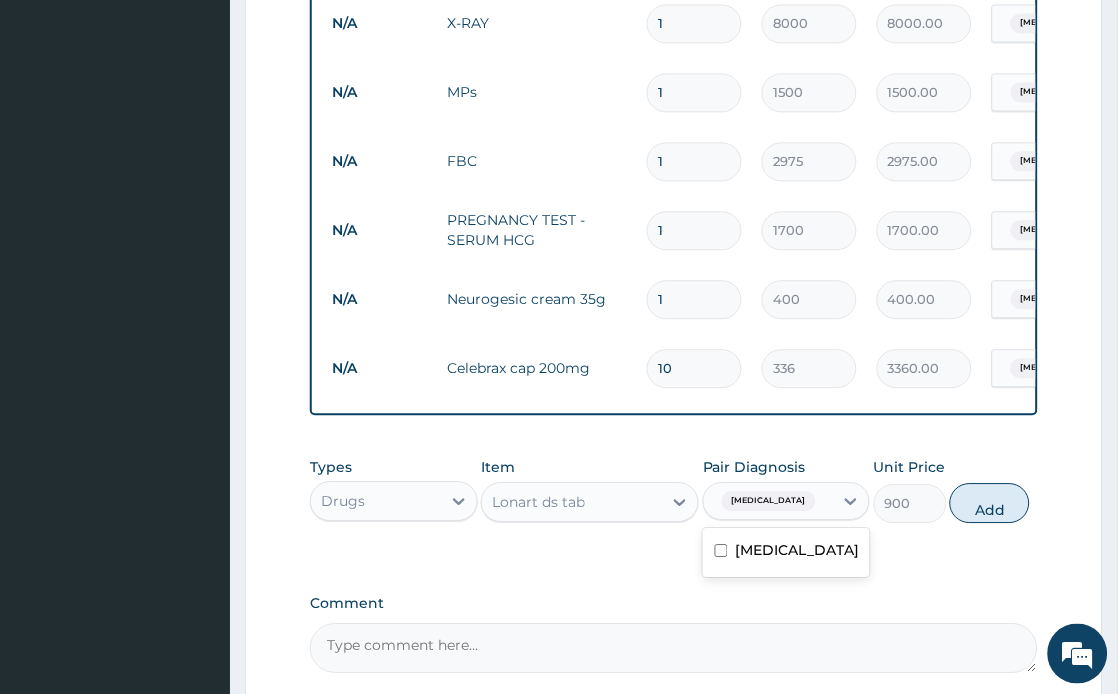 checkbox on "false" 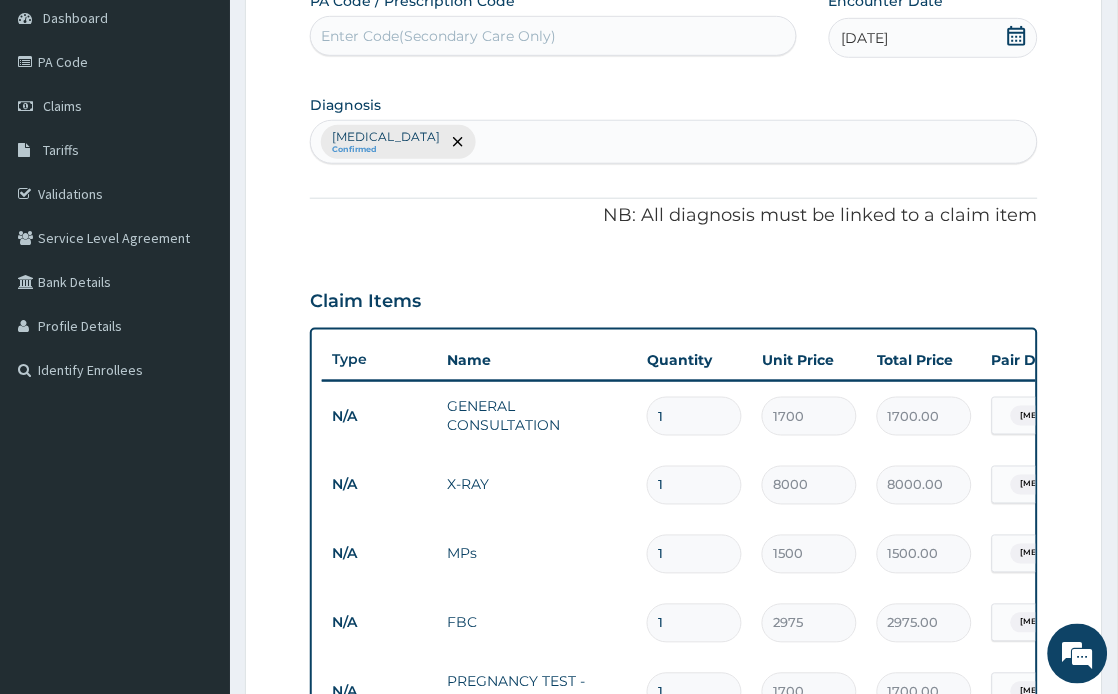 scroll, scrollTop: 106, scrollLeft: 0, axis: vertical 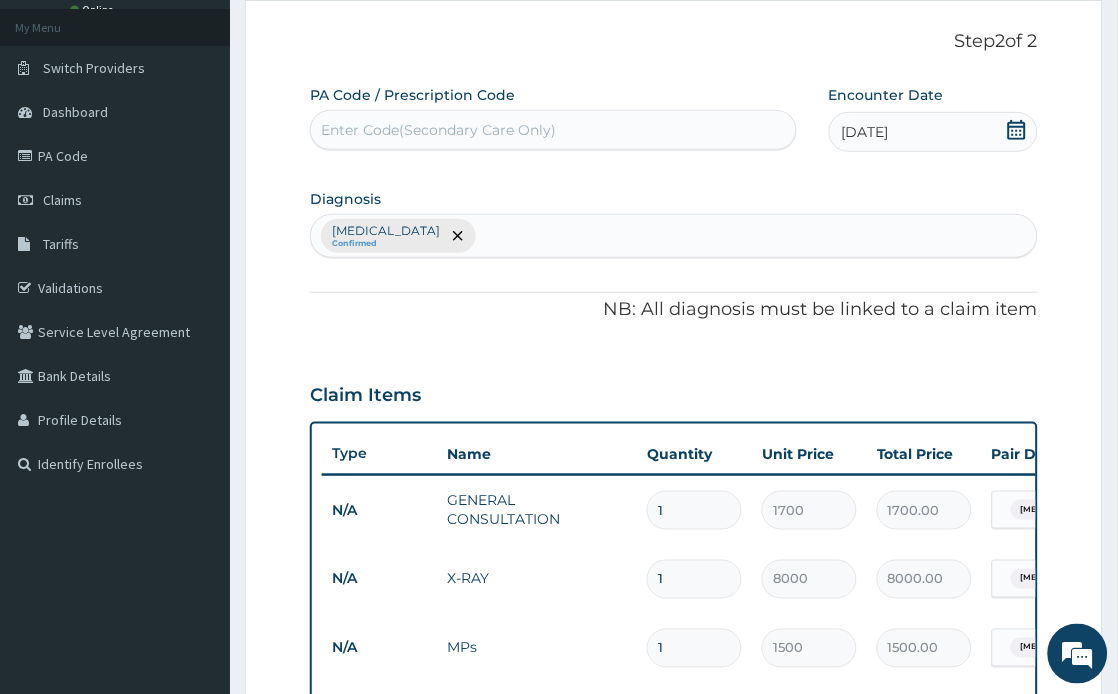 click on "[MEDICAL_DATA] Confirmed" at bounding box center [674, 236] 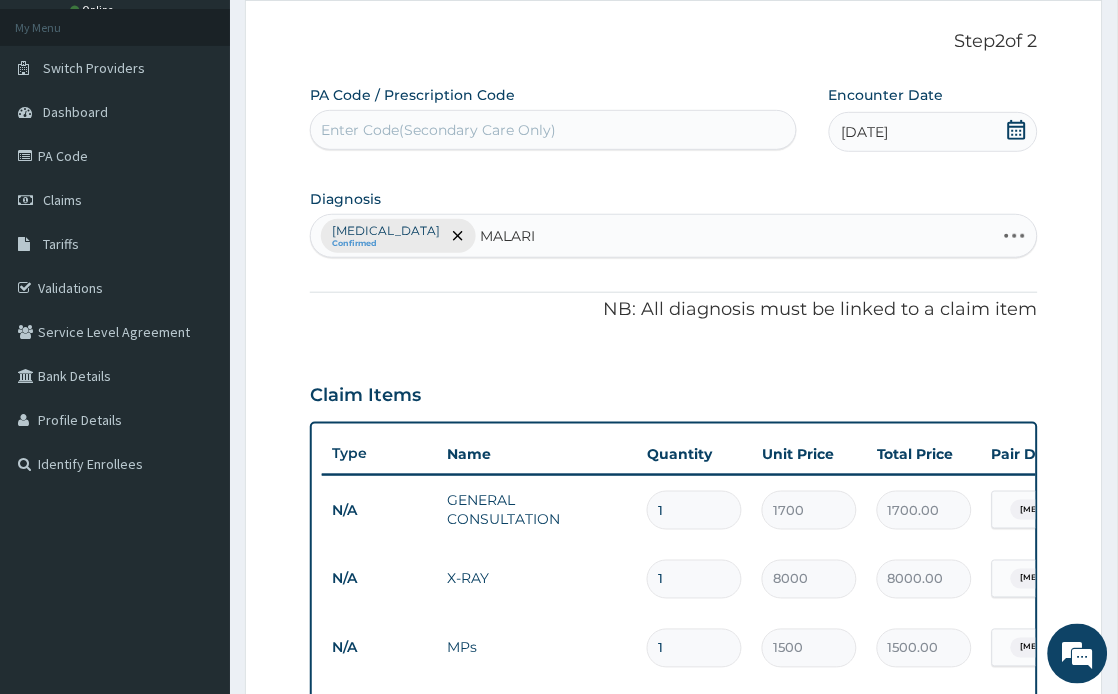 type on "[MEDICAL_DATA]" 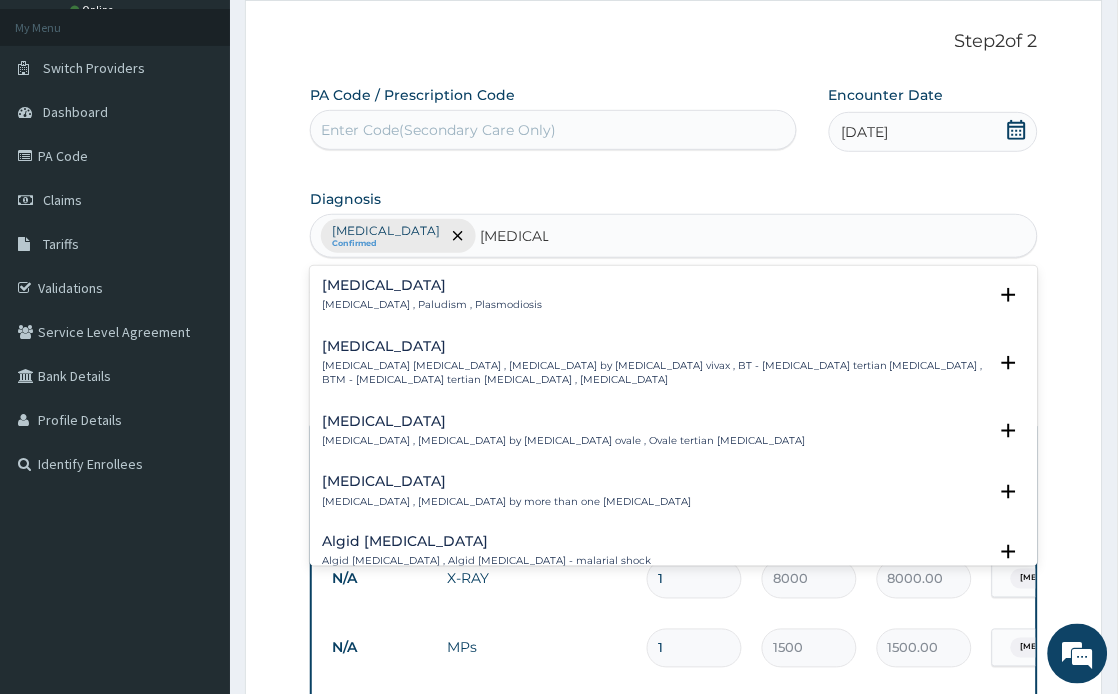 click on "[MEDICAL_DATA] [MEDICAL_DATA] , Paludism , Plasmodiosis" at bounding box center [432, 295] 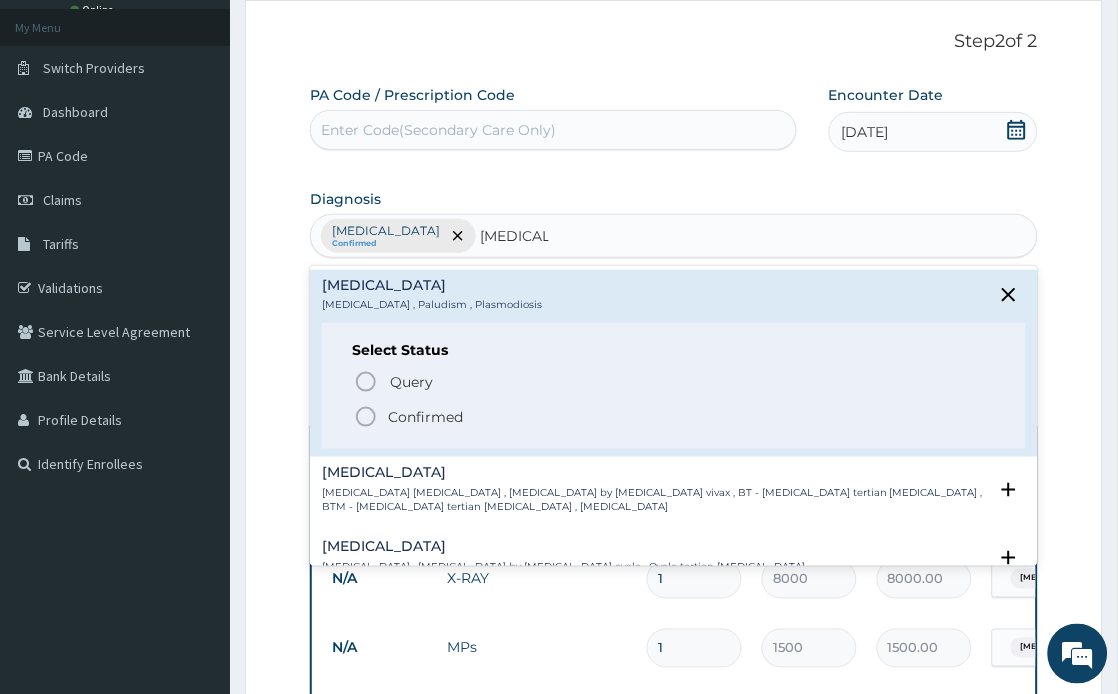 click 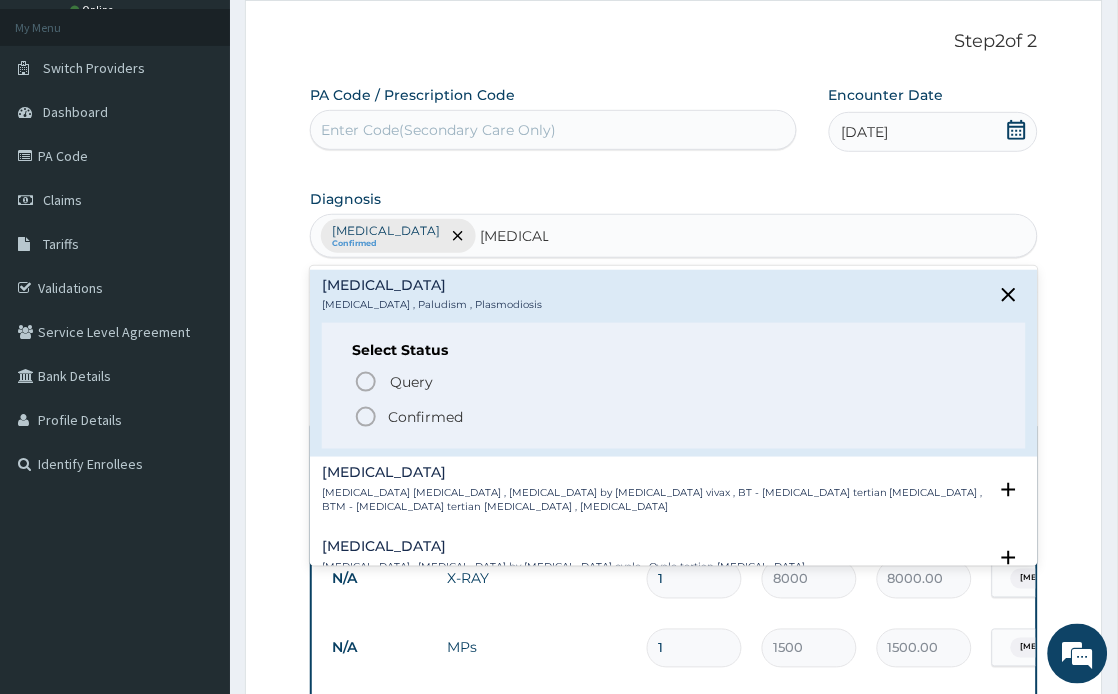 type 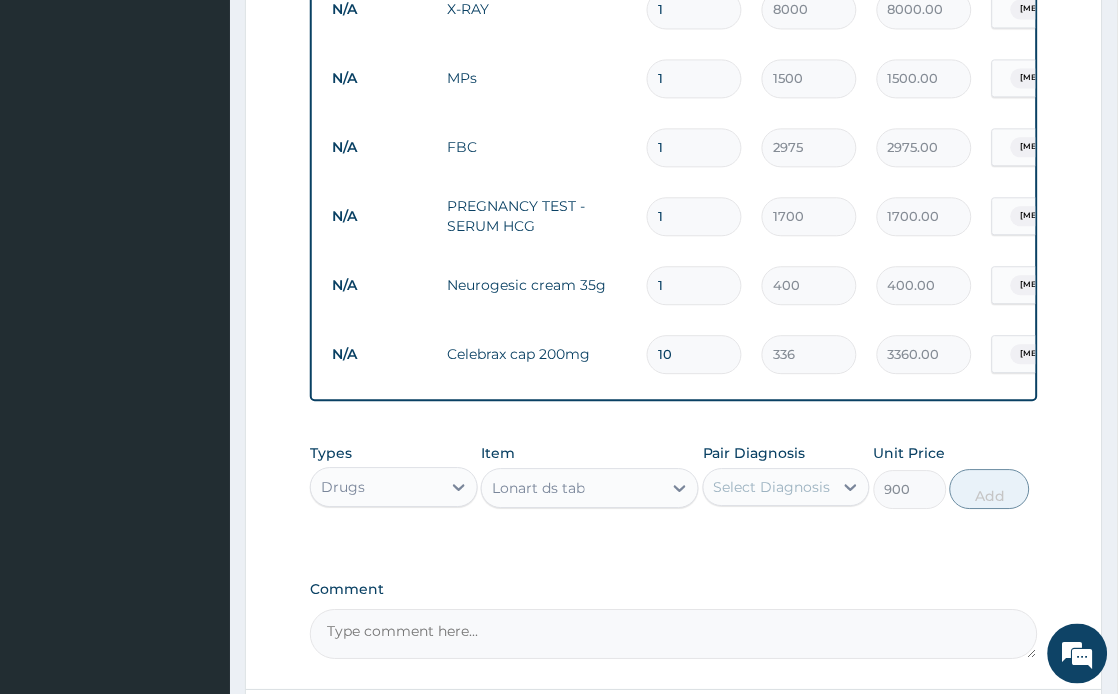 scroll, scrollTop: 773, scrollLeft: 0, axis: vertical 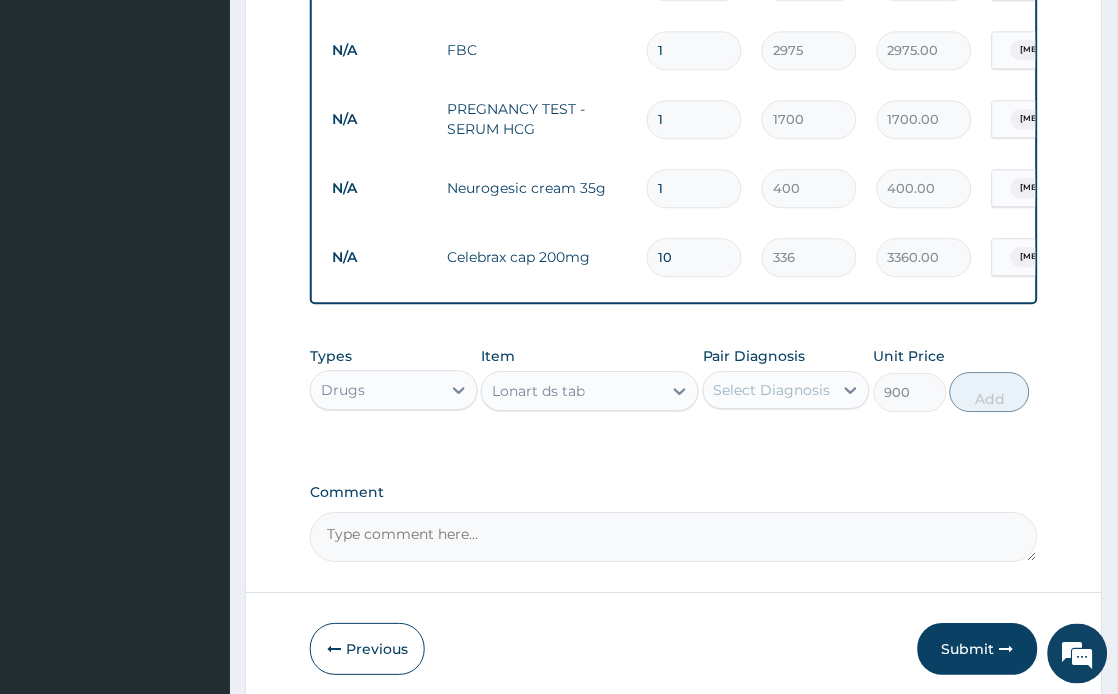 click on "Select Diagnosis" at bounding box center [772, 390] 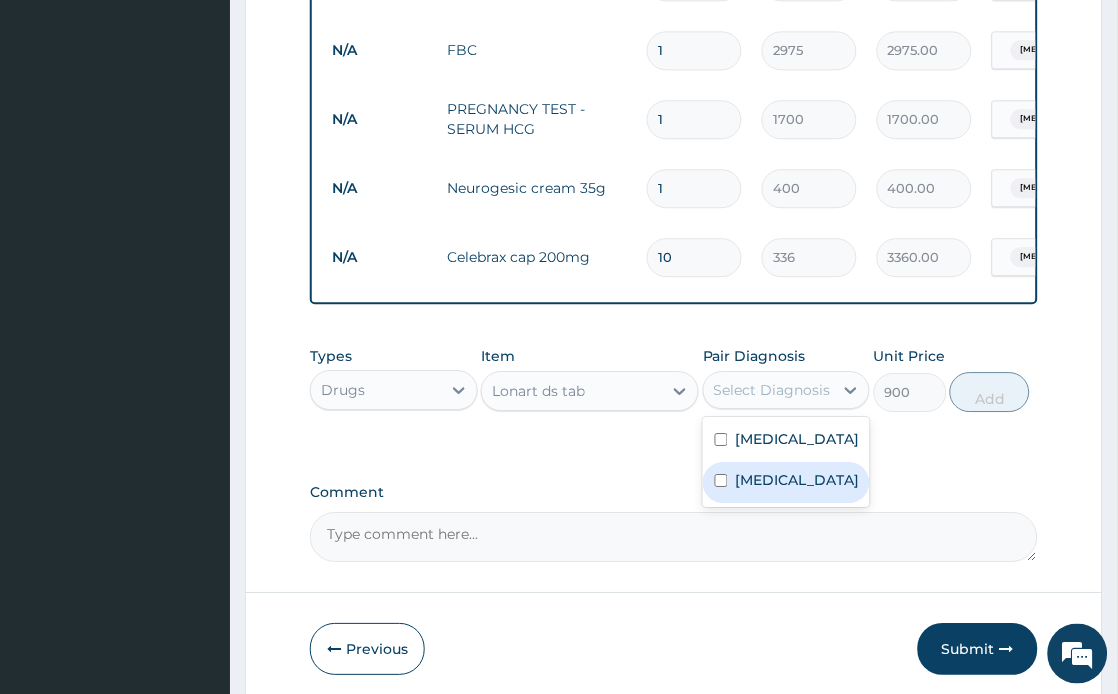click on "[MEDICAL_DATA]" at bounding box center (798, 480) 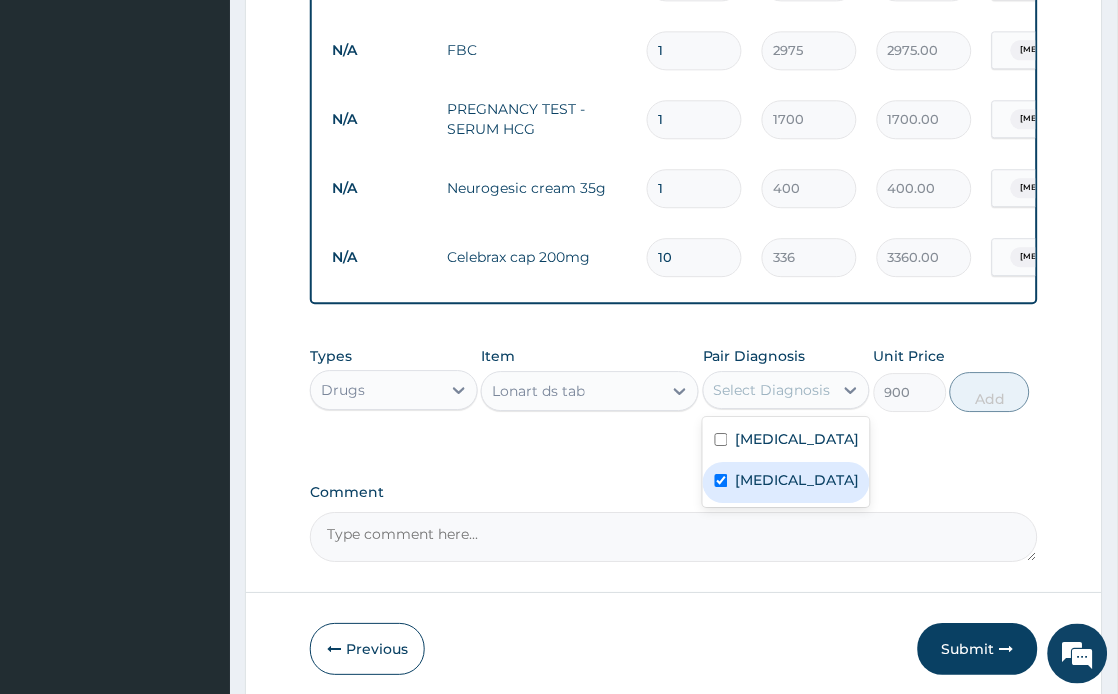 checkbox on "true" 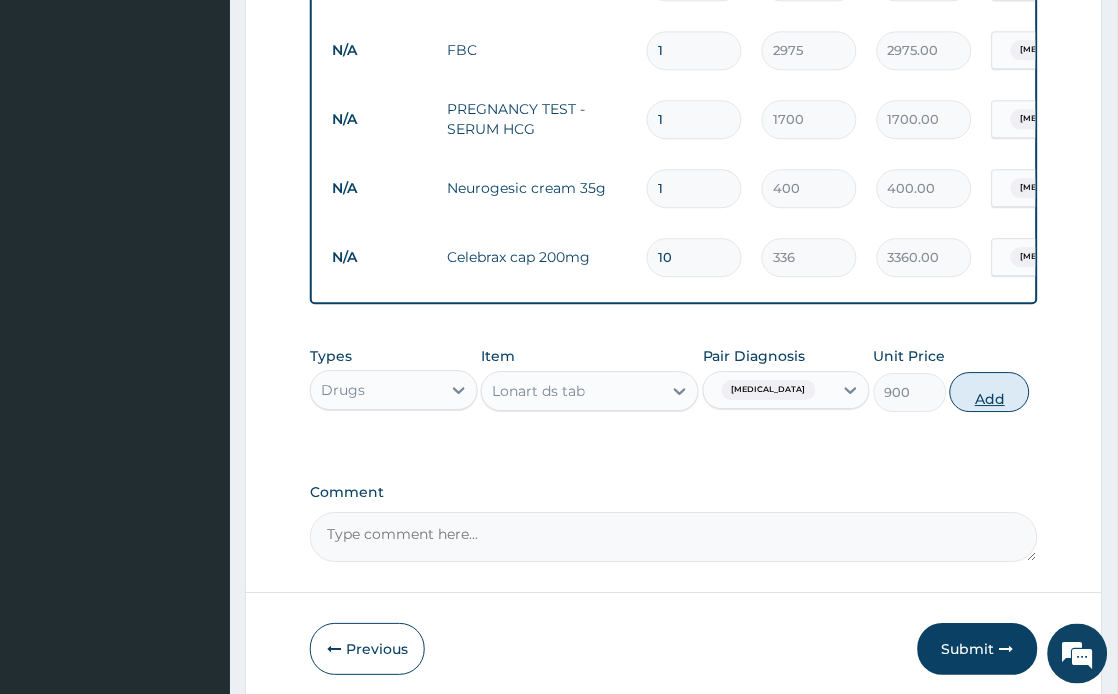 click on "Add" at bounding box center (990, 392) 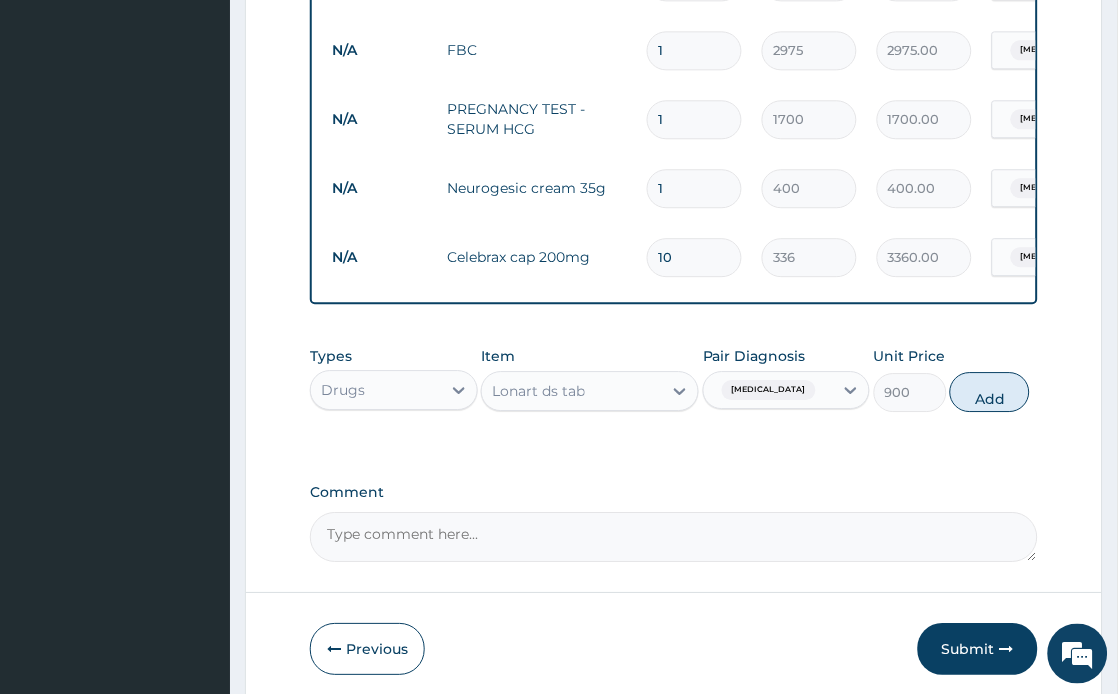 type on "0" 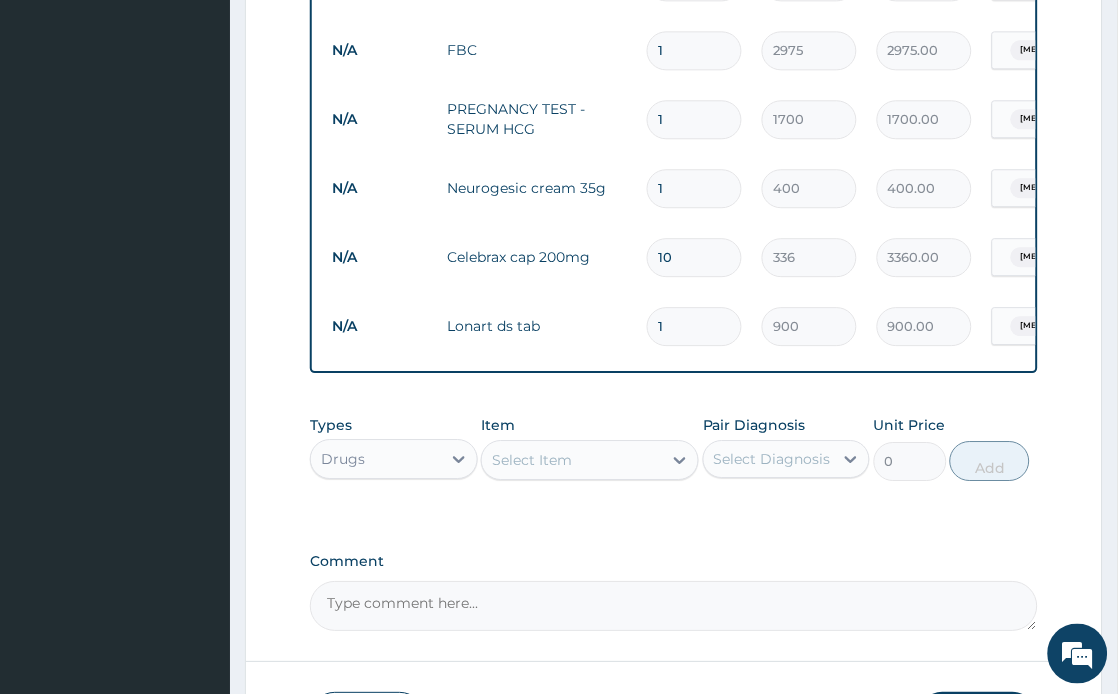 type 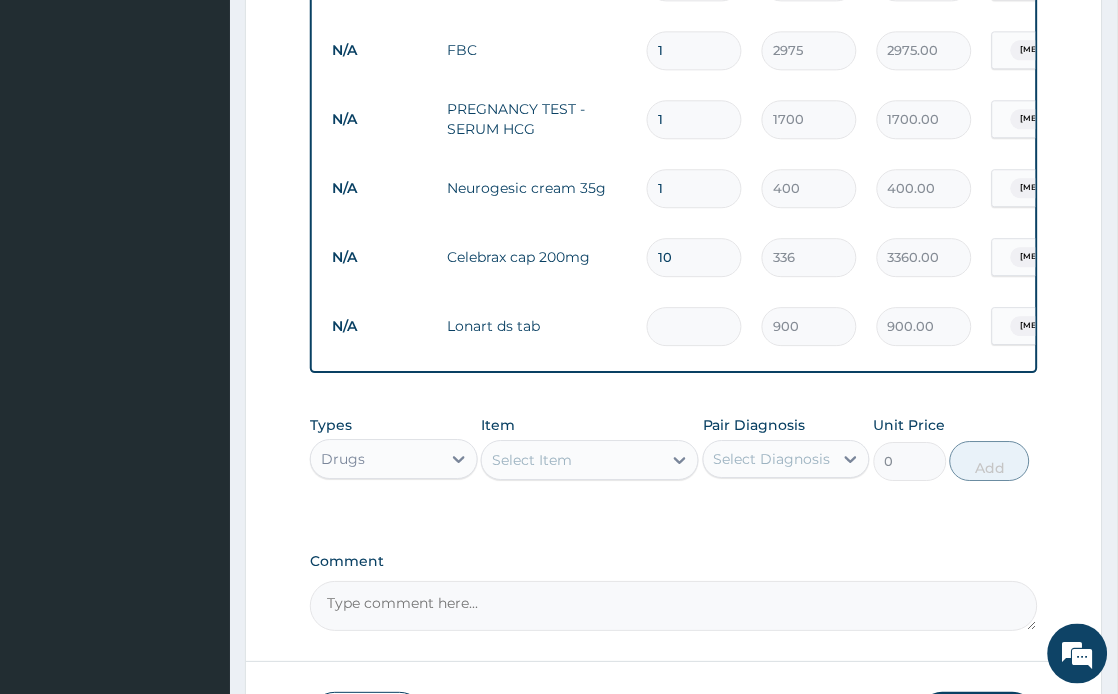 type on "0.00" 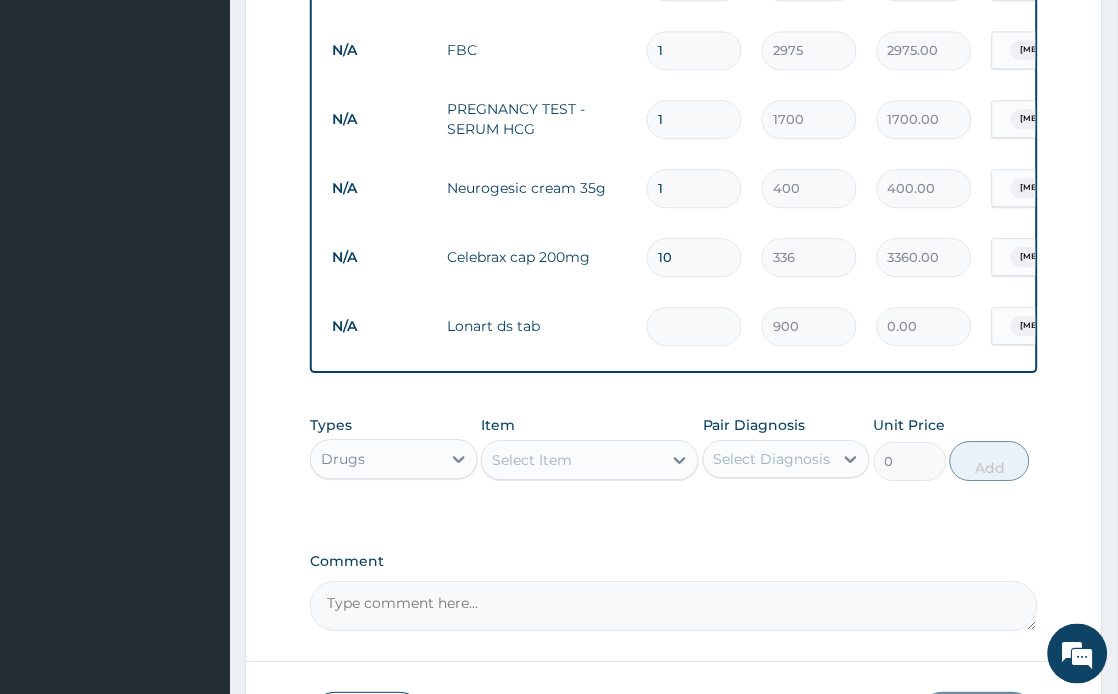 type on "6" 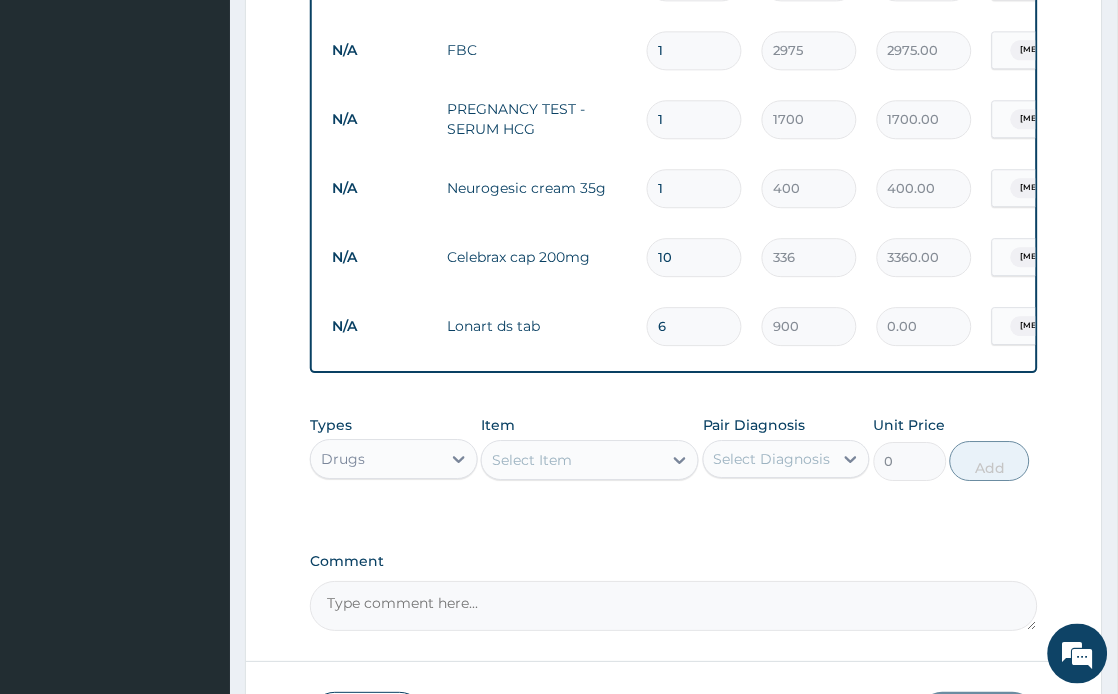 type on "5400.00" 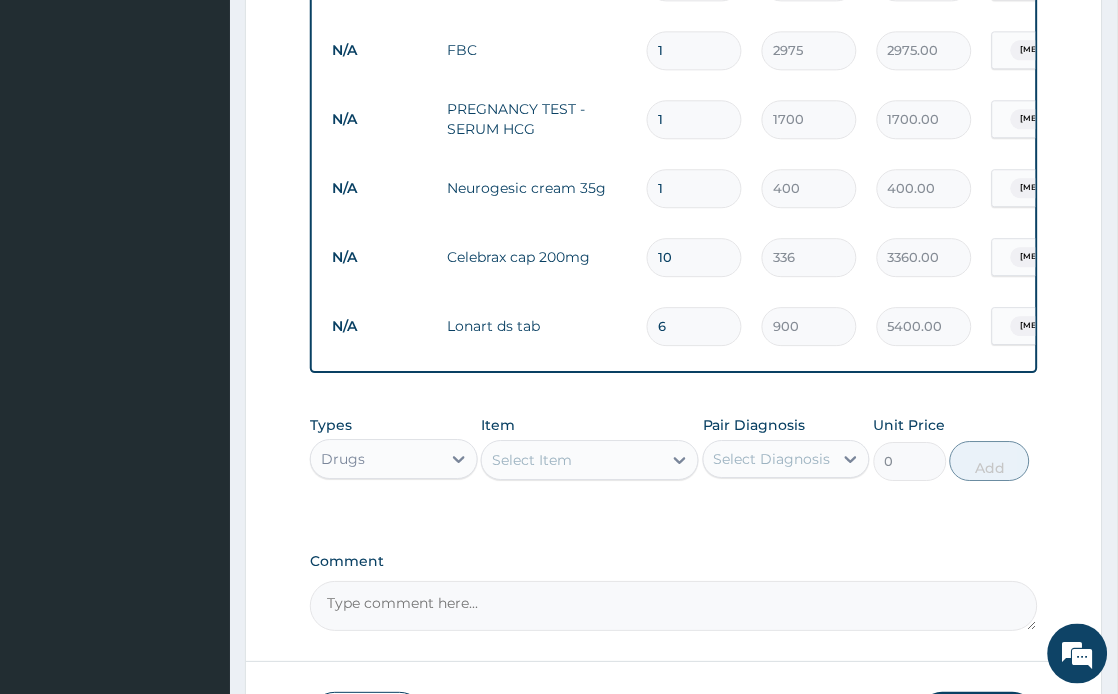 type on "6" 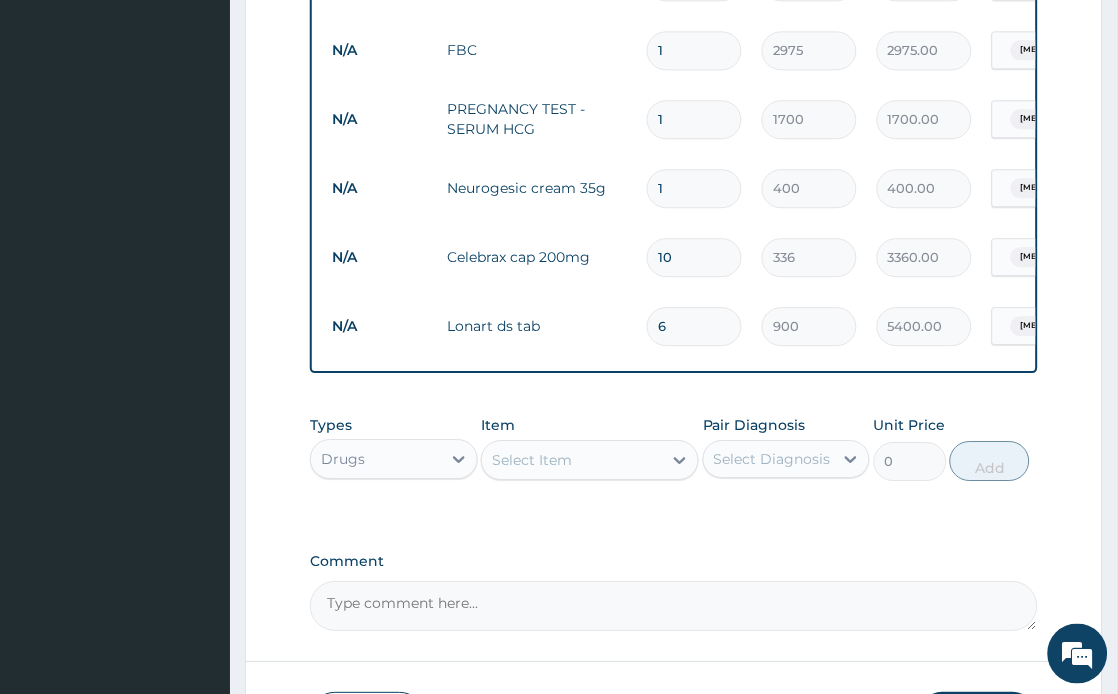 click on "Select Item" at bounding box center (572, 460) 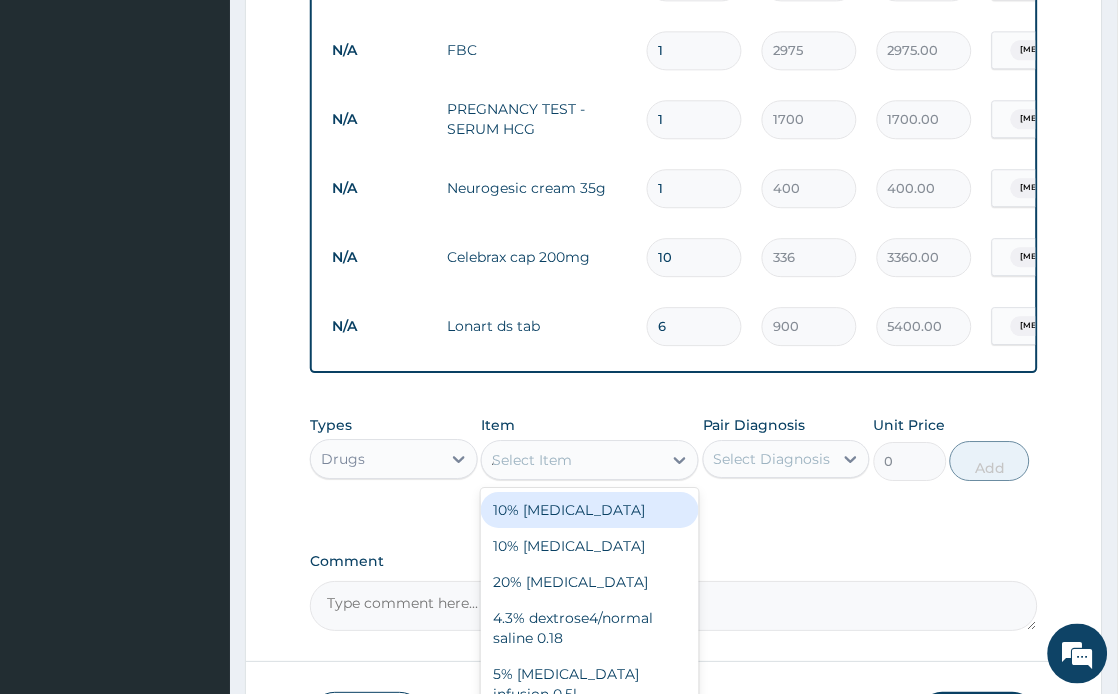 type on "AMOXICI" 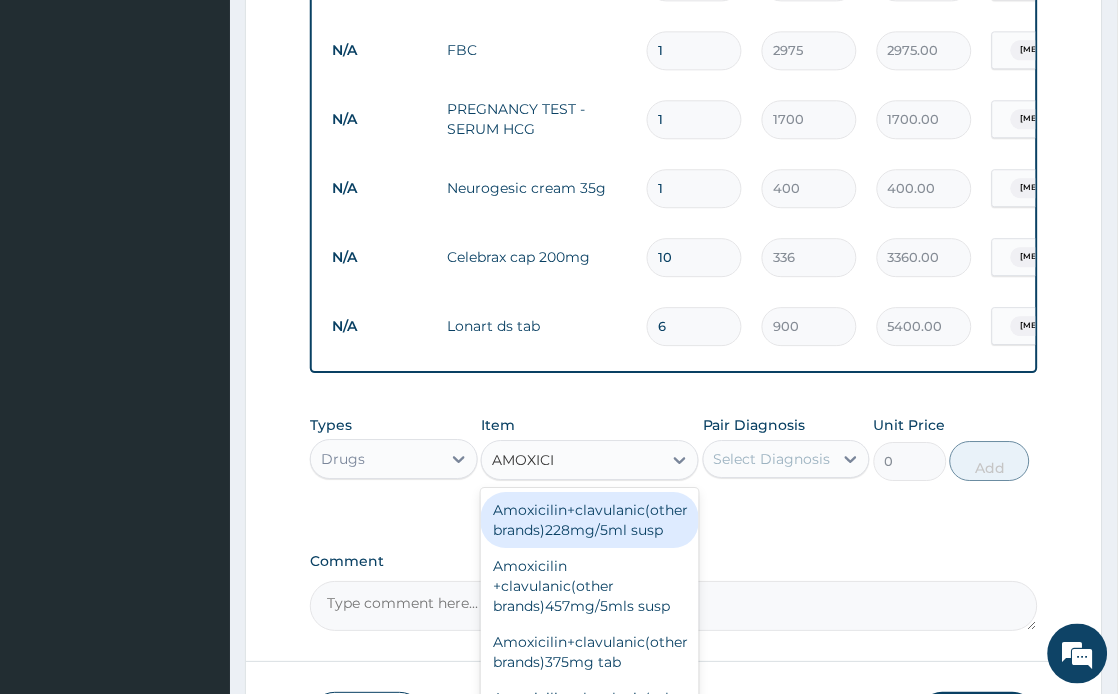 scroll, scrollTop: 940, scrollLeft: 0, axis: vertical 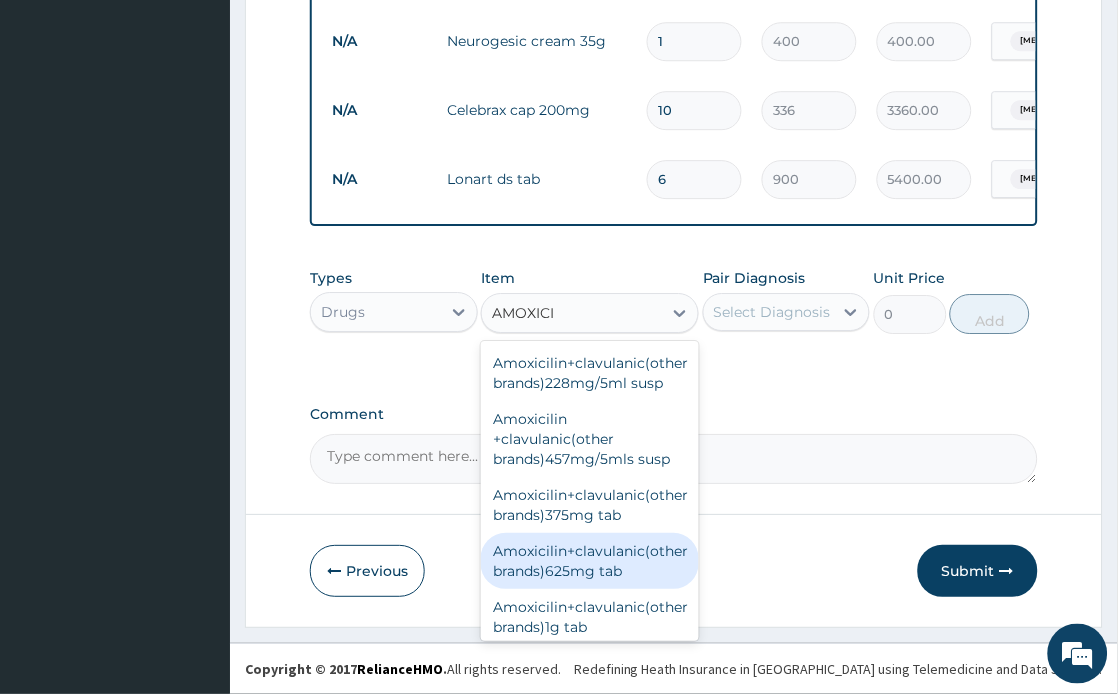 click on "Amoxicilin+clavulanic(other brands)625mg tab" at bounding box center [590, 561] 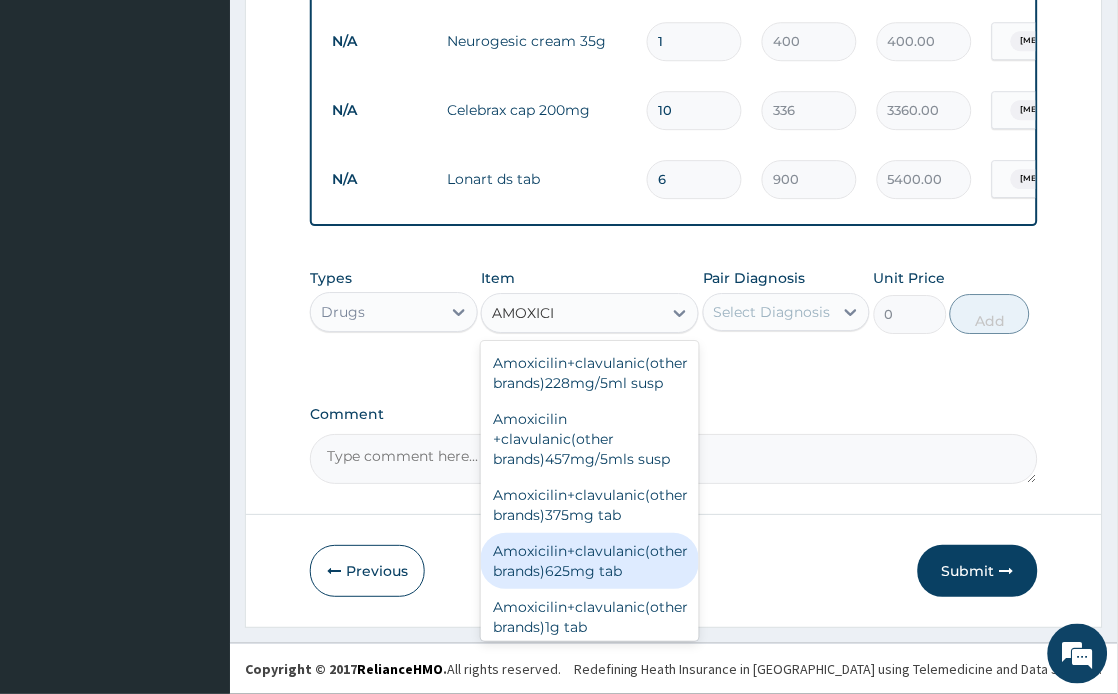 type 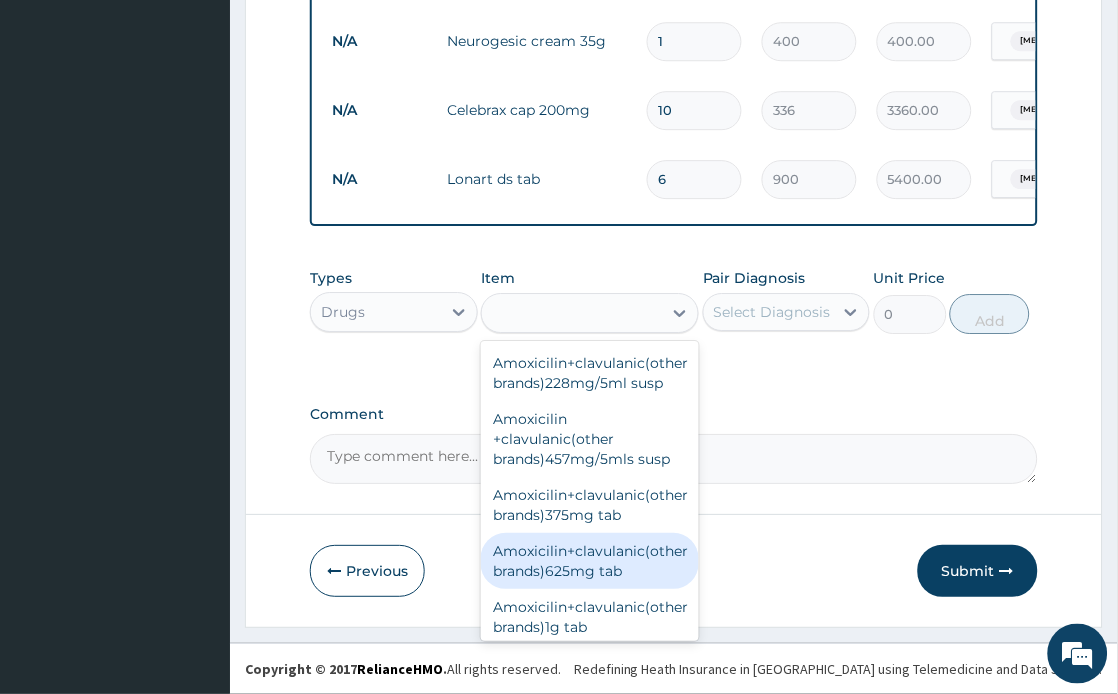type on "186" 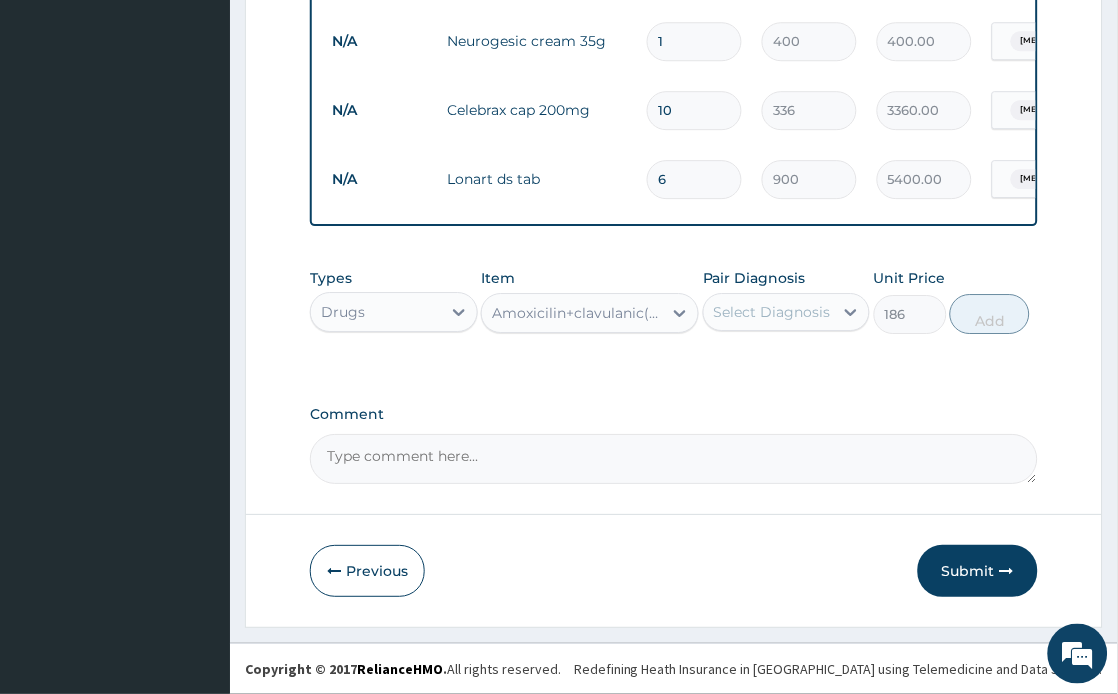 click on "Select Diagnosis" at bounding box center [772, 312] 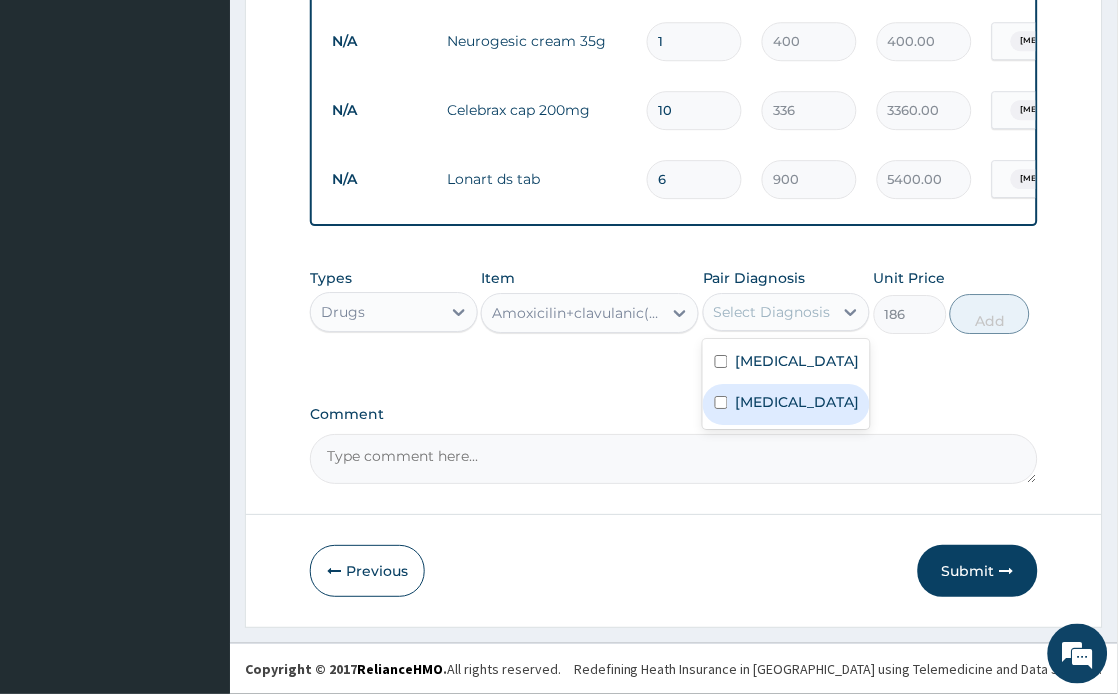 click on "[MEDICAL_DATA]" at bounding box center (798, 402) 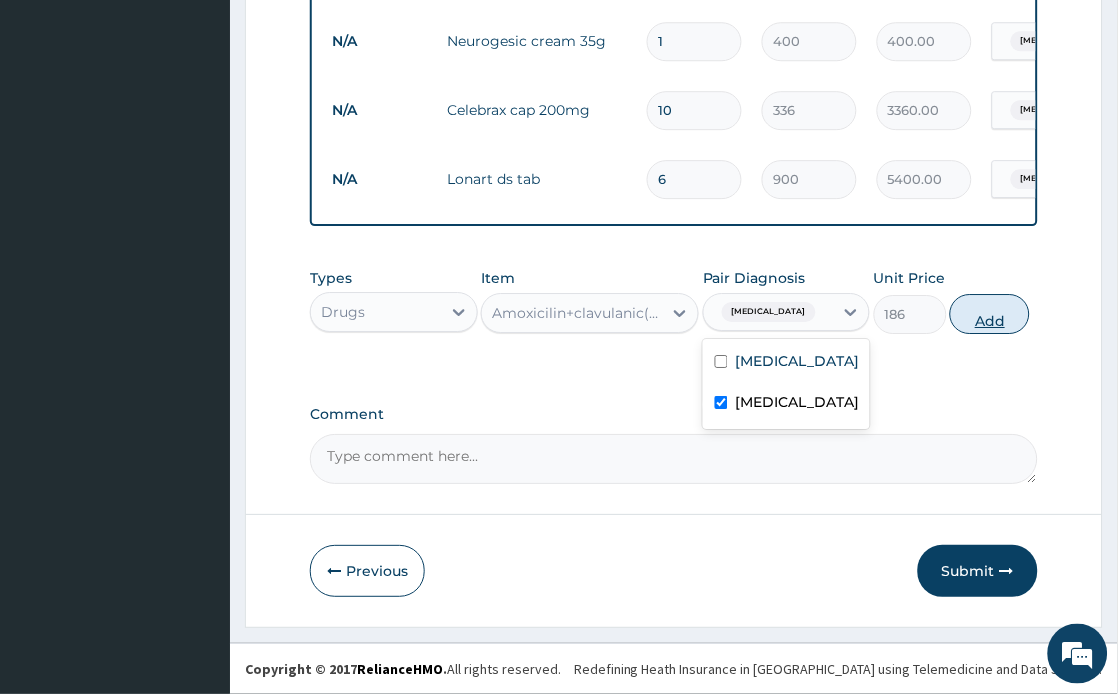 checkbox on "true" 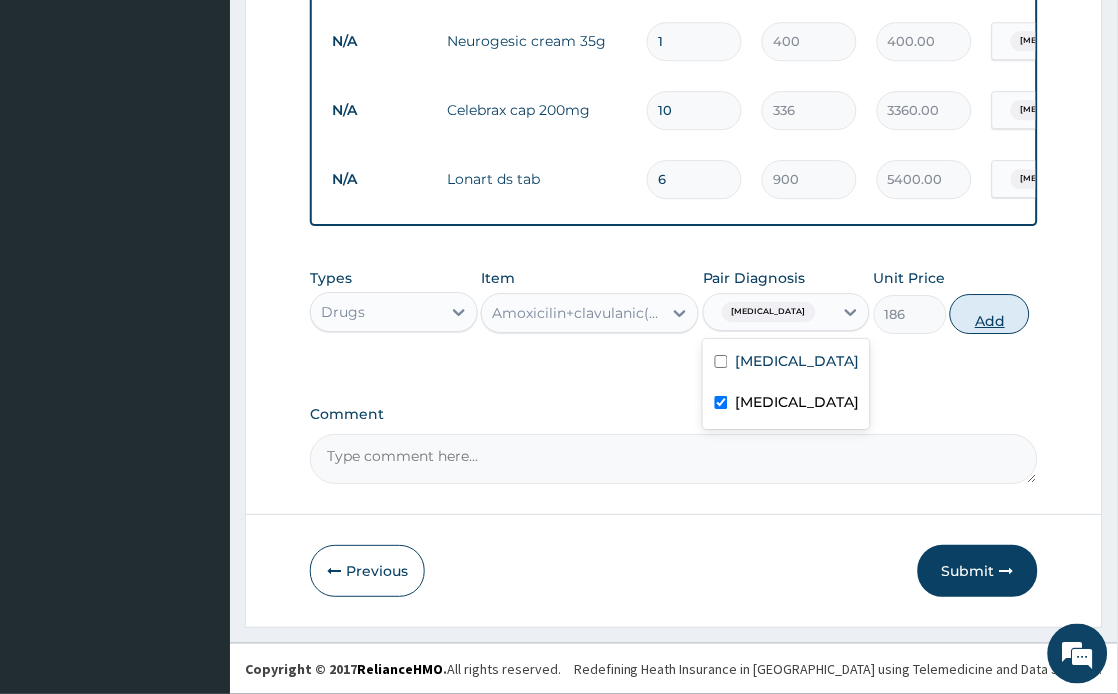 click on "Add" at bounding box center [990, 314] 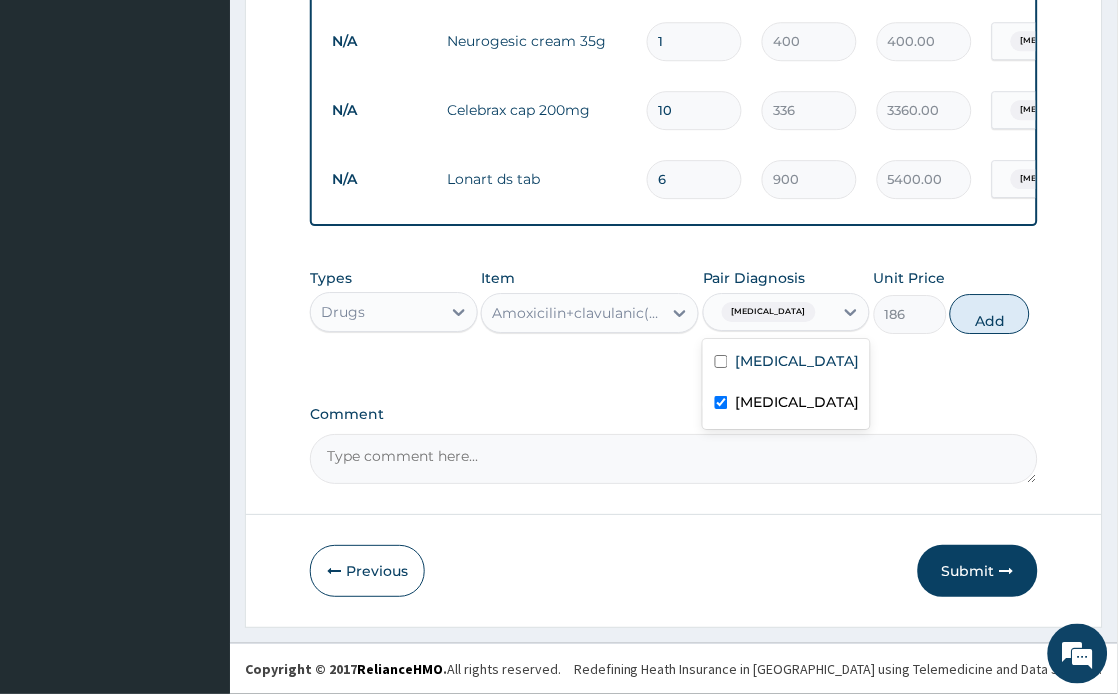 type on "0" 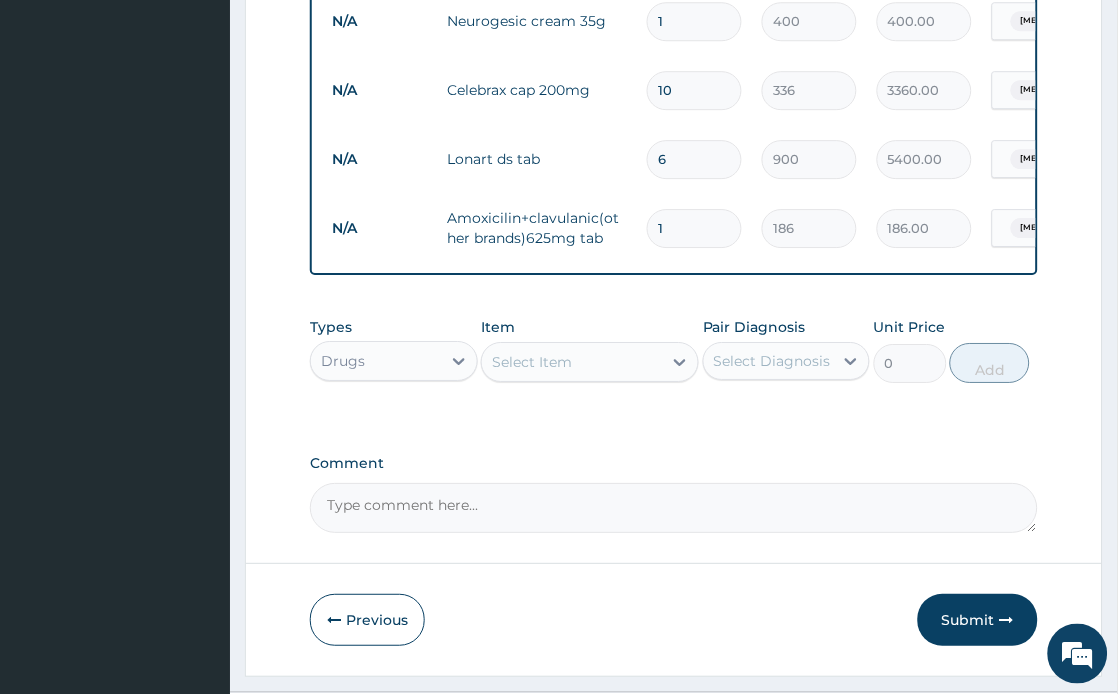 type on "10" 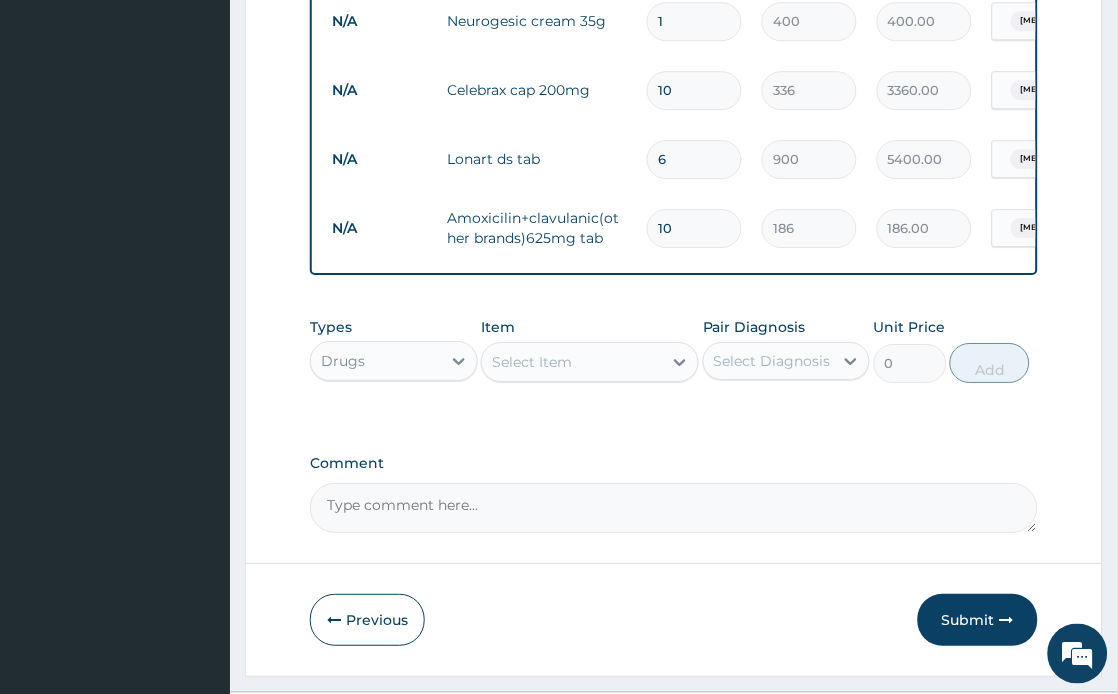 type on "1860.00" 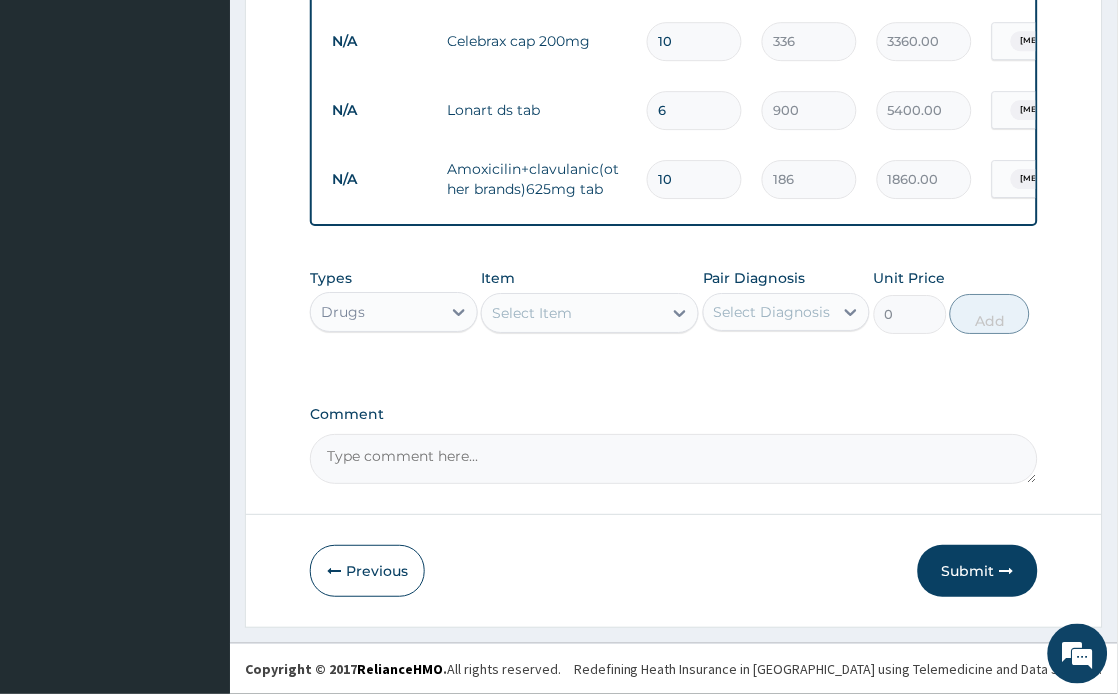 scroll, scrollTop: 1010, scrollLeft: 0, axis: vertical 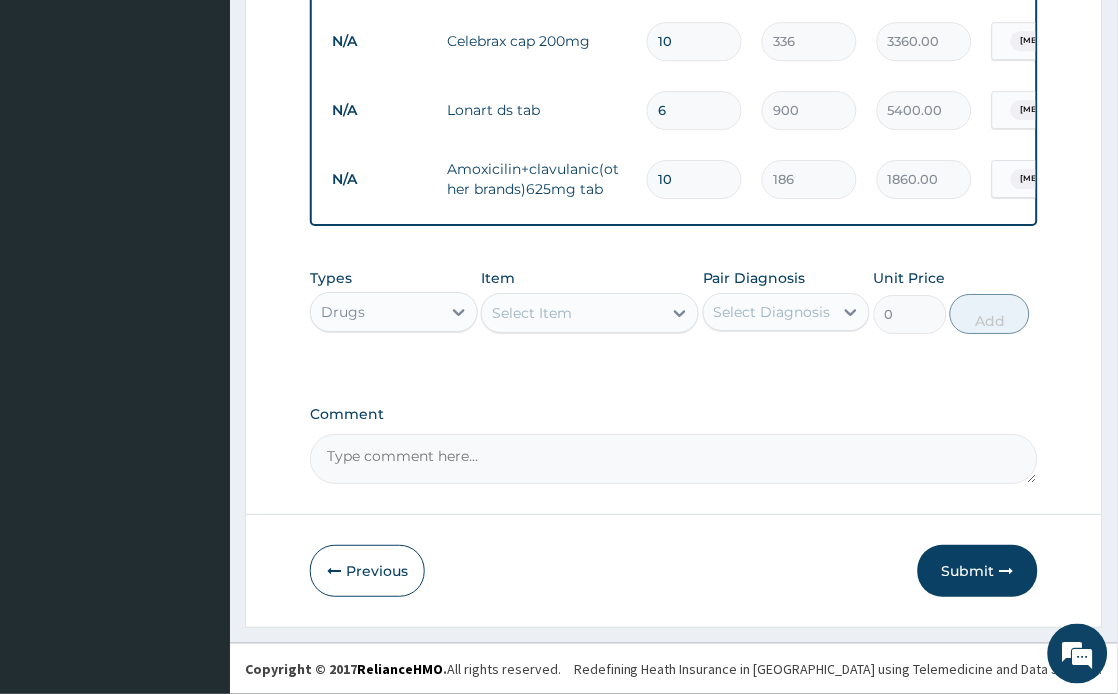 type on "10" 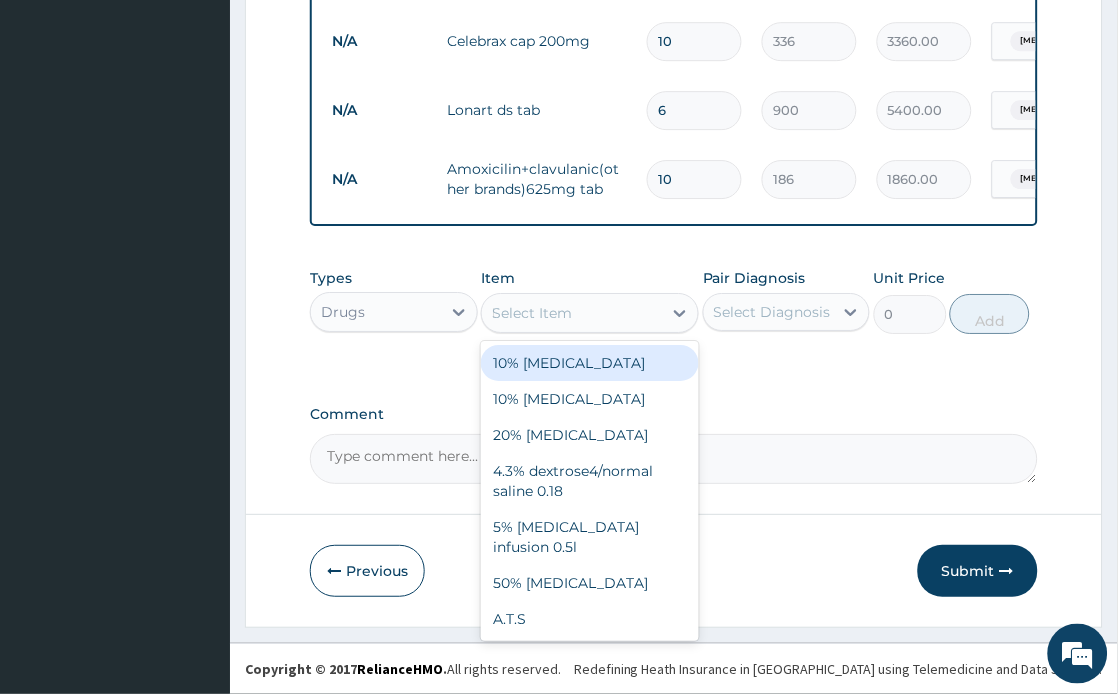 type on "PREGAB" 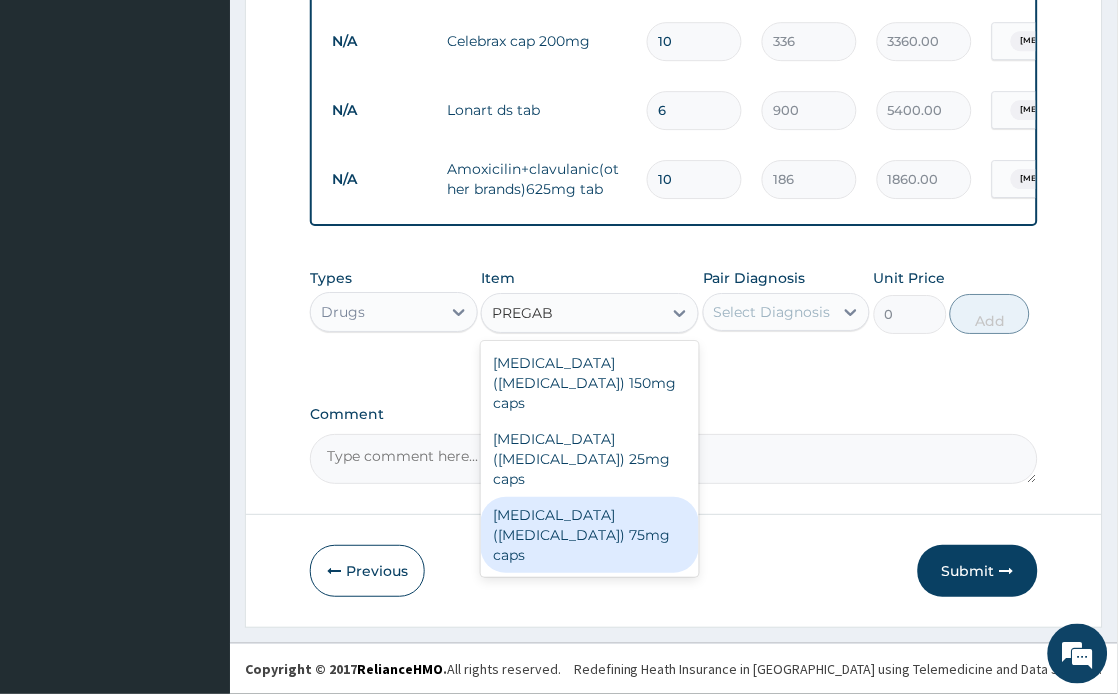 click on "[MEDICAL_DATA]([MEDICAL_DATA]) 75mg caps" at bounding box center [590, 535] 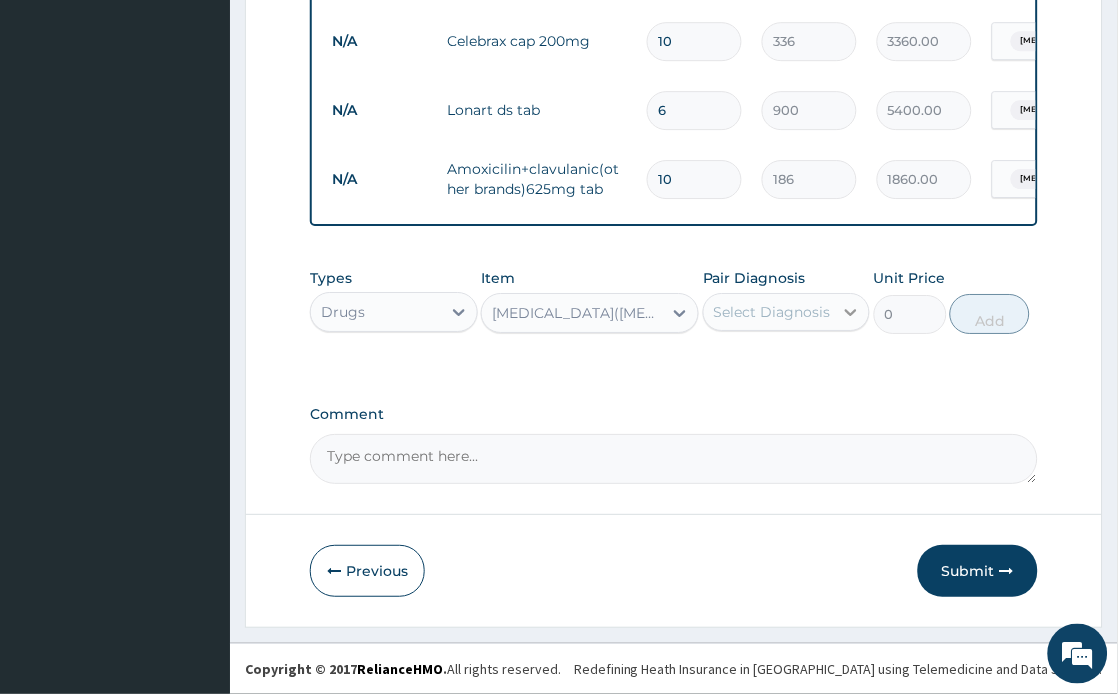 type 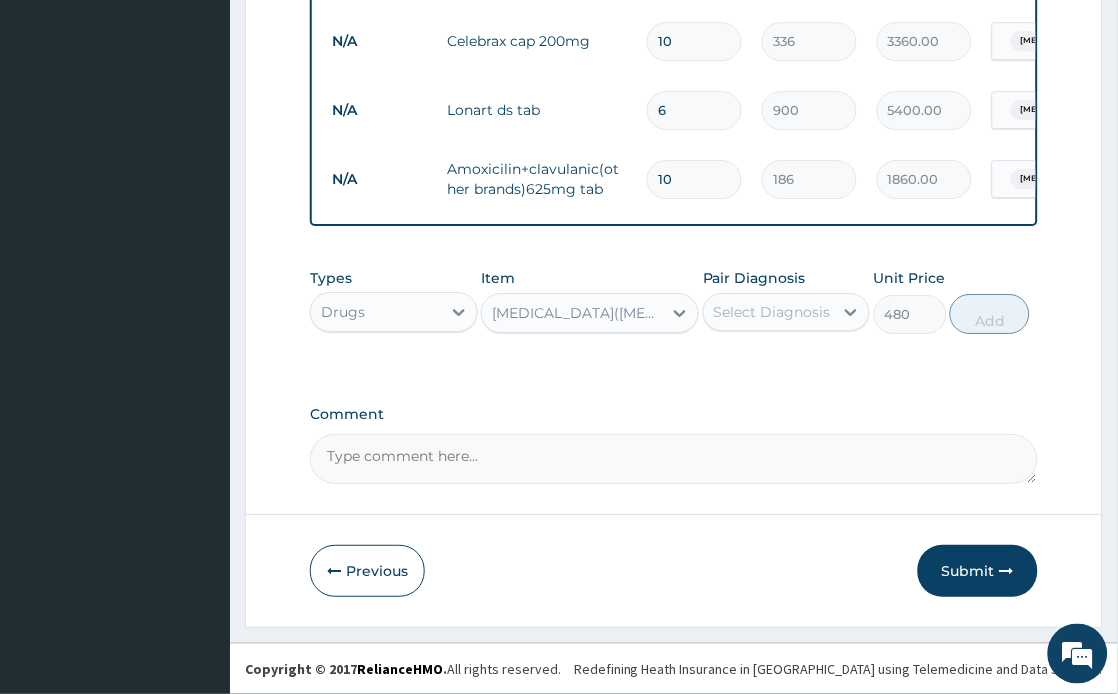 click at bounding box center [851, 312] 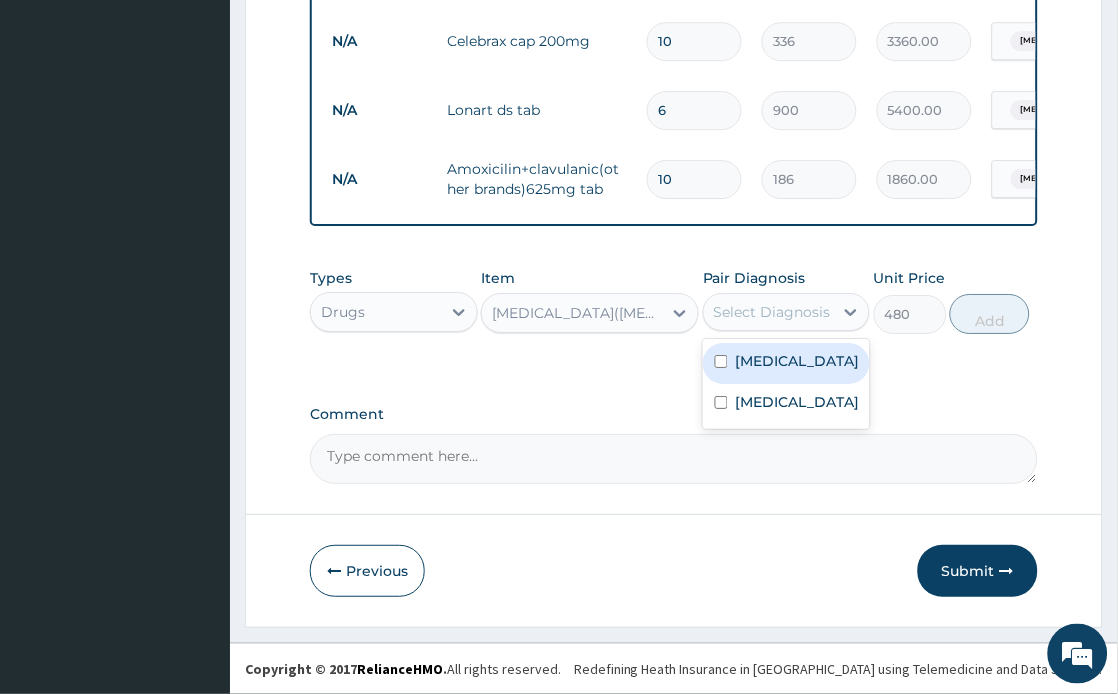 click on "[MEDICAL_DATA]" at bounding box center [798, 361] 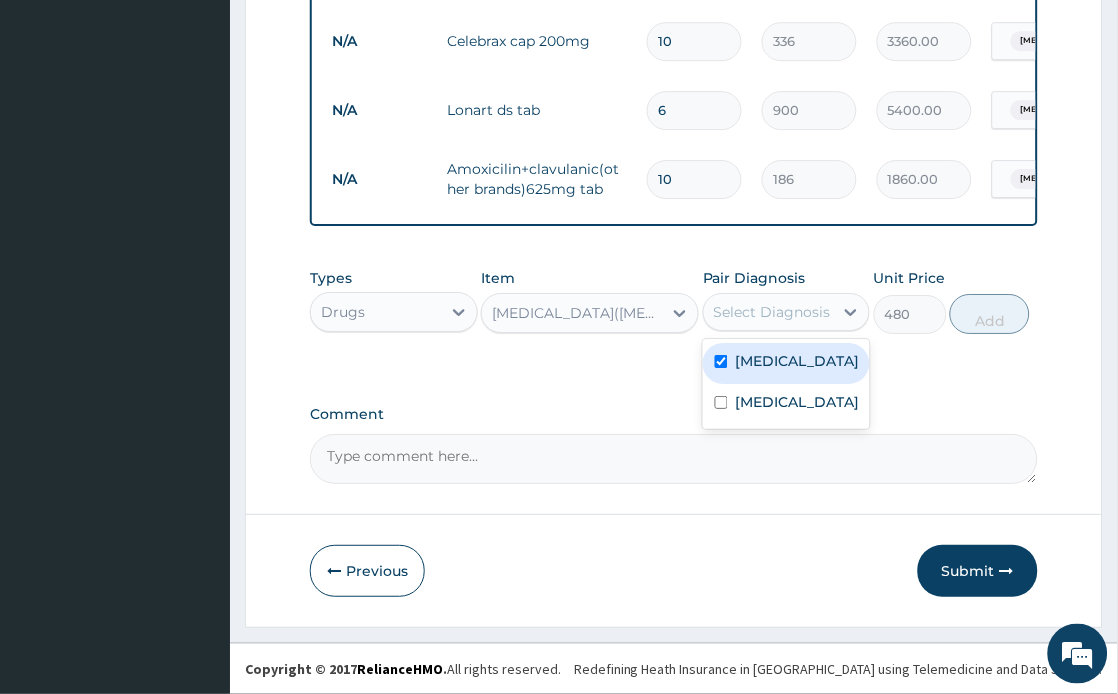 checkbox on "true" 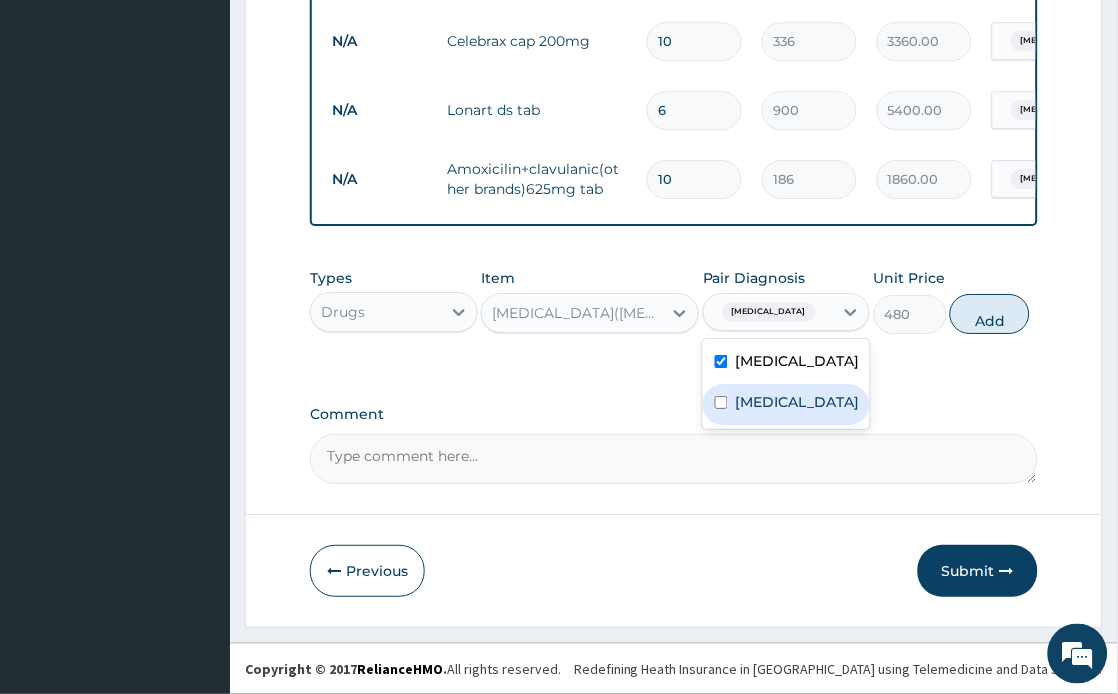 click on "[MEDICAL_DATA]" at bounding box center [786, 404] 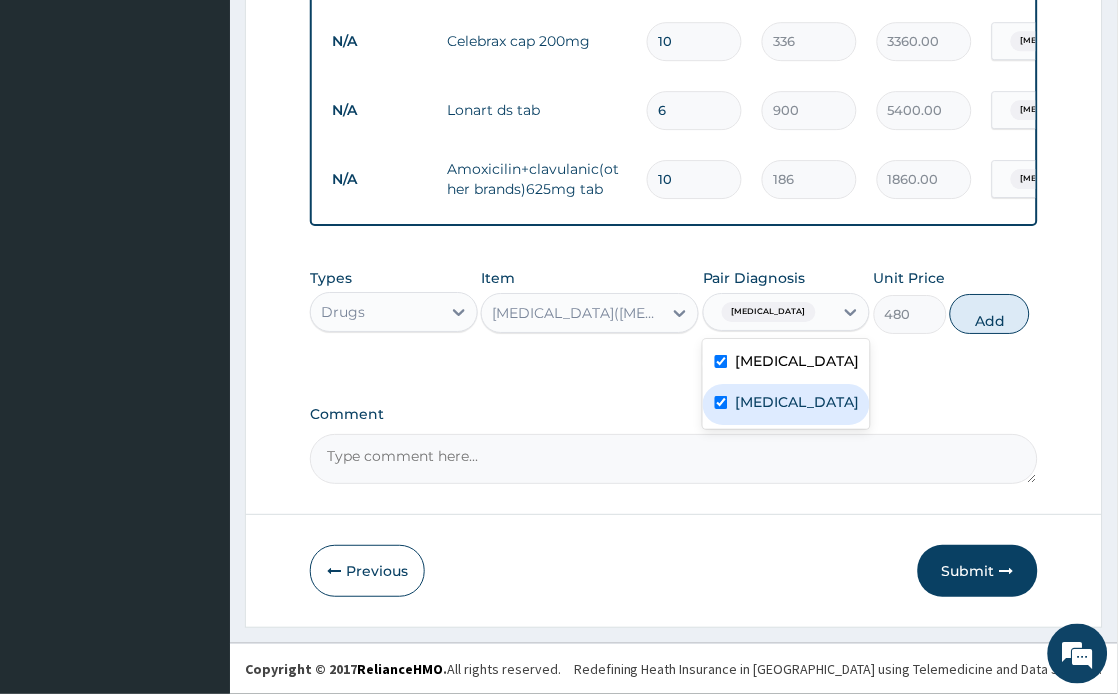 checkbox on "true" 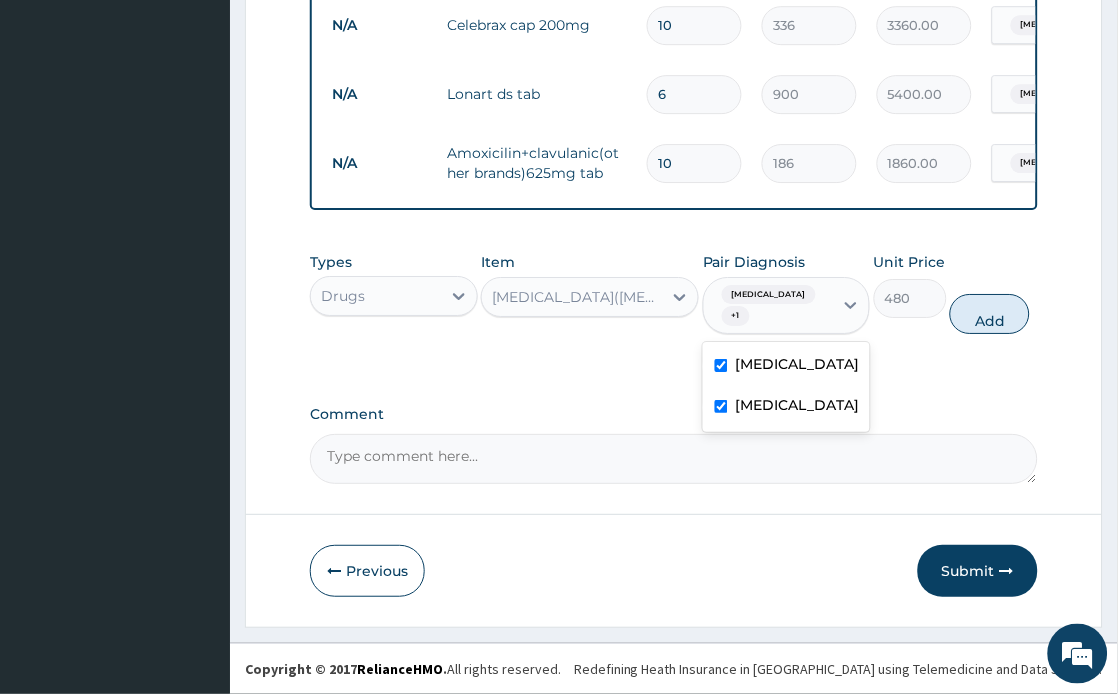 click on "Add" at bounding box center [990, 314] 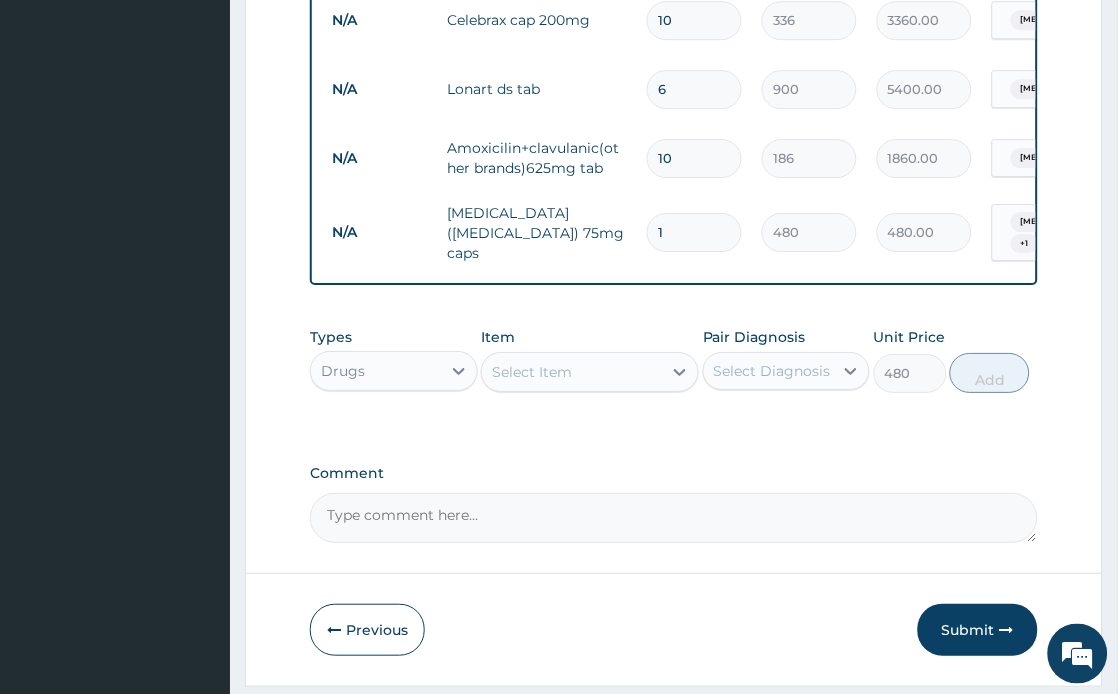 type on "0" 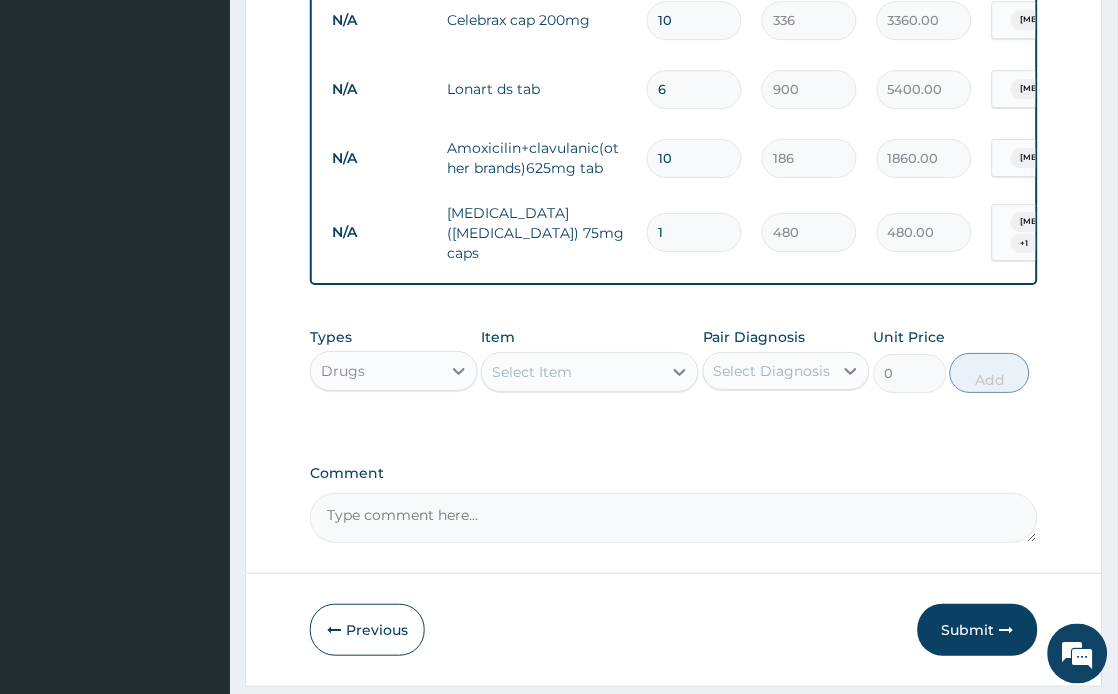 type on "10" 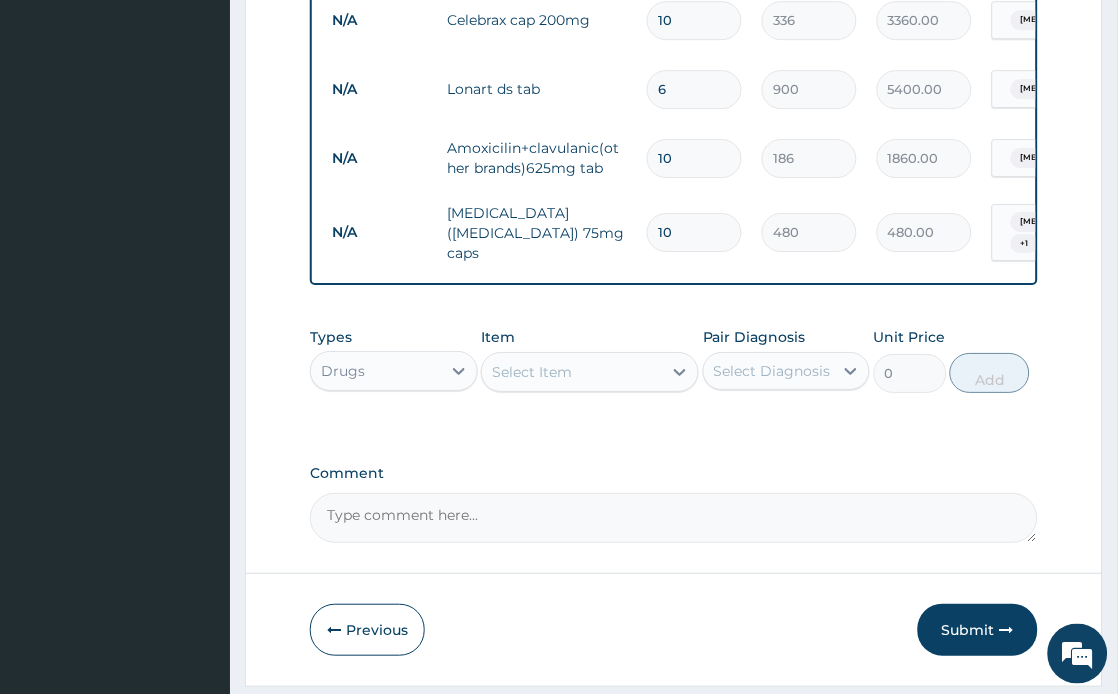 type on "4800.00" 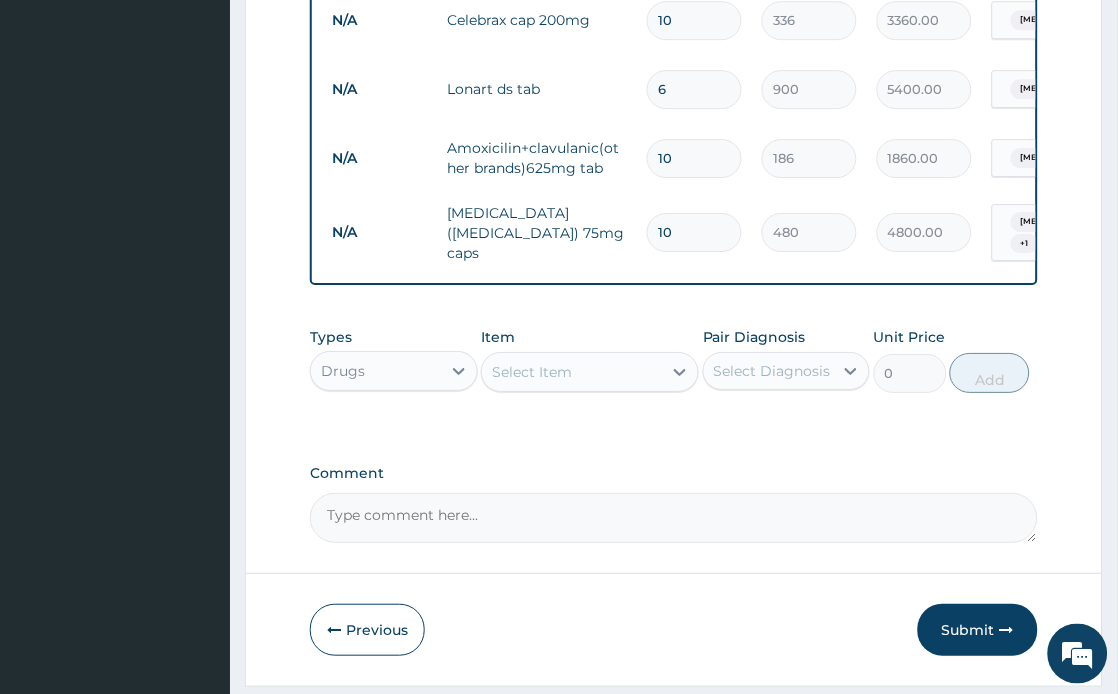 type on "10" 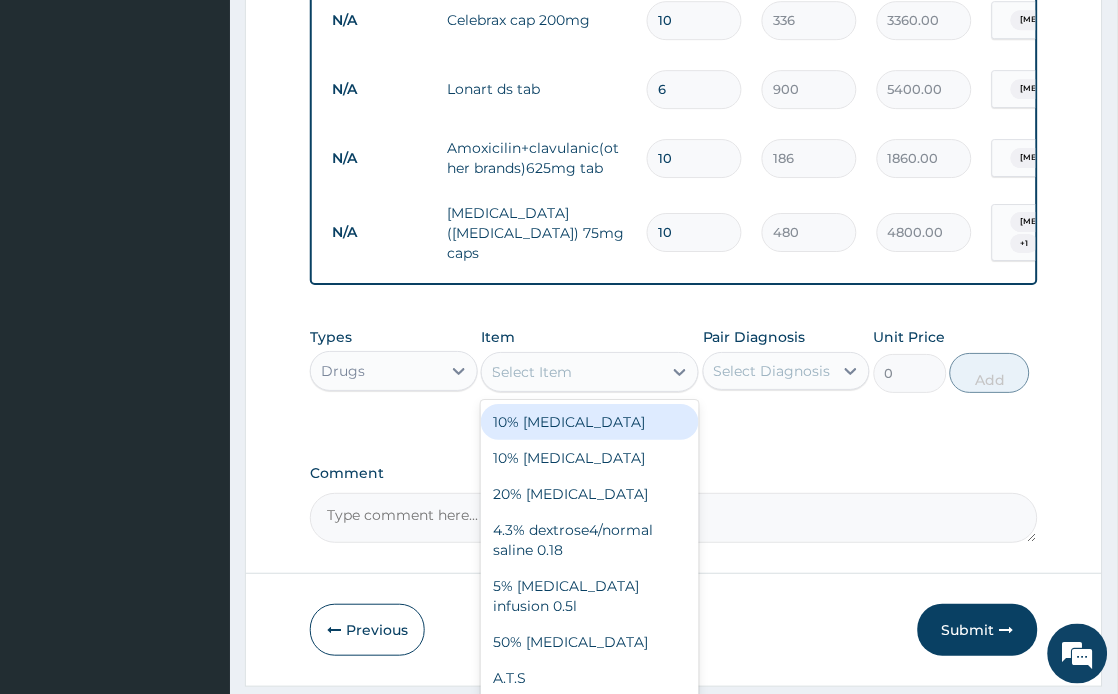 type on "PARACE" 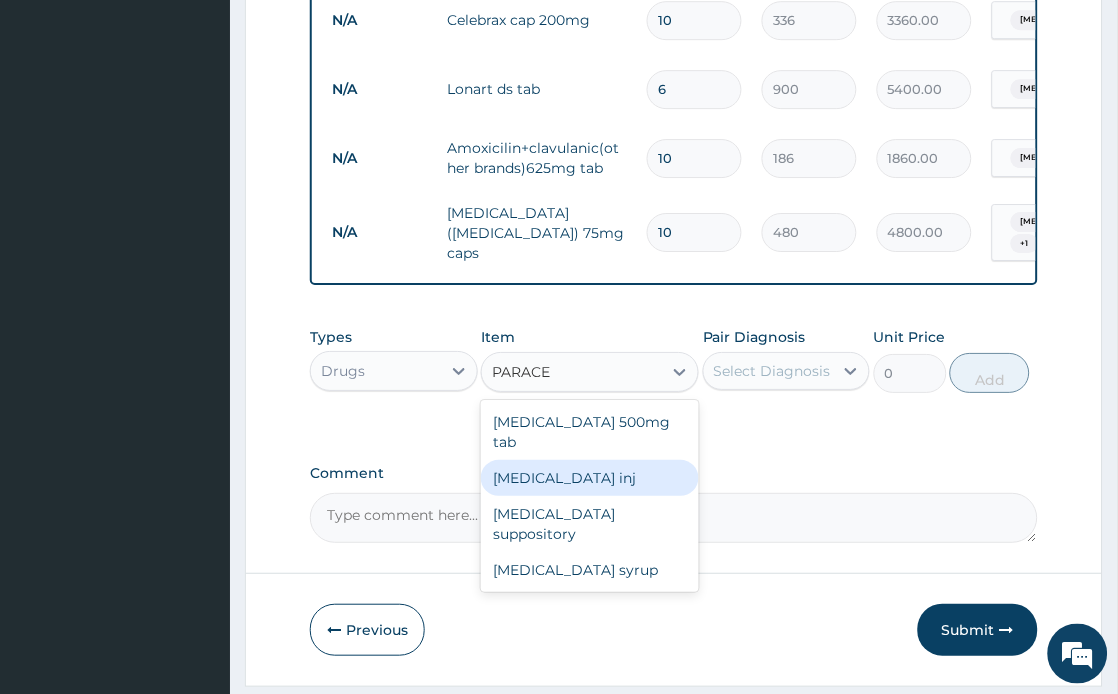 click on "[MEDICAL_DATA] inj" at bounding box center [590, 478] 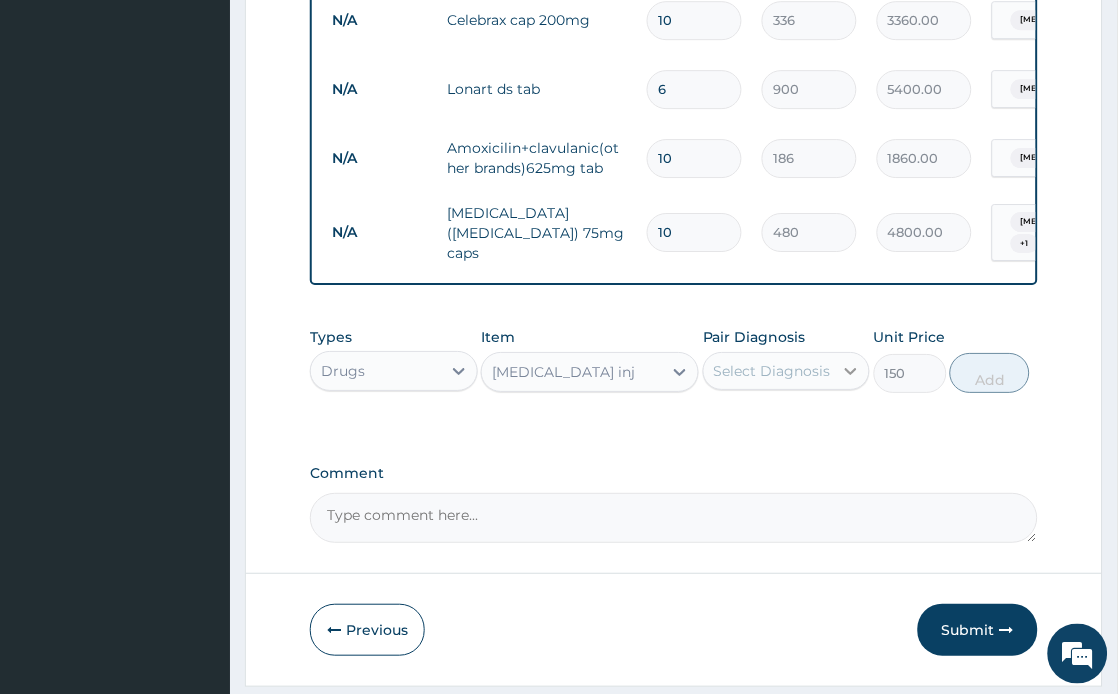 click 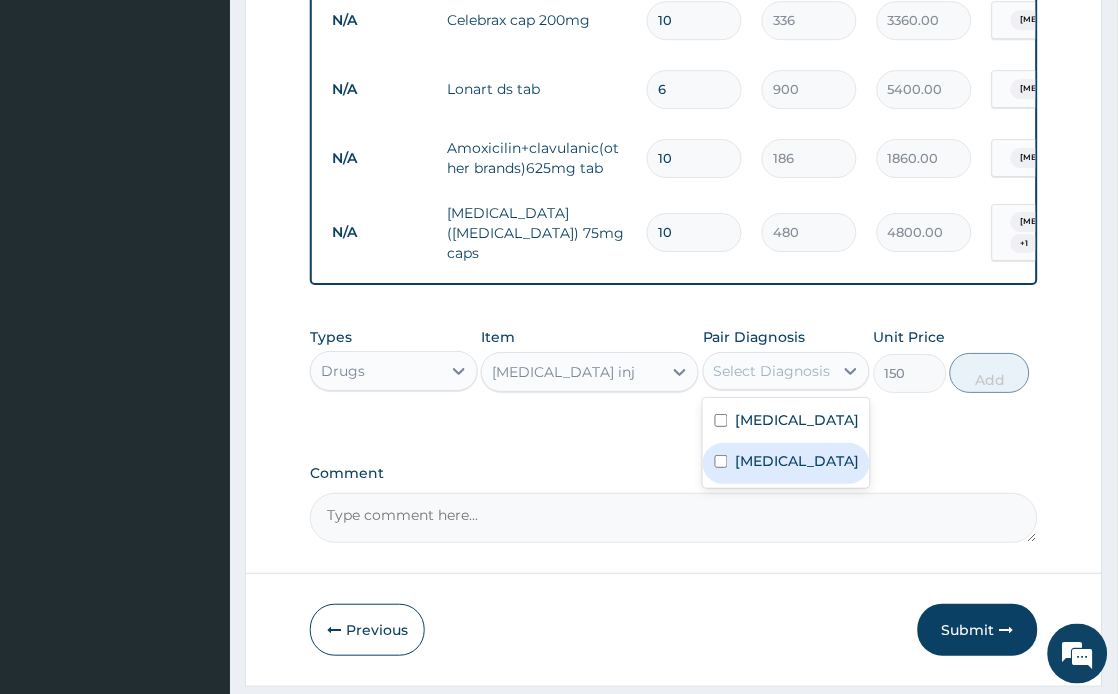 click on "[MEDICAL_DATA]" at bounding box center [786, 463] 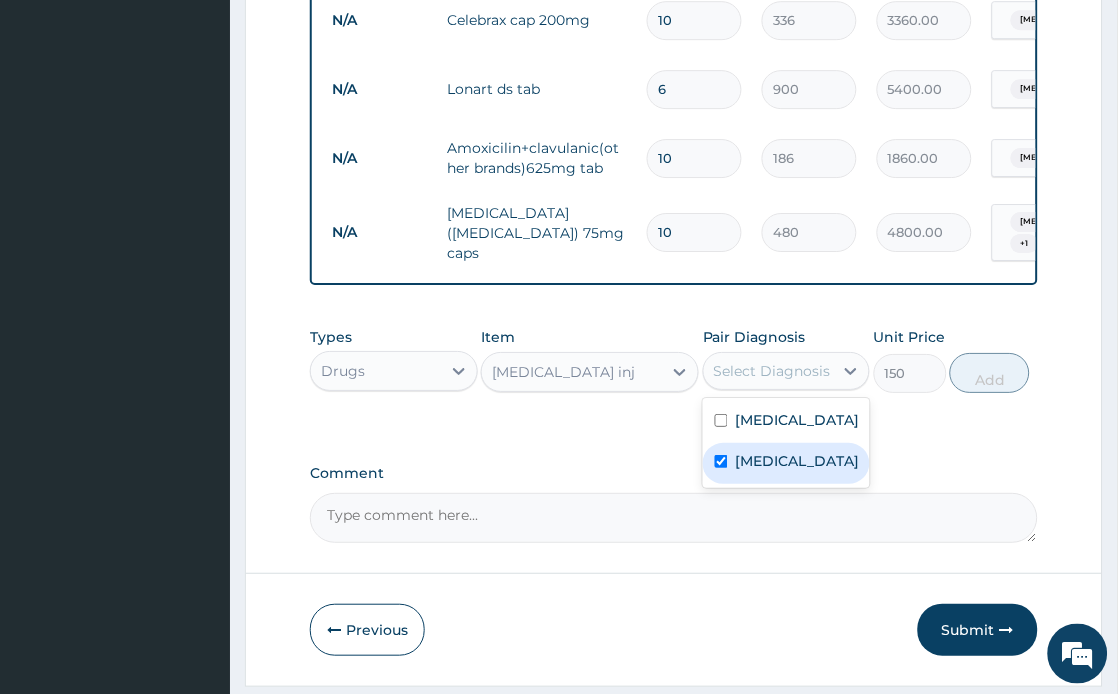 checkbox on "true" 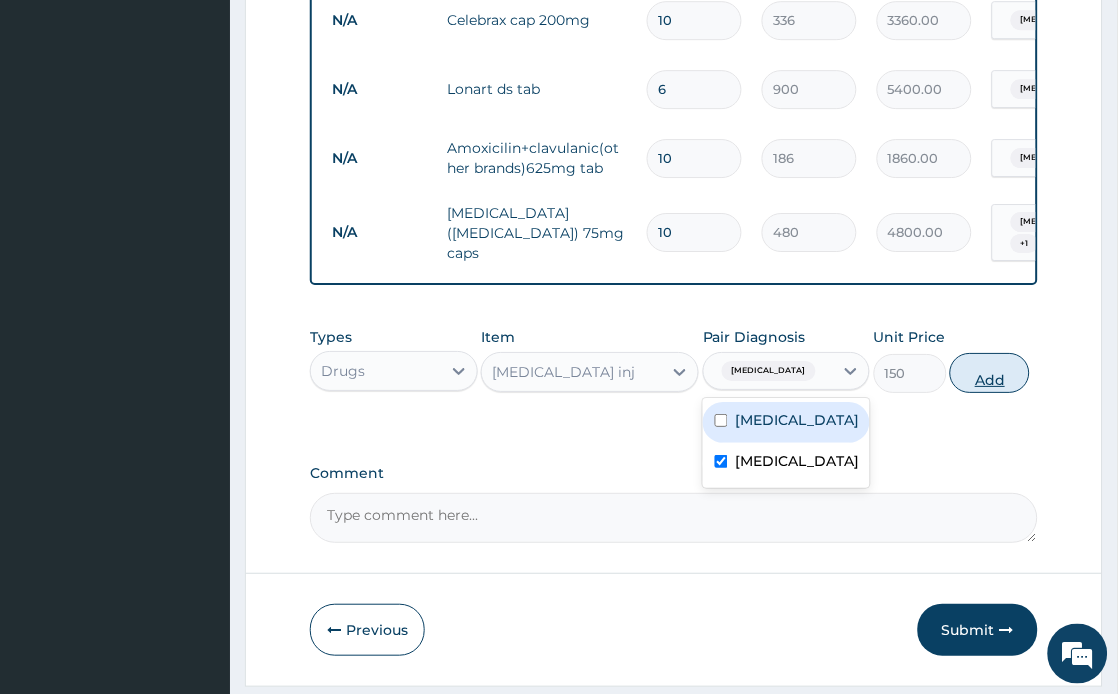 click on "Add" at bounding box center [990, 373] 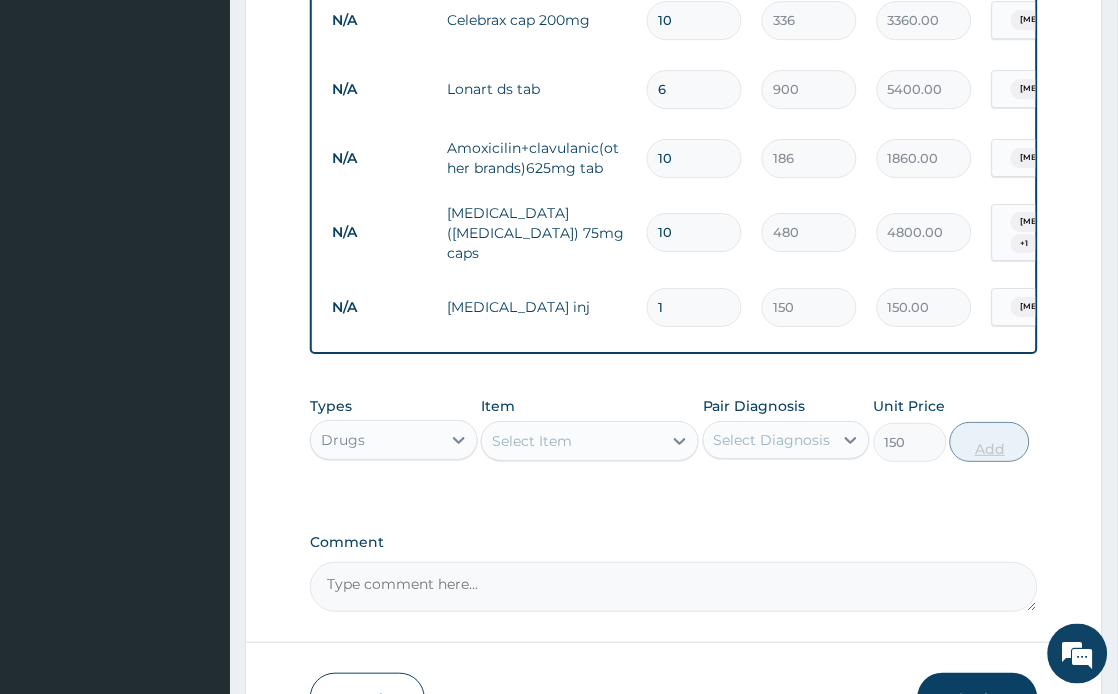 type on "0" 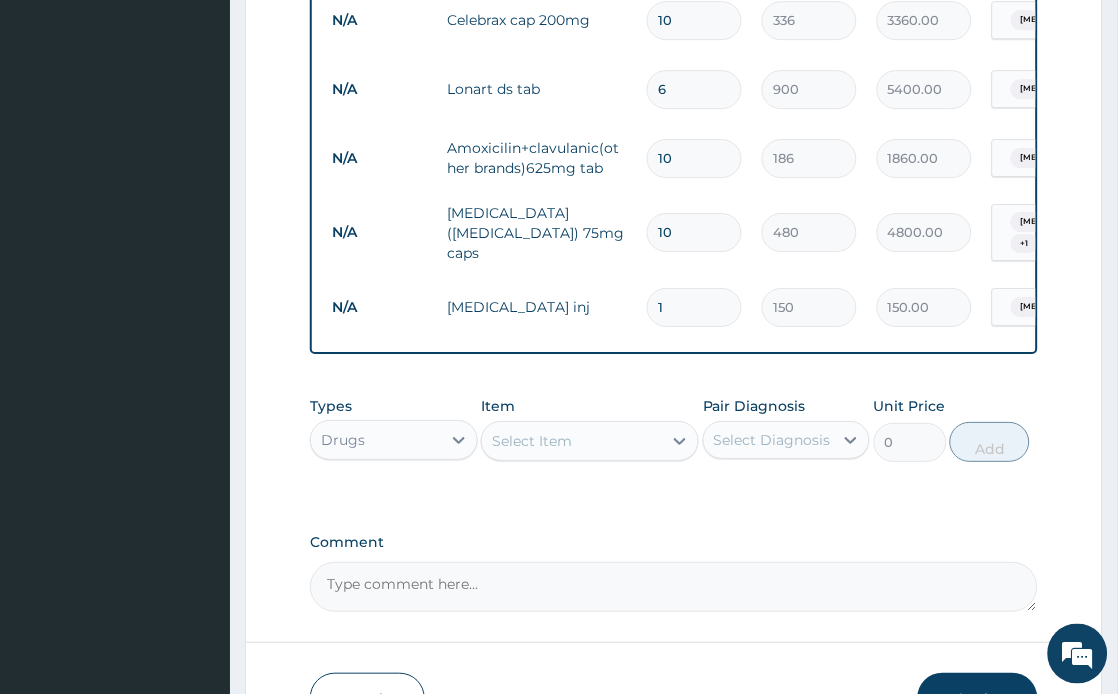 click on "Select Item" at bounding box center (572, 441) 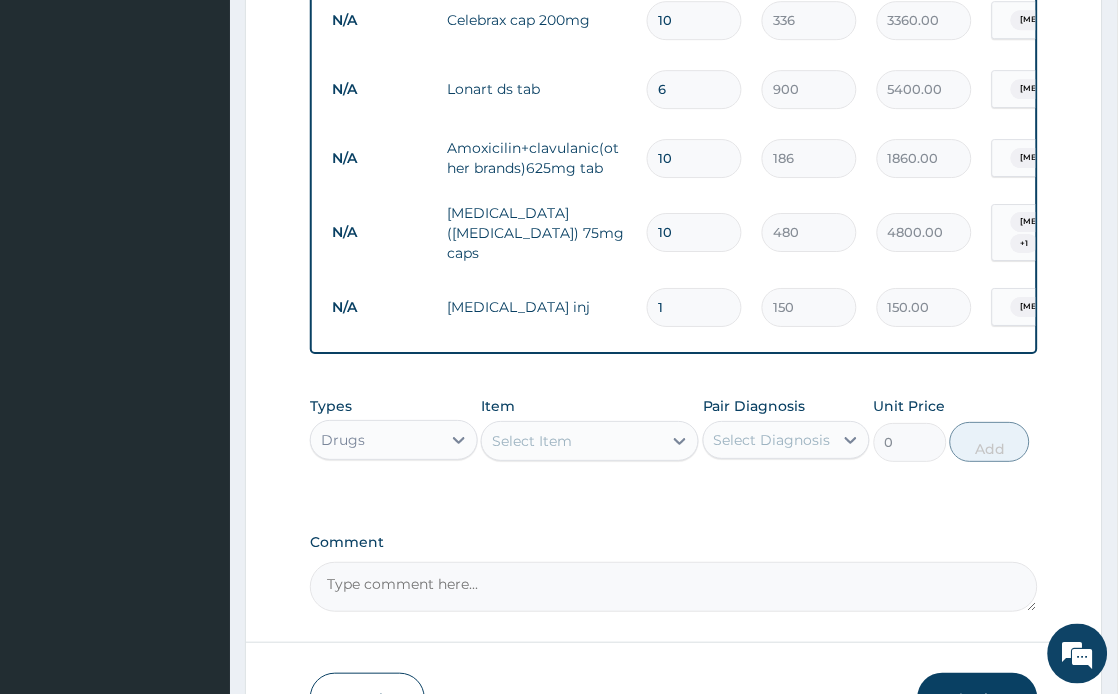 type on "MULTI" 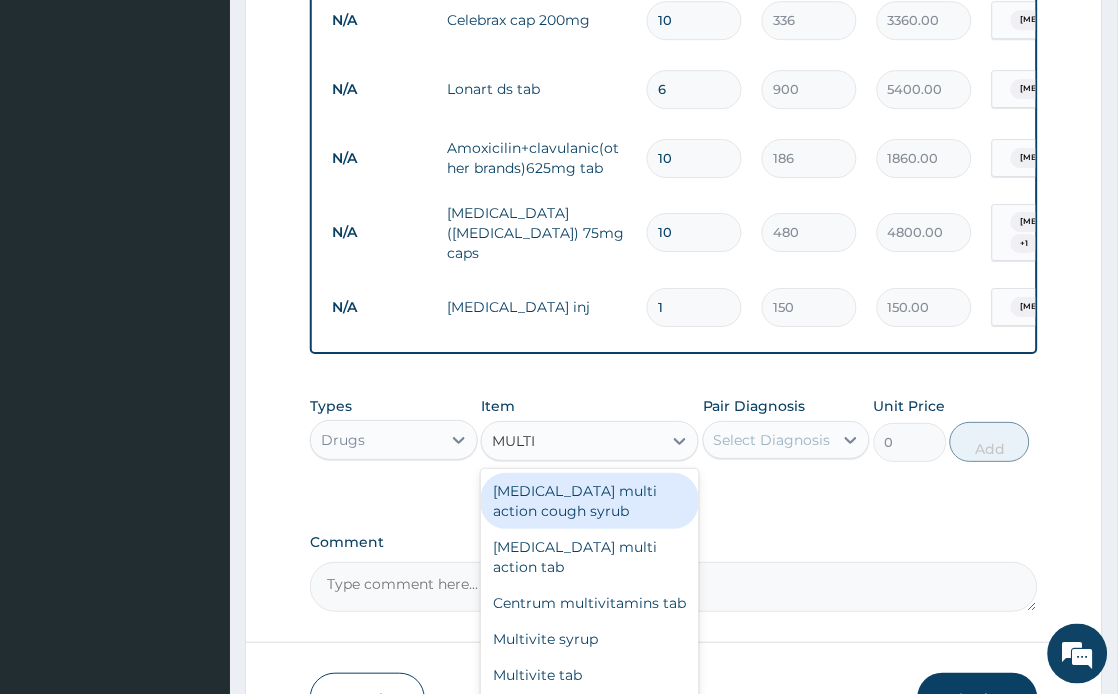 scroll, scrollTop: 1148, scrollLeft: 0, axis: vertical 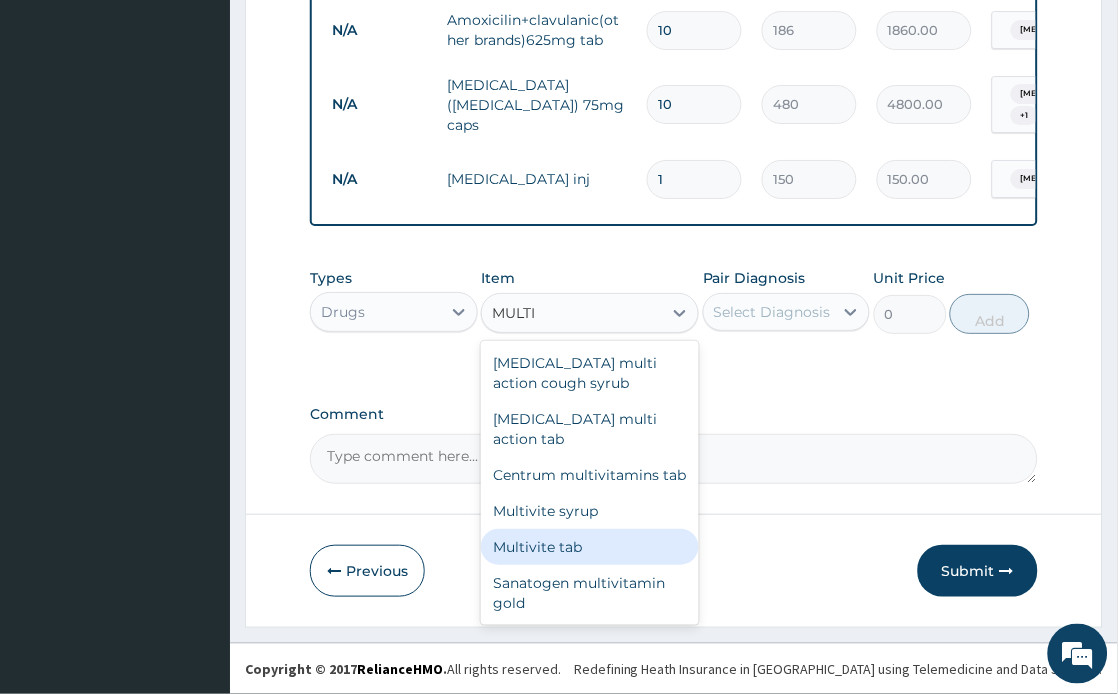 click on "Multivite tab" at bounding box center (590, 547) 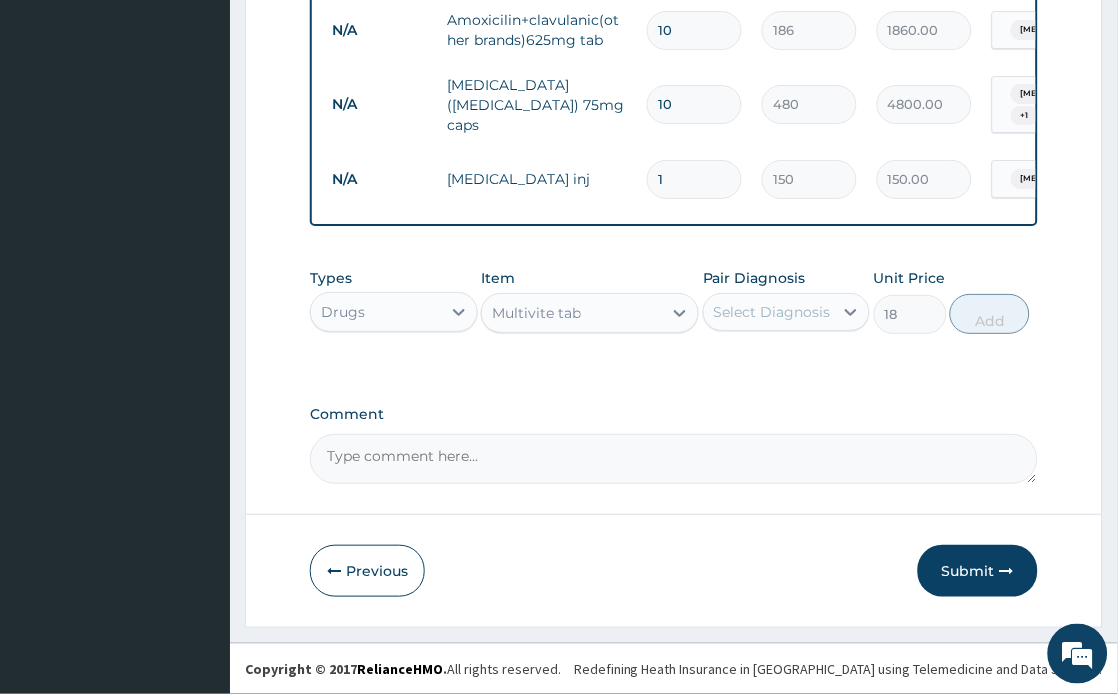 click on "Select Diagnosis" at bounding box center [772, 312] 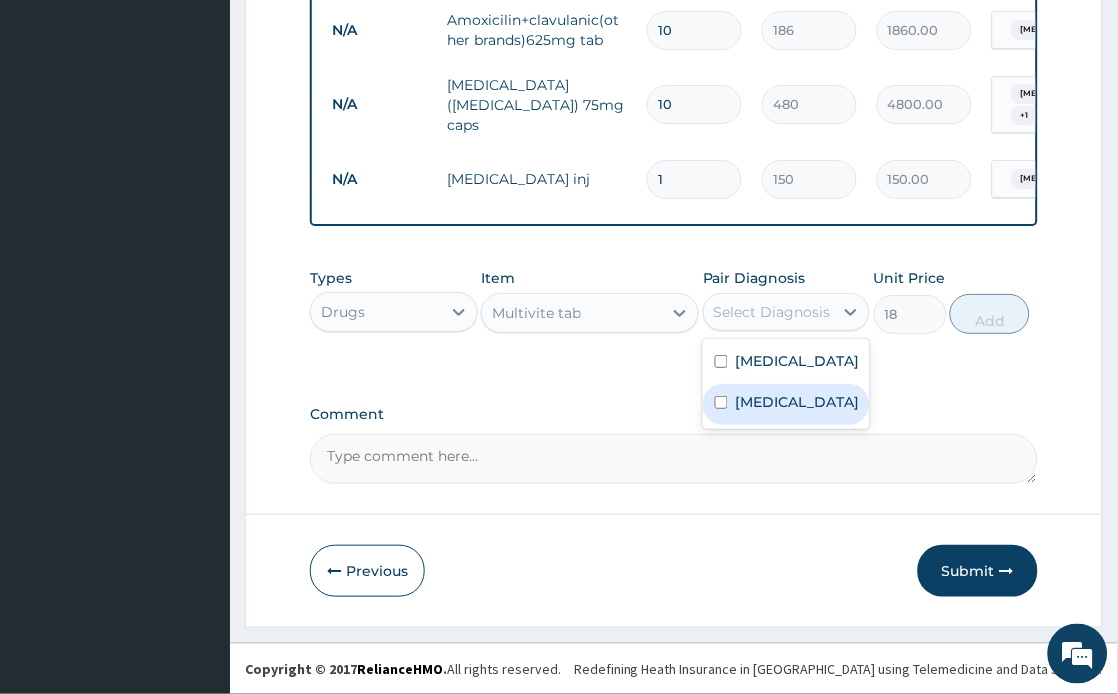 click on "[MEDICAL_DATA]" at bounding box center [798, 402] 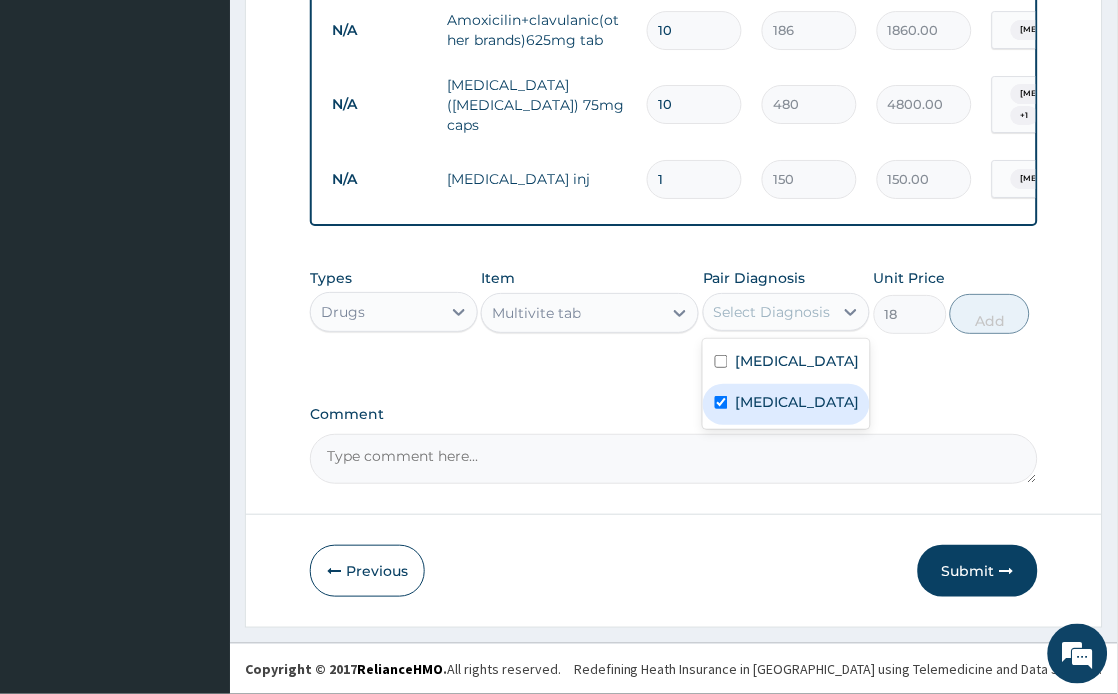 checkbox on "true" 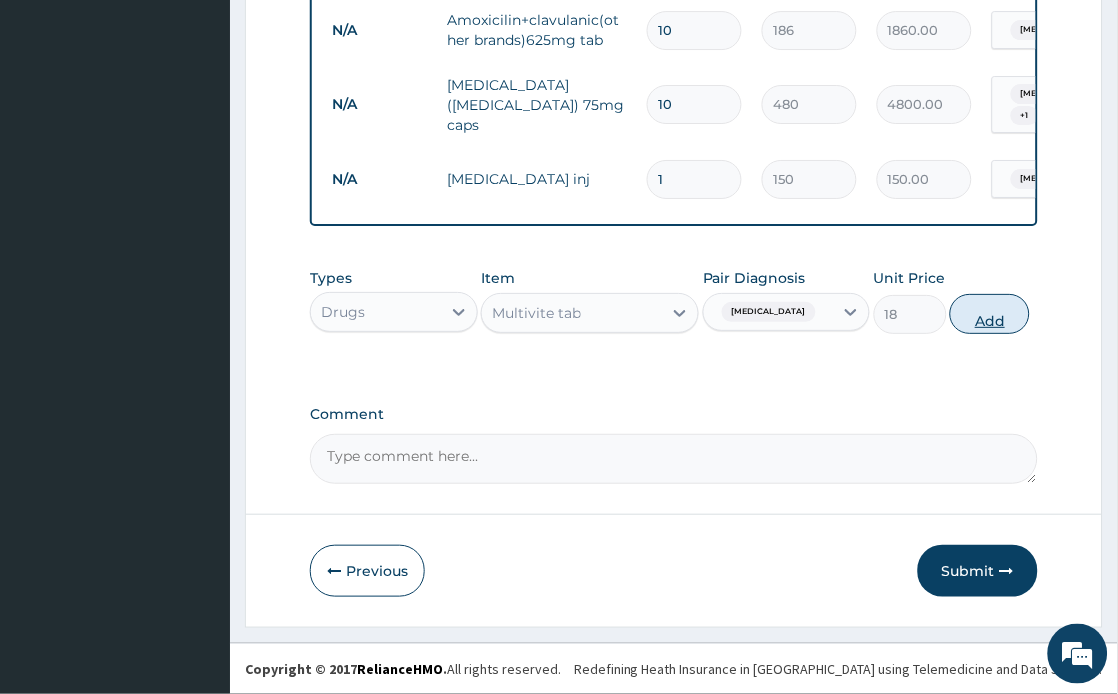 click on "Add" at bounding box center (990, 314) 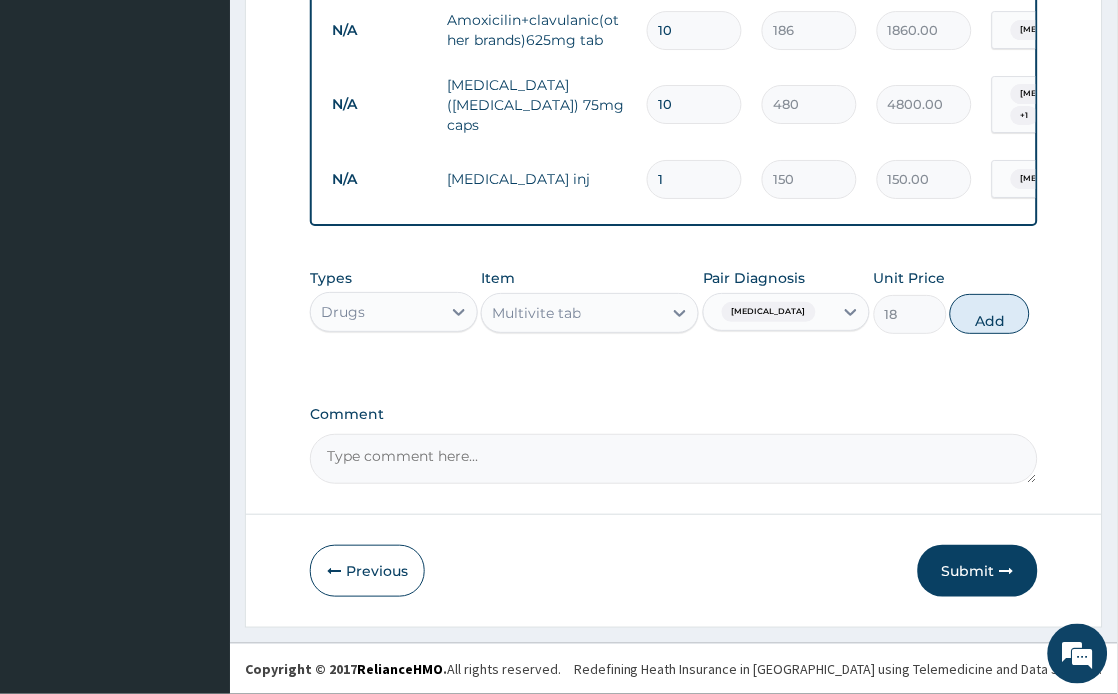 type on "0" 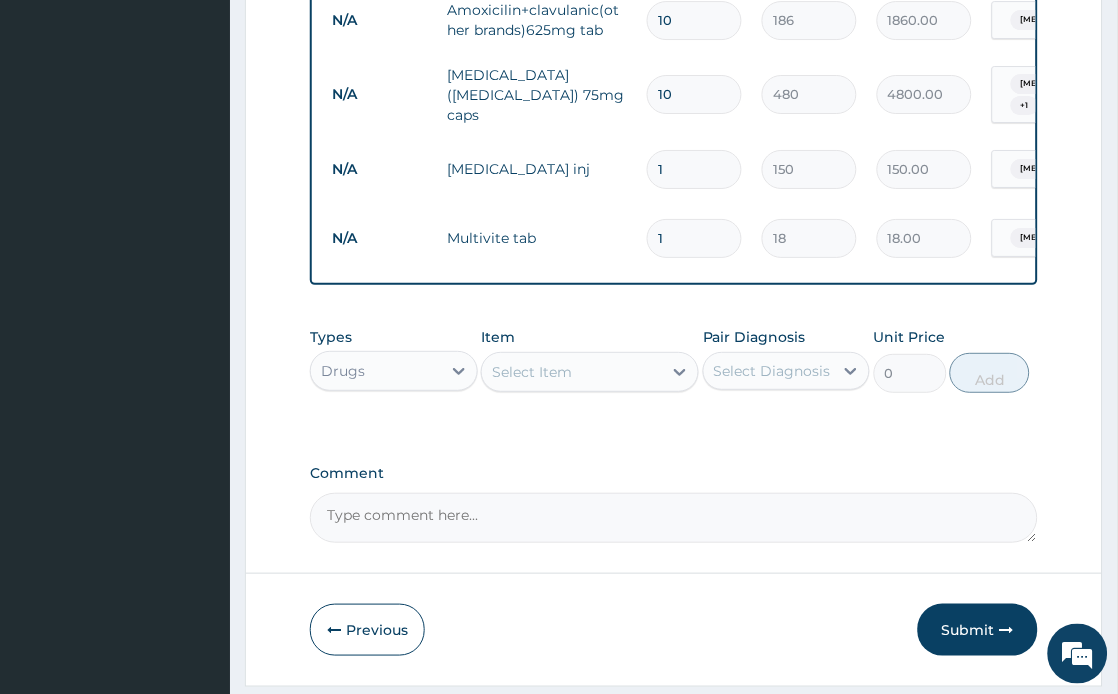 type 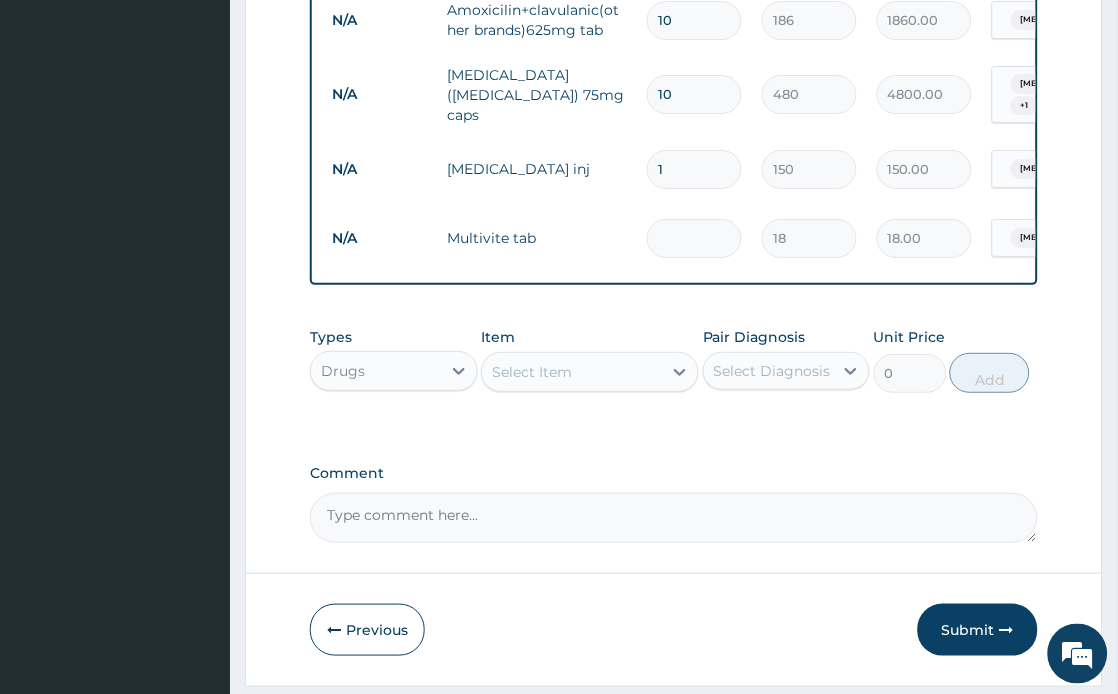 type on "0.00" 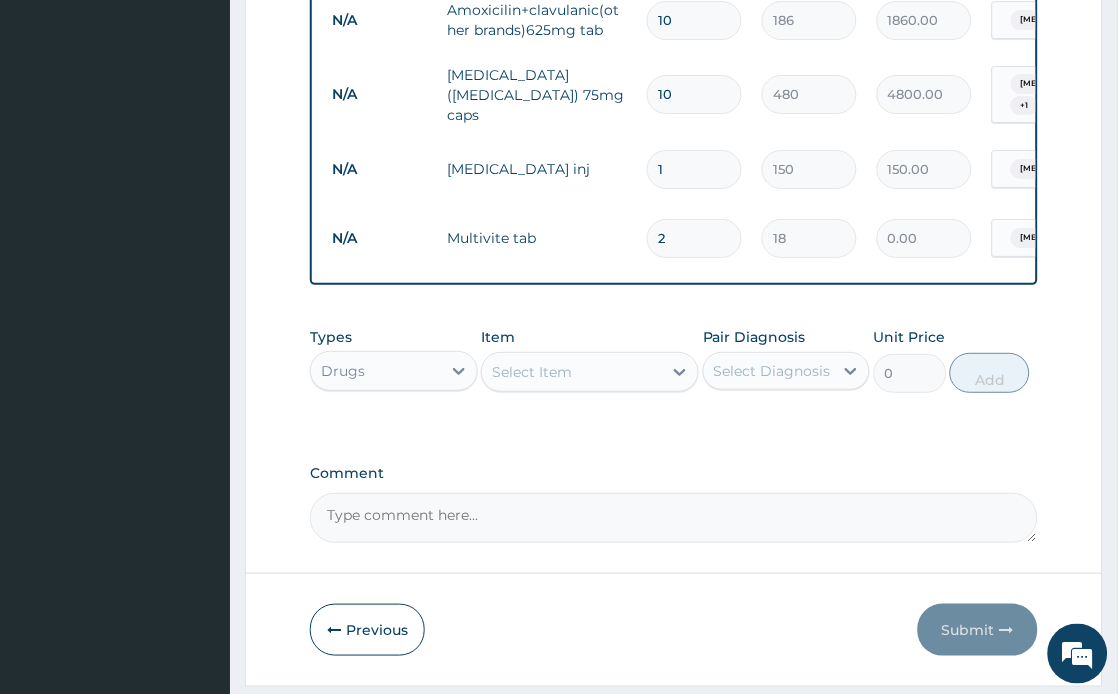 type on "20" 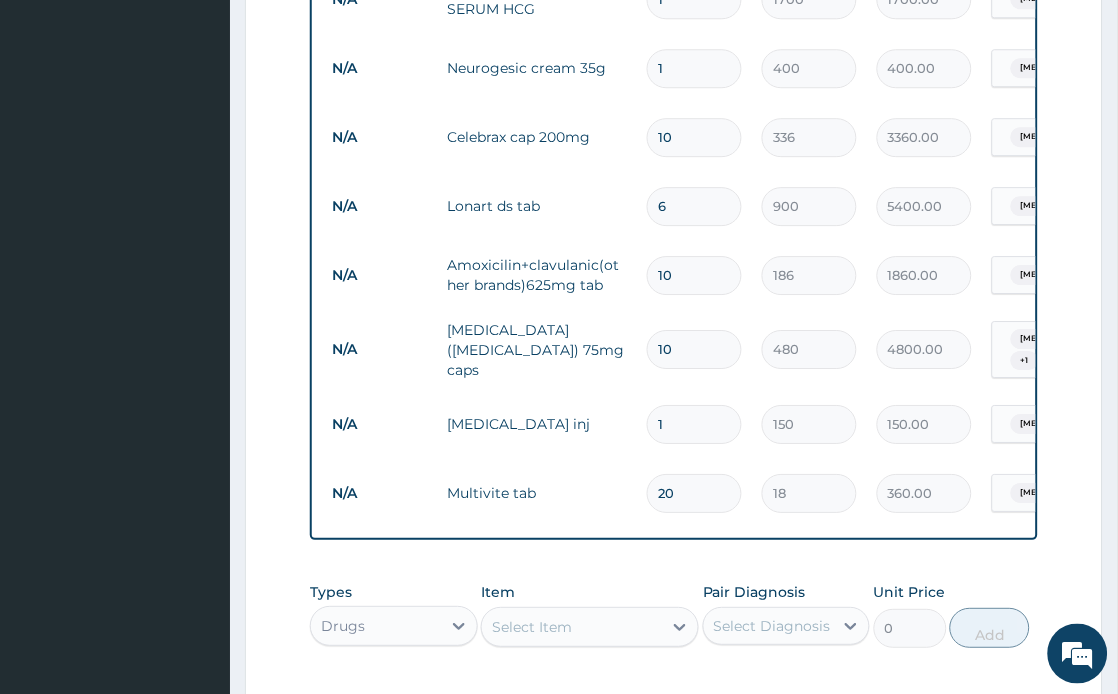 scroll, scrollTop: 1037, scrollLeft: 0, axis: vertical 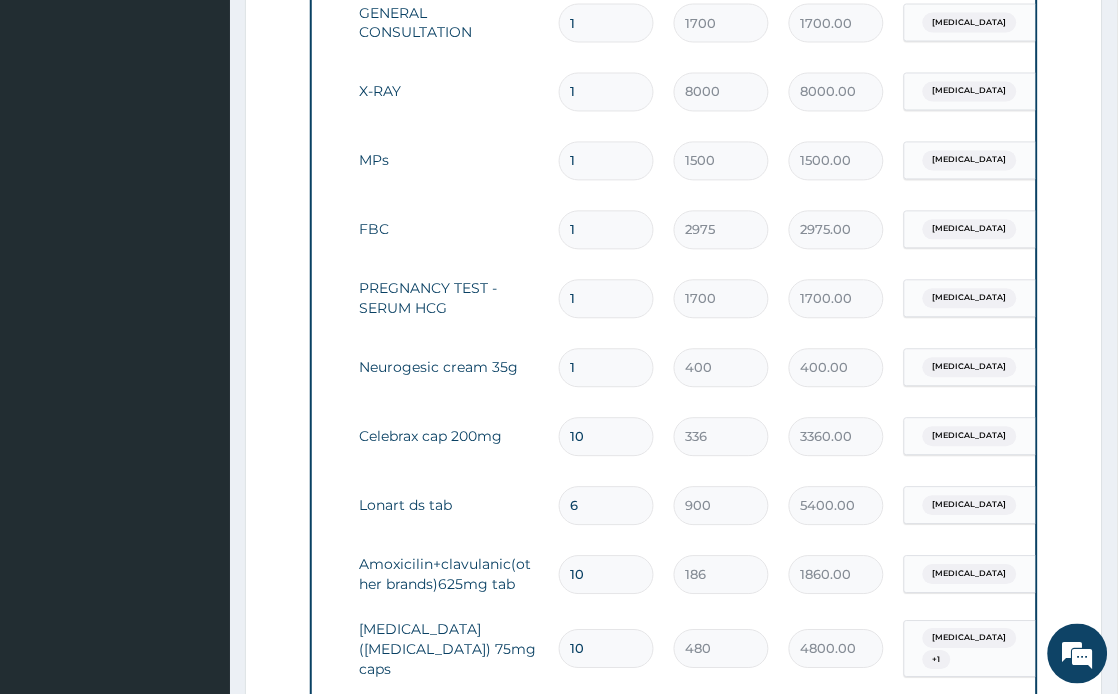 type on "20" 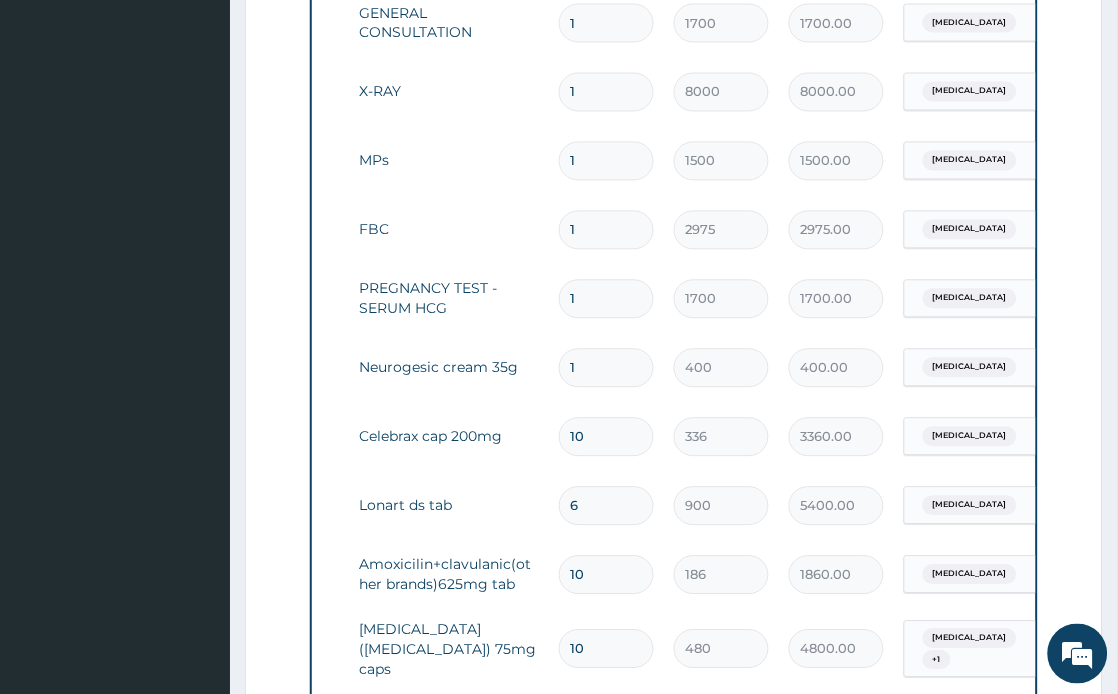 click on "[MEDICAL_DATA]" at bounding box center (986, 299) 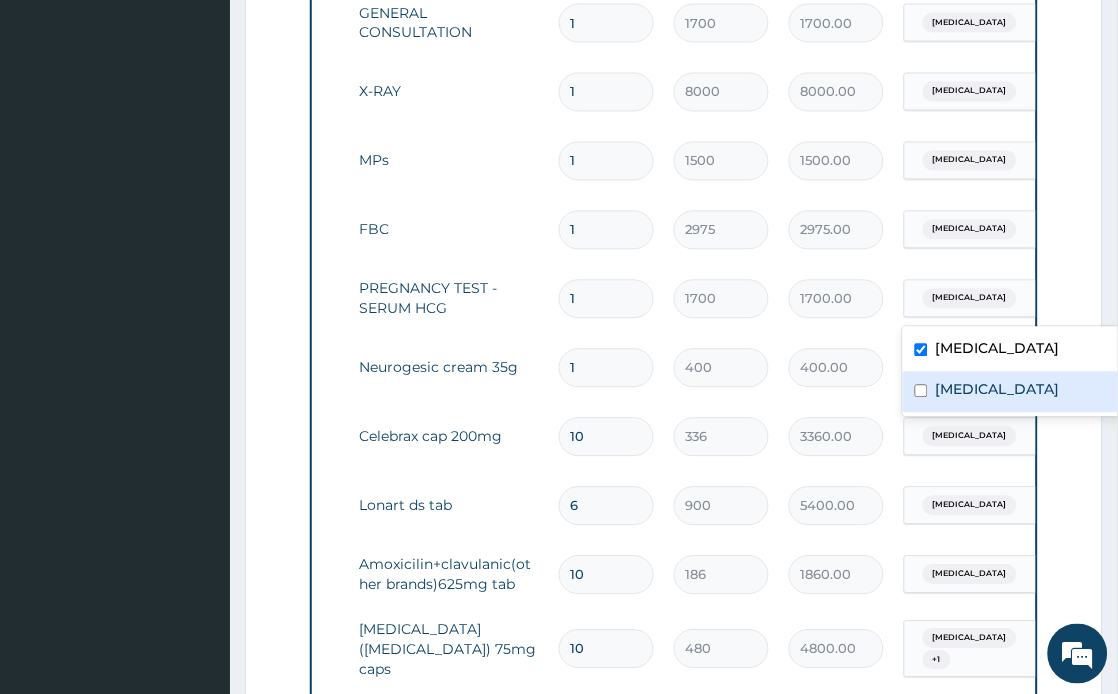 click on "[MEDICAL_DATA]" at bounding box center [1028, 392] 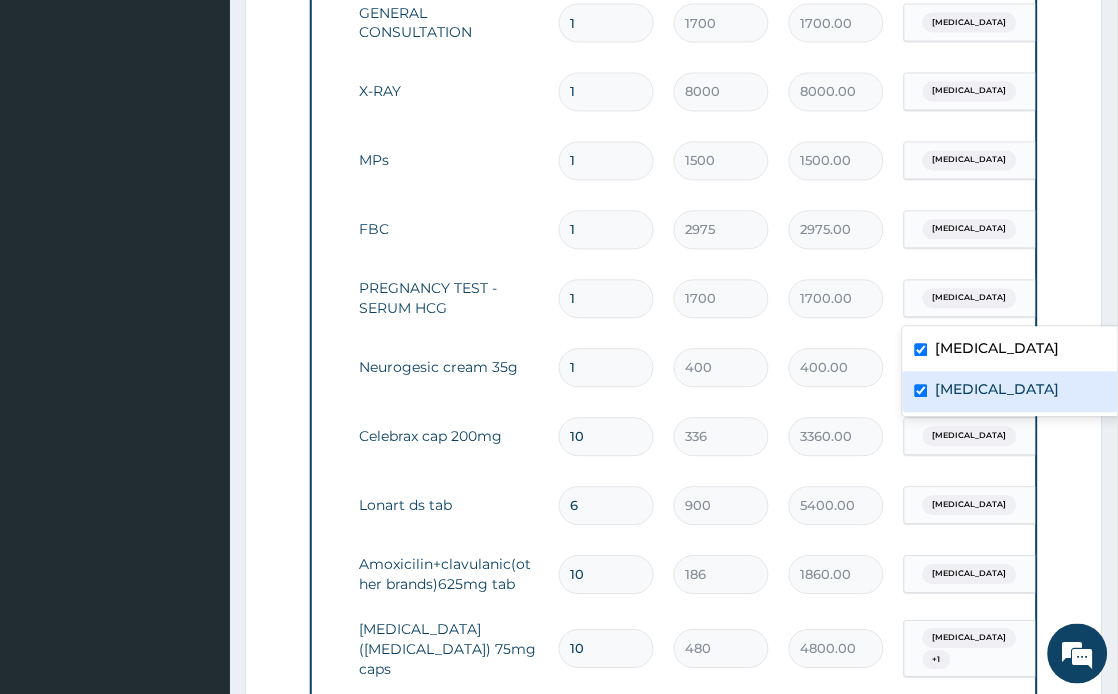 checkbox on "true" 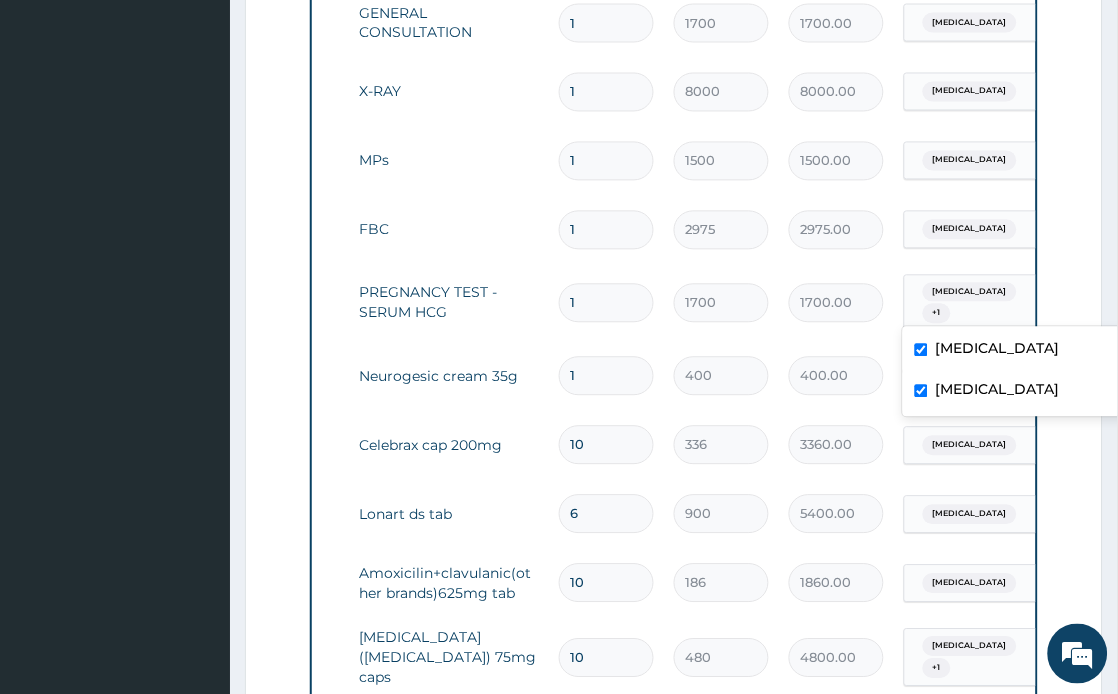 click on "Step  2  of 2 PA Code / Prescription Code Enter Code(Secondary Care Only) Encounter Date [DATE] Diagnosis [MEDICAL_DATA] Confirmed [MEDICAL_DATA] Confirmed NB: All diagnosis must be linked to a claim item Claim Items Type Name Quantity Unit Price Total Price Pair Diagnosis Actions N/A GENERAL CONSULTATION 1 1700 1700.00 [MEDICAL_DATA] Delete N/A X-RAY 1 8000 8000.00 [MEDICAL_DATA] Delete N/A MPs 1 1500 1500.00 [MEDICAL_DATA] Delete N/A FBC 1 2975 2975.00 [MEDICAL_DATA] Delete N/A PREGNANCY TEST - SERUM HCG 1 1700 1700.00 option [MEDICAL_DATA], selected. option [MEDICAL_DATA] focused, 2 of 2. 2 results available. Use Up and Down to choose options, press Enter to select the currently focused option, press Escape to exit the menu, press Tab to select the option and exit the menu. [MEDICAL_DATA]  + 1 Delete N/A Neurogesic cream 35g 1 400 400.00 [MEDICAL_DATA] Delete N/A Celebrax cap 200mg 10 336 3360.00 [MEDICAL_DATA] Delete N/A Lonart ds tab 6 900 5400.00 [MEDICAL_DATA] Delete N/A Amoxicilin+clavulanic(other brands)625mg tab 10 186 1860.00 N/A" at bounding box center (674, 381) 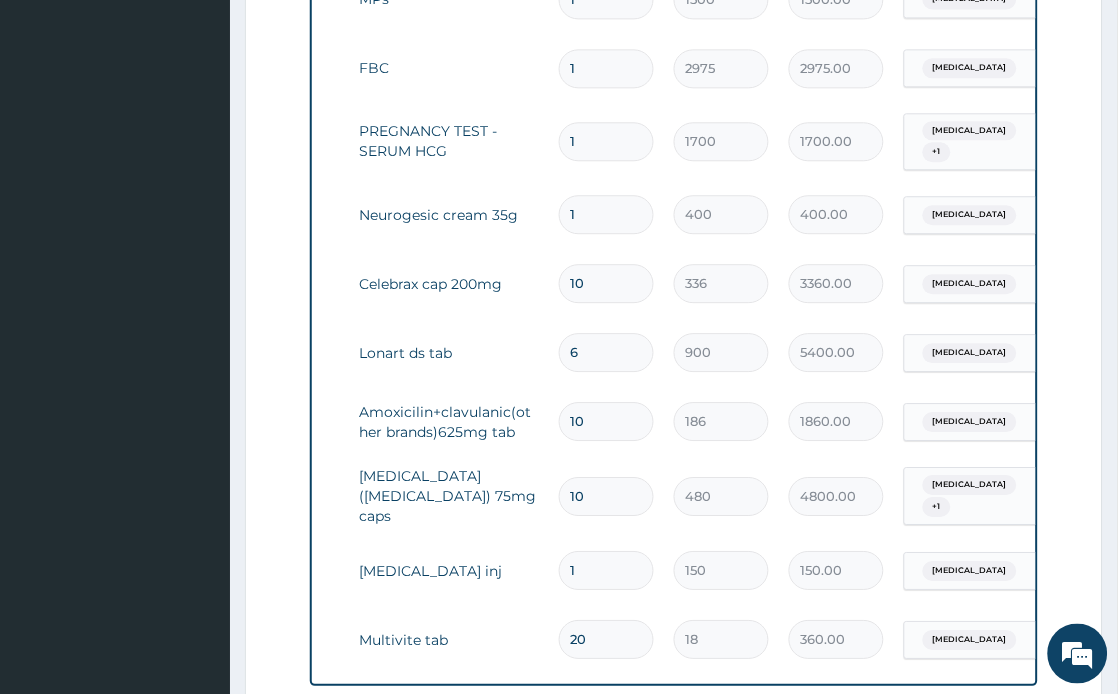 scroll, scrollTop: 815, scrollLeft: 0, axis: vertical 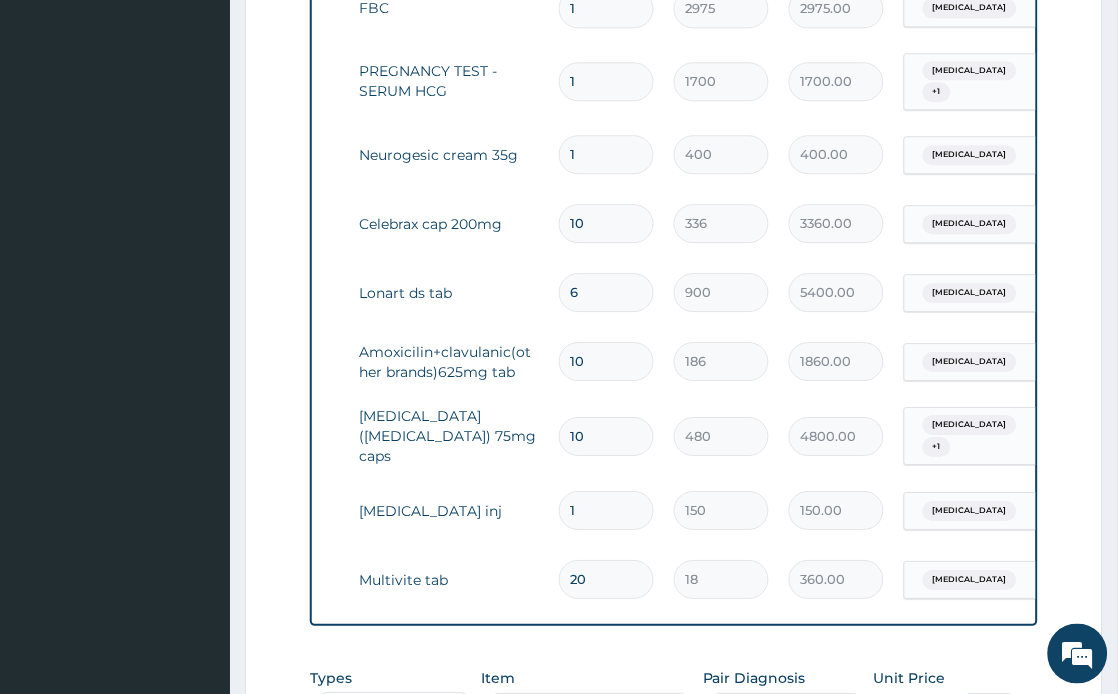 click on "[MEDICAL_DATA]" at bounding box center [986, 362] 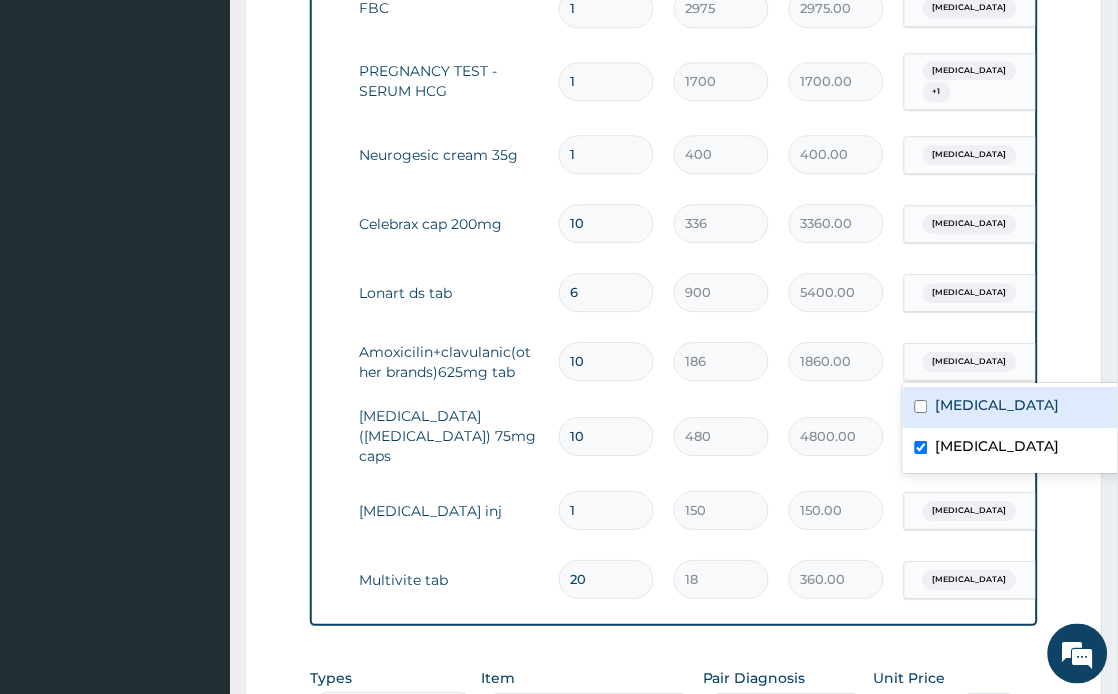 click on "150.00" at bounding box center [836, 510] 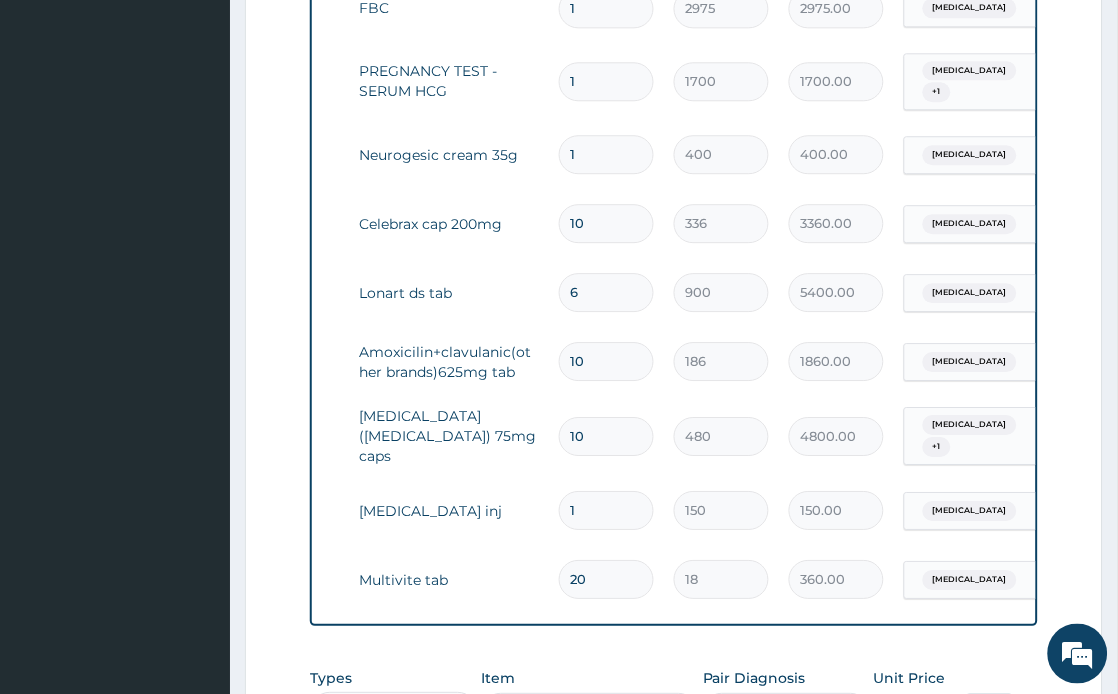 scroll, scrollTop: 371, scrollLeft: 0, axis: vertical 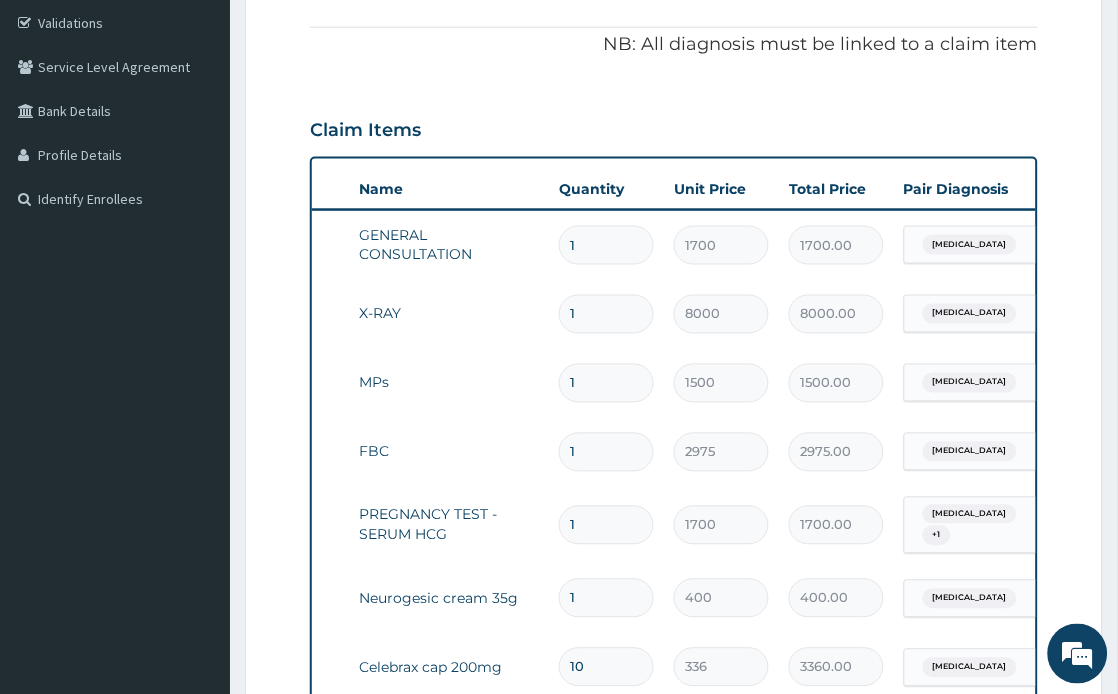 click on "[MEDICAL_DATA]" at bounding box center [970, 383] 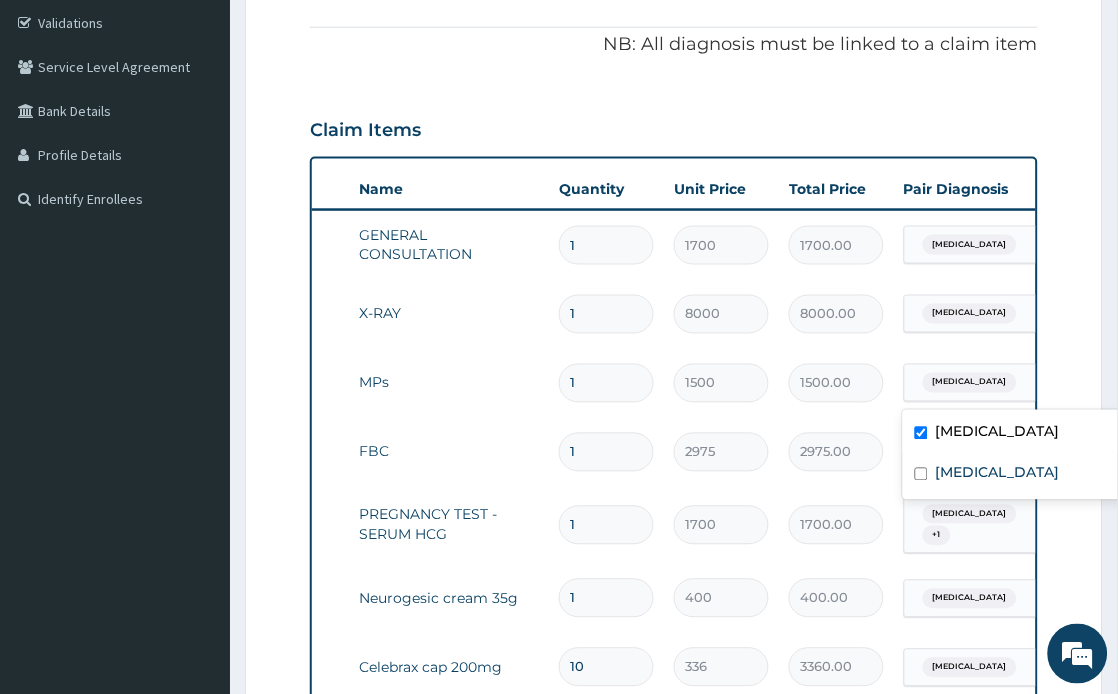 click on "[MEDICAL_DATA]" at bounding box center [1028, 434] 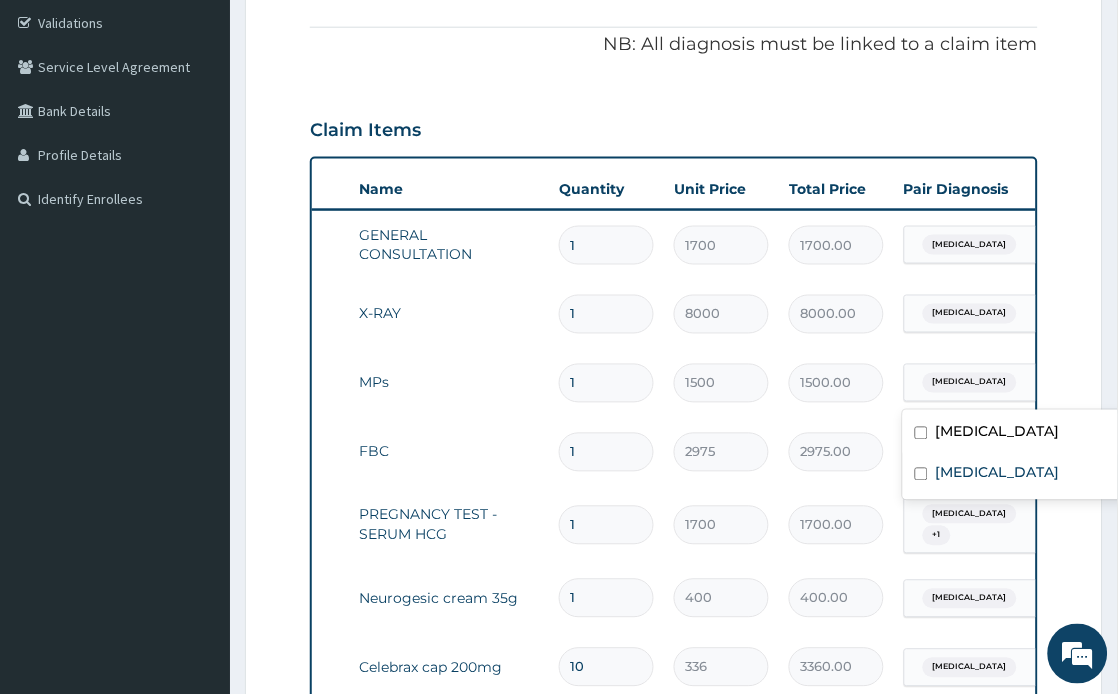checkbox on "false" 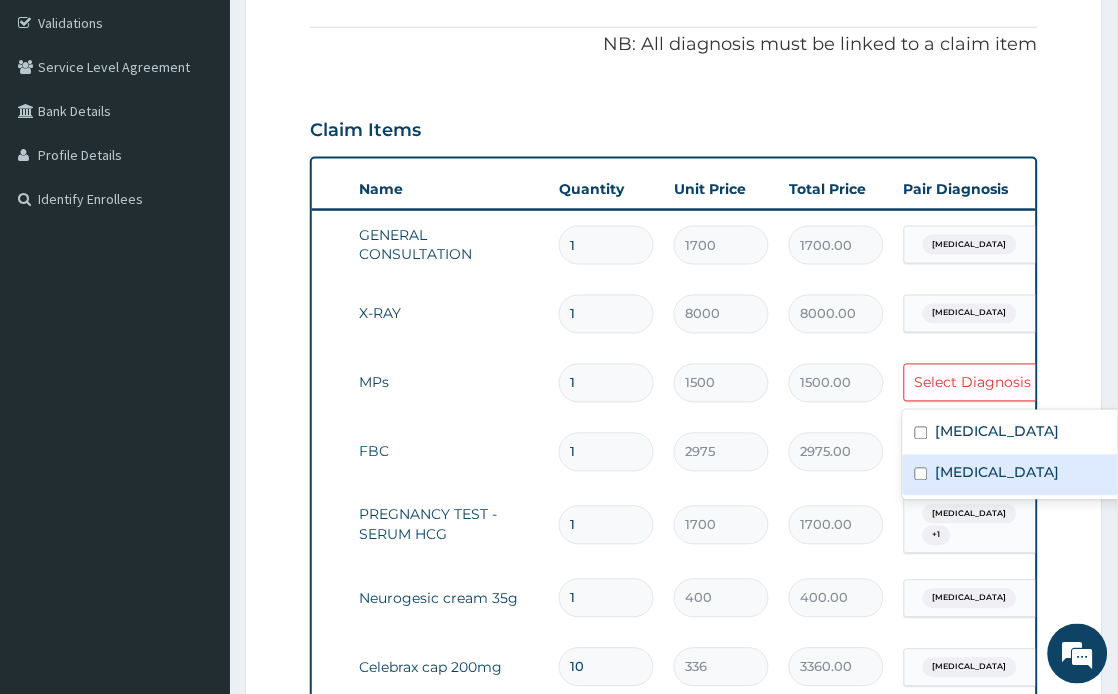 click at bounding box center [921, 474] 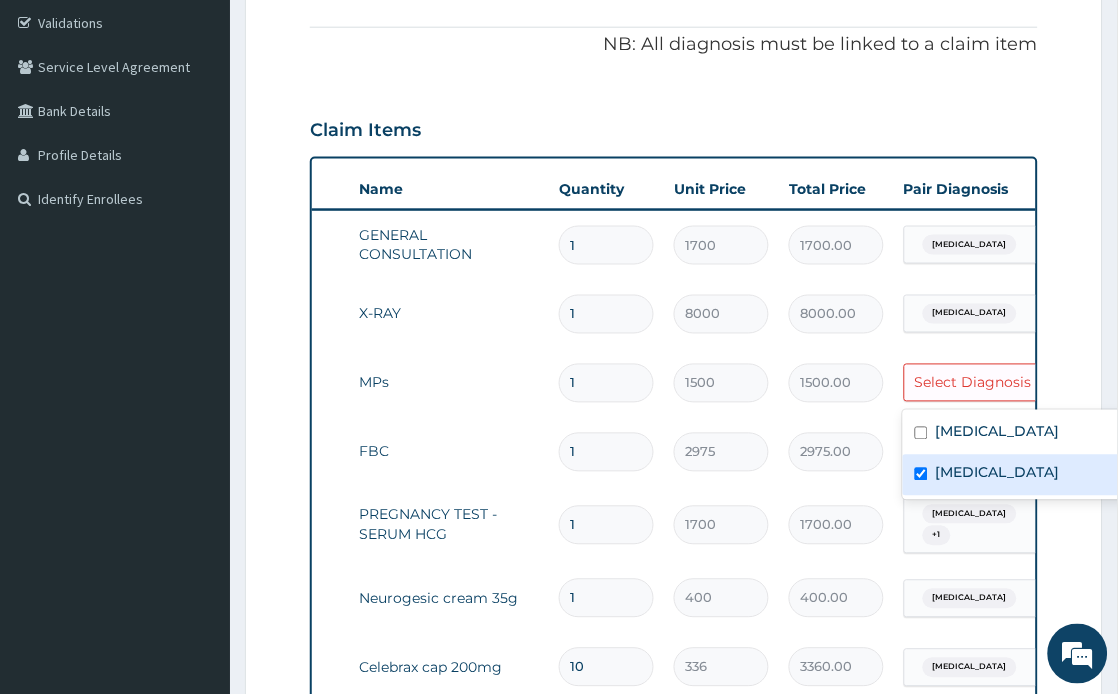 checkbox on "true" 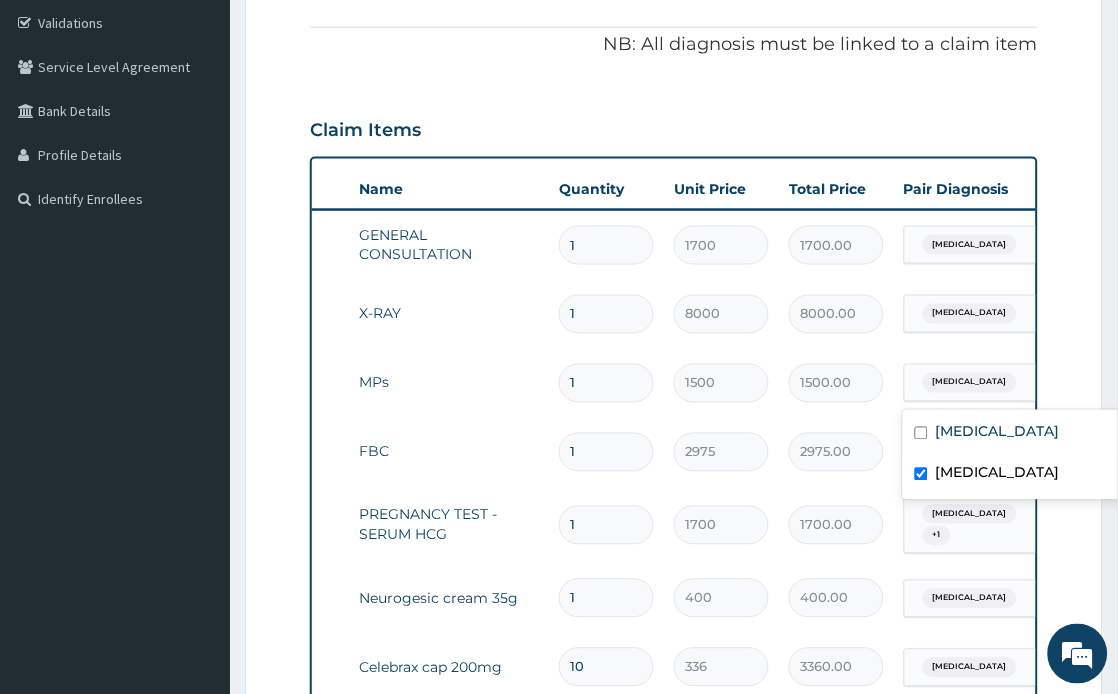 click on "2975.00" at bounding box center [836, 452] 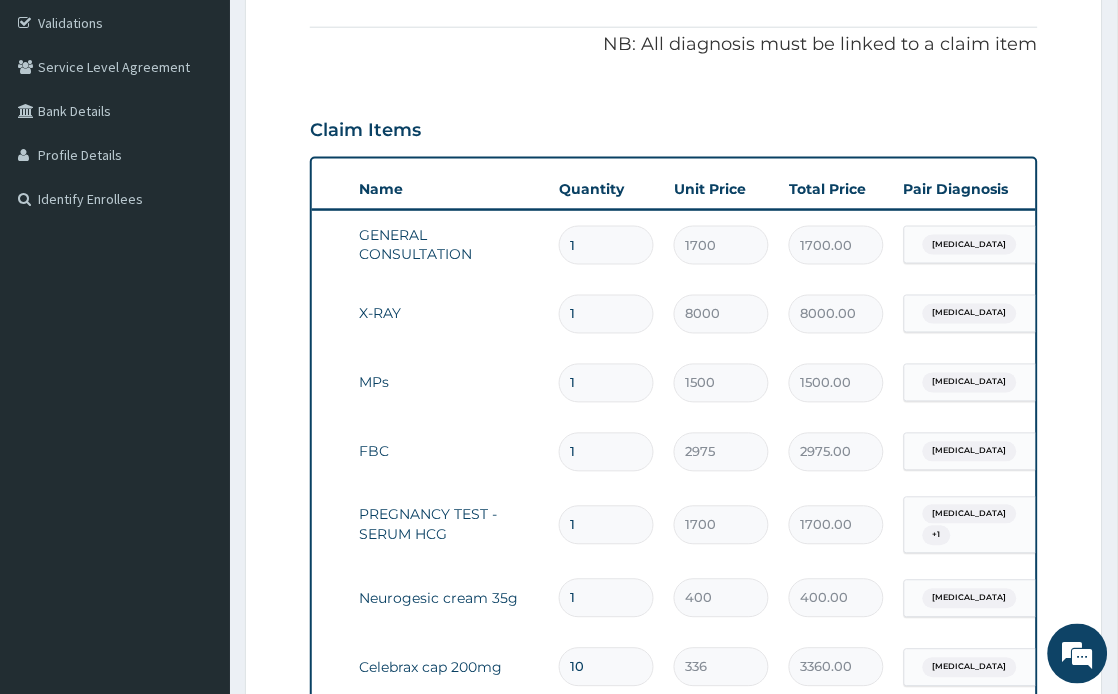 click on "[MEDICAL_DATA]" at bounding box center (967, 452) 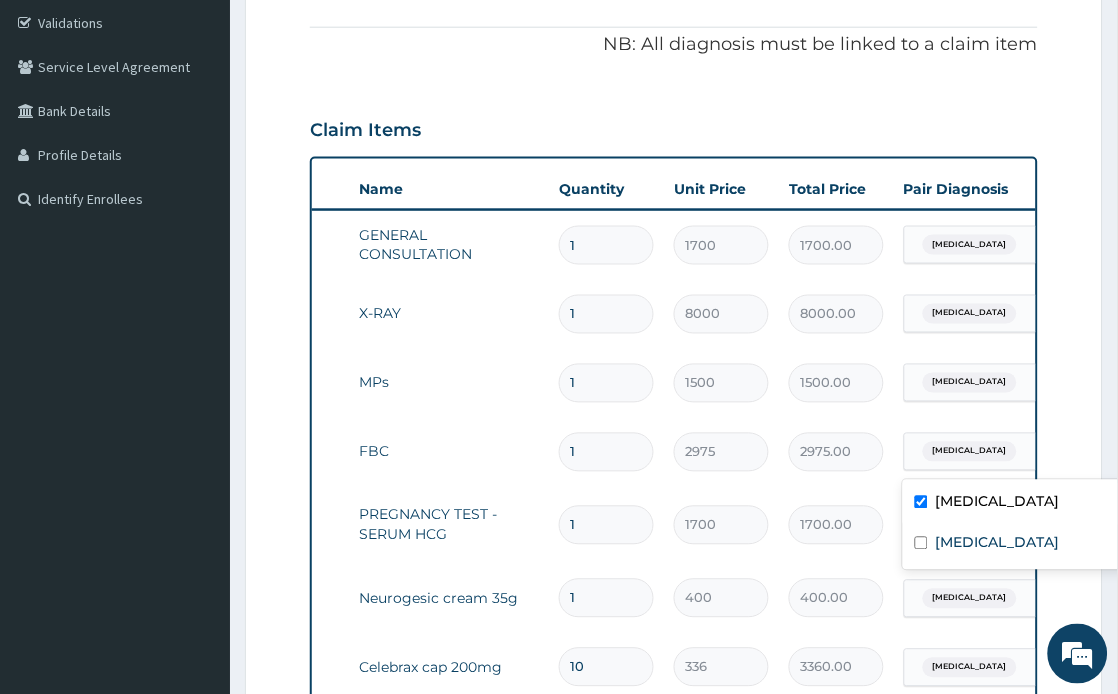click at bounding box center (921, 502) 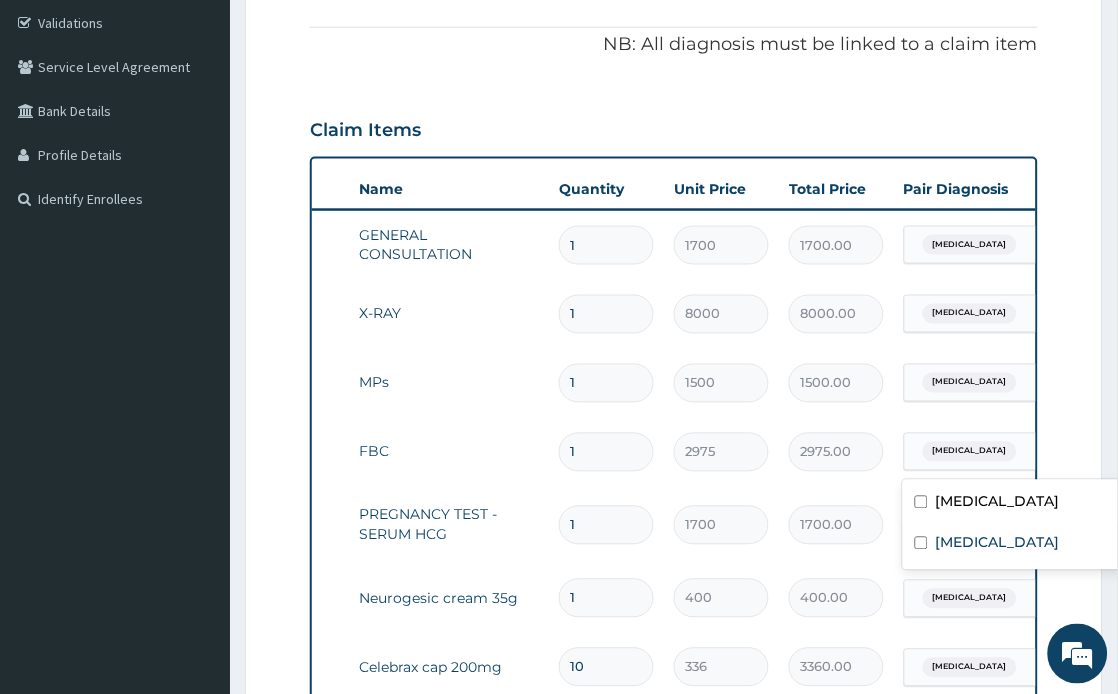checkbox on "false" 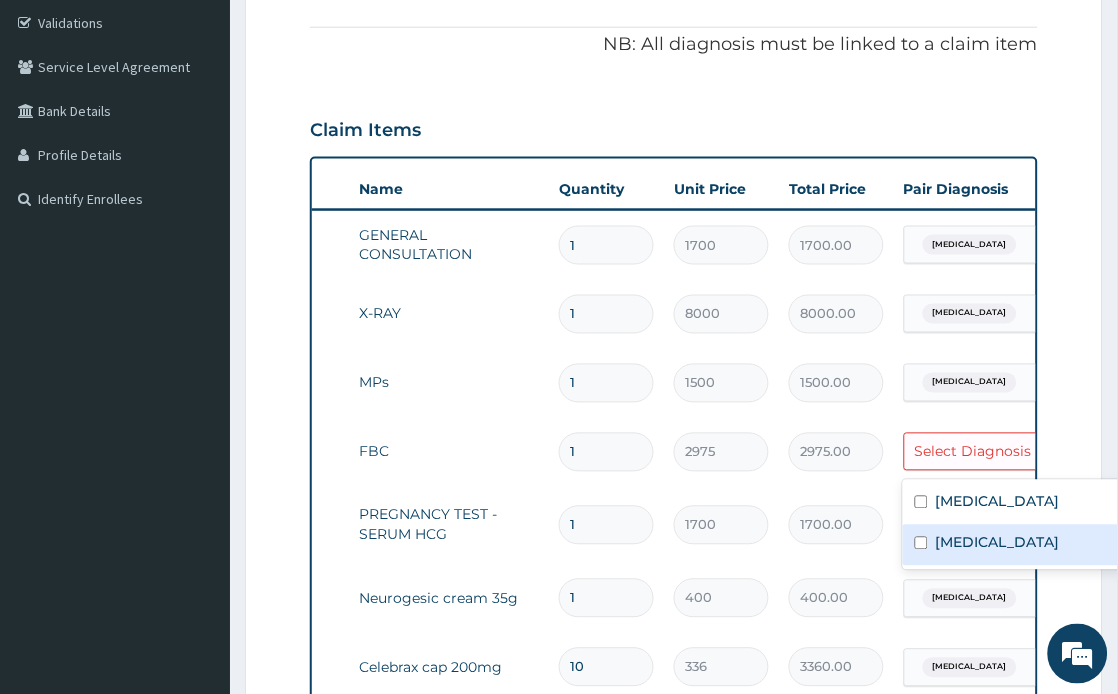 click at bounding box center (921, 543) 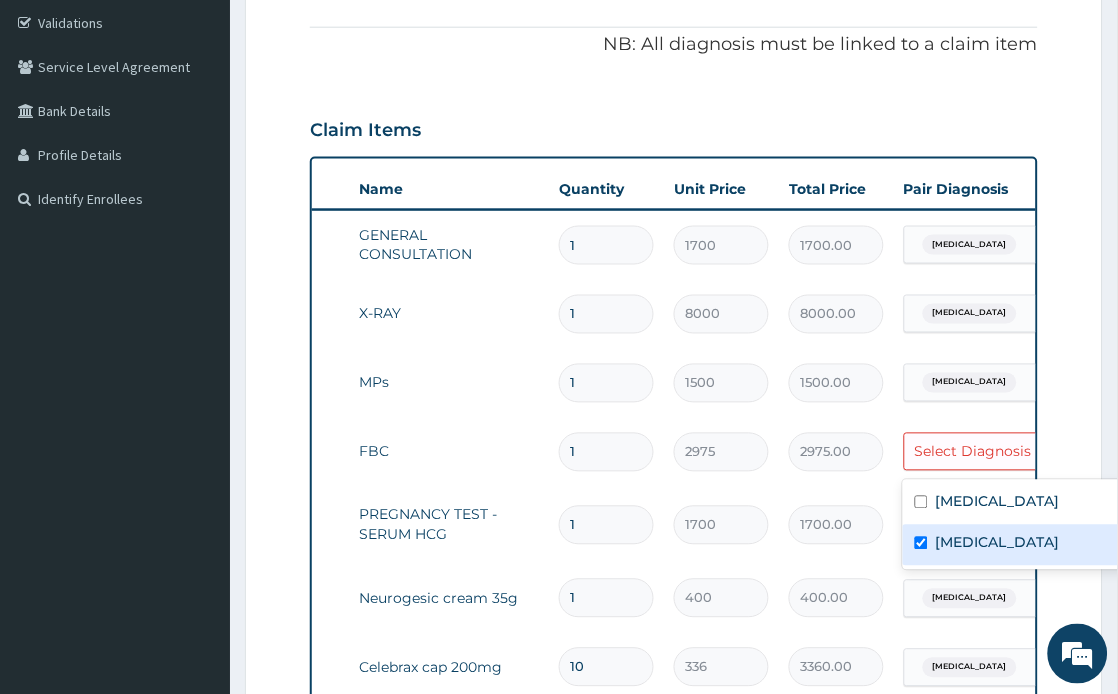 checkbox on "true" 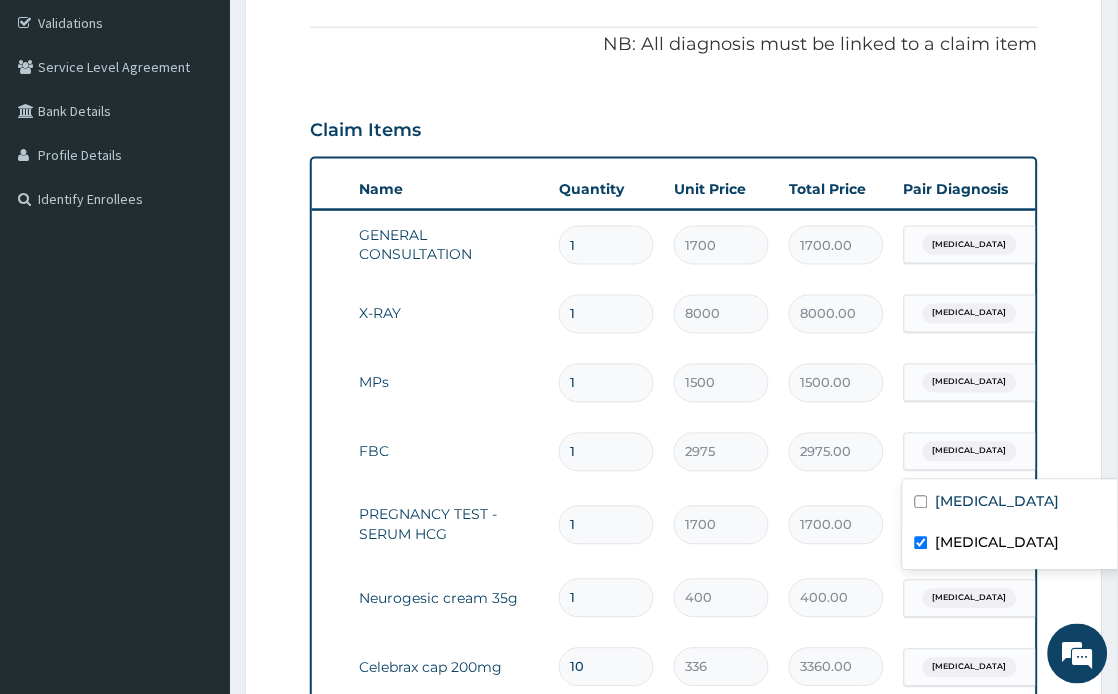 click on "1700.00" at bounding box center (836, 525) 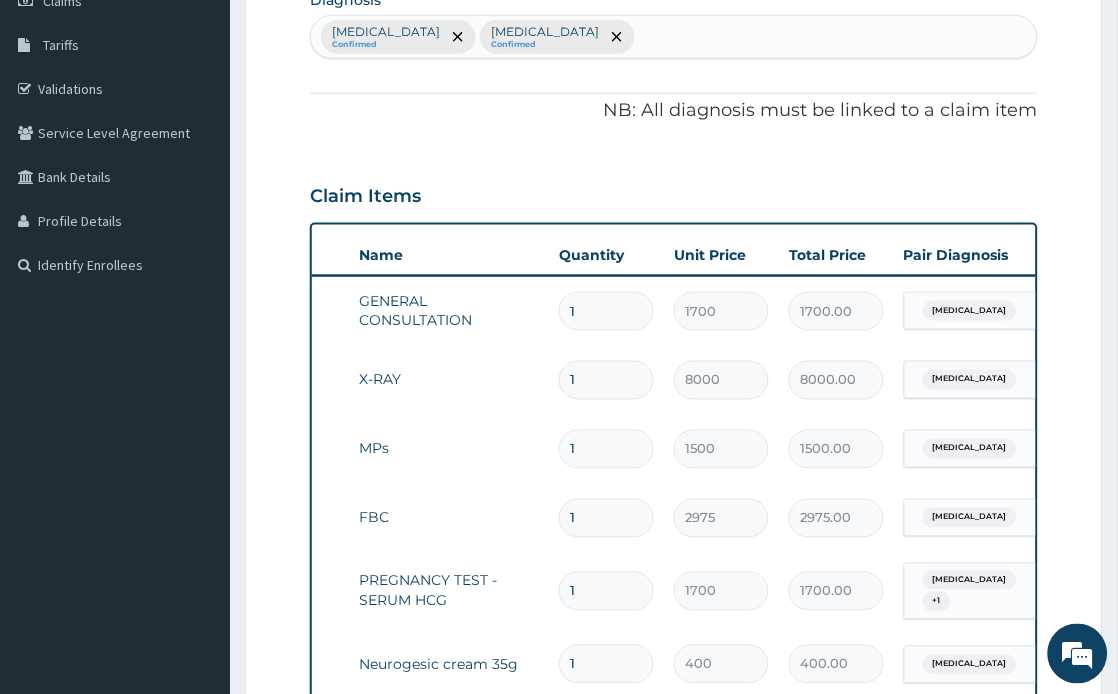 scroll, scrollTop: 260, scrollLeft: 0, axis: vertical 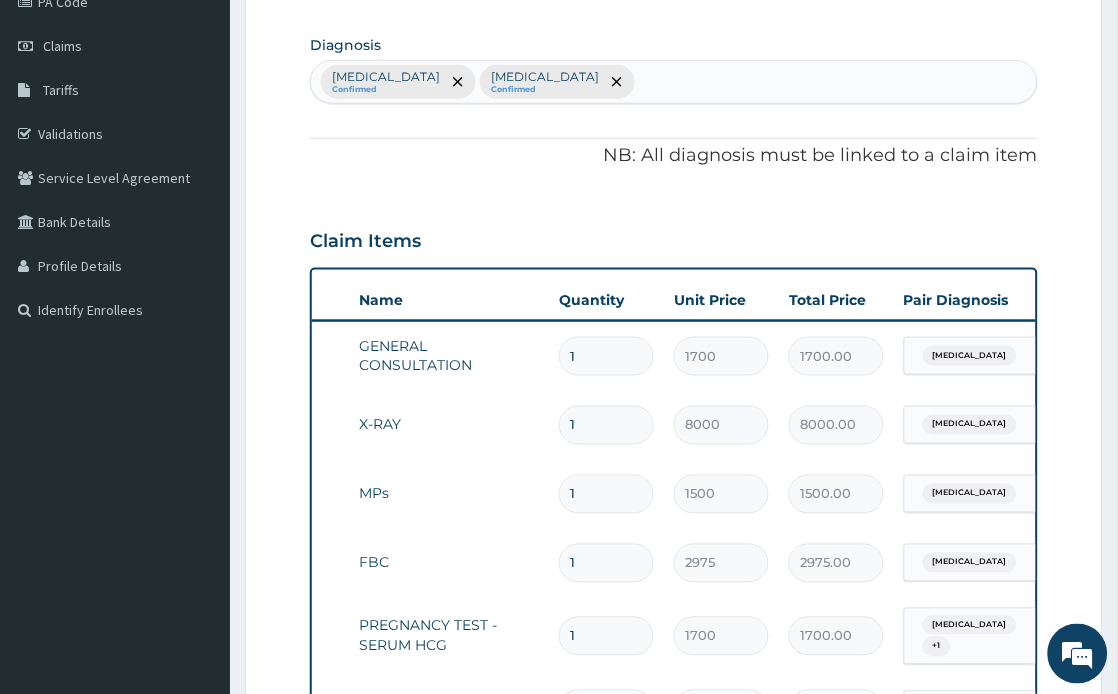 click on "[MEDICAL_DATA]" at bounding box center [967, 356] 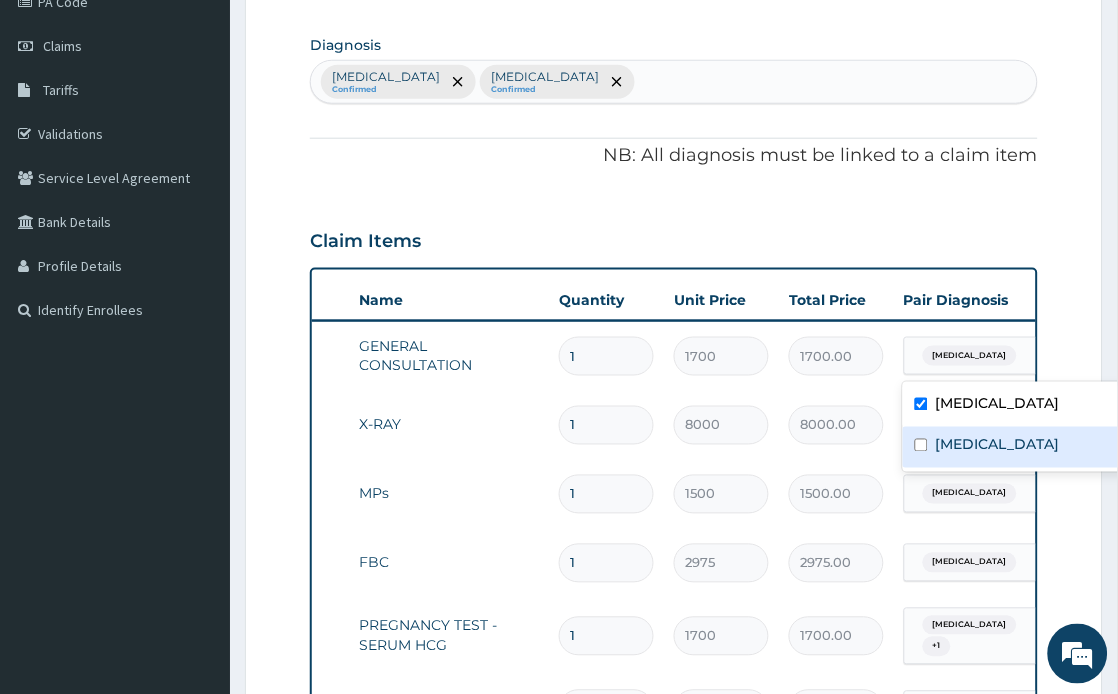 click at bounding box center (921, 445) 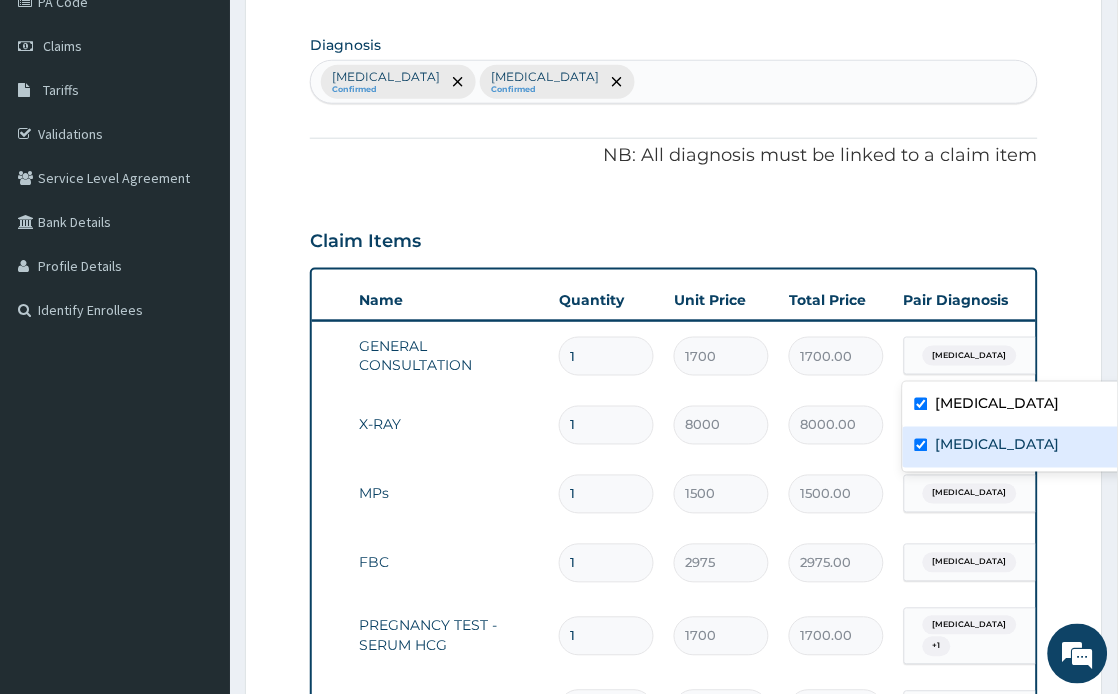 checkbox on "true" 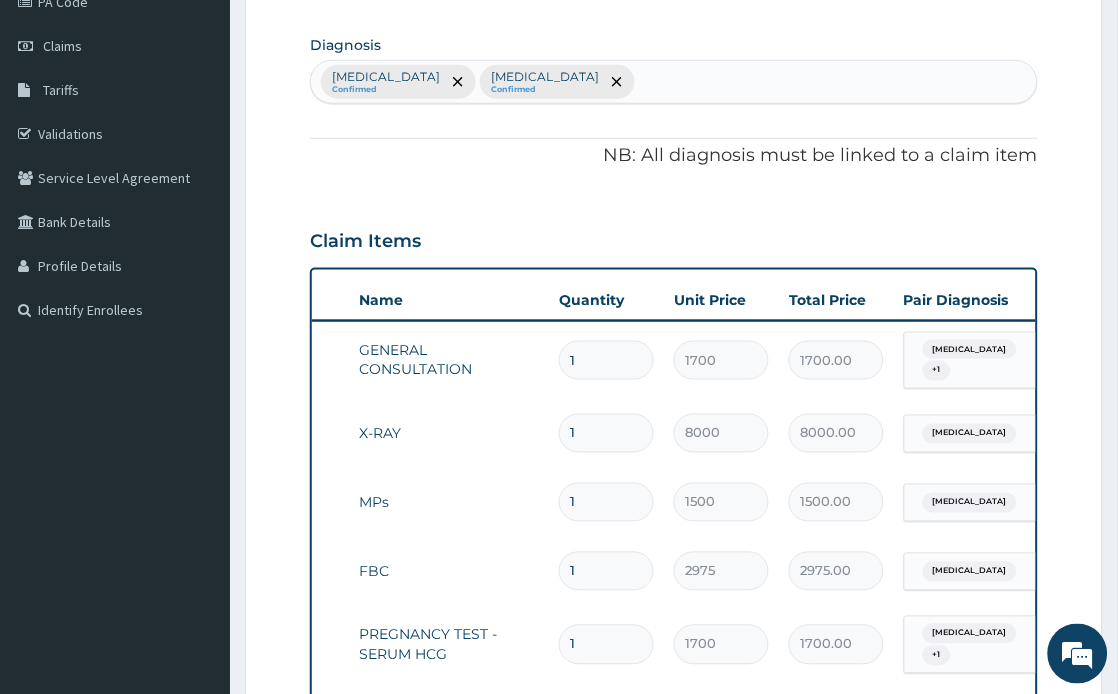 click on "N/A X-RAY 1 8000 8000.00 [MEDICAL_DATA] Delete" at bounding box center (724, 433) 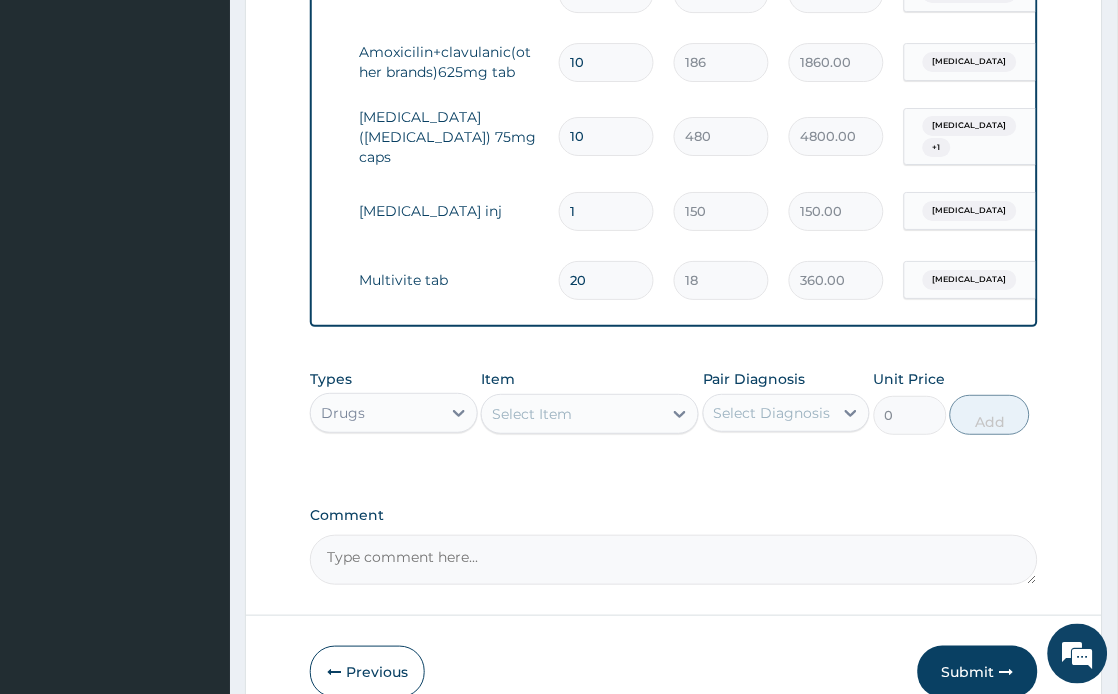 scroll, scrollTop: 1218, scrollLeft: 0, axis: vertical 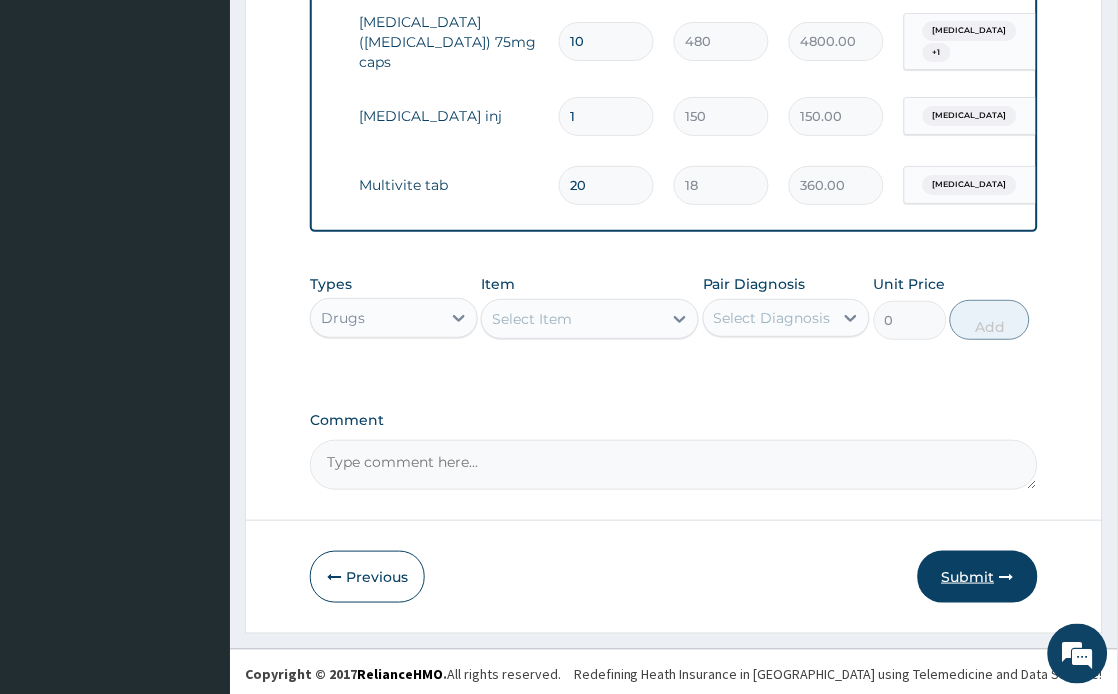 click on "Submit" at bounding box center [978, 577] 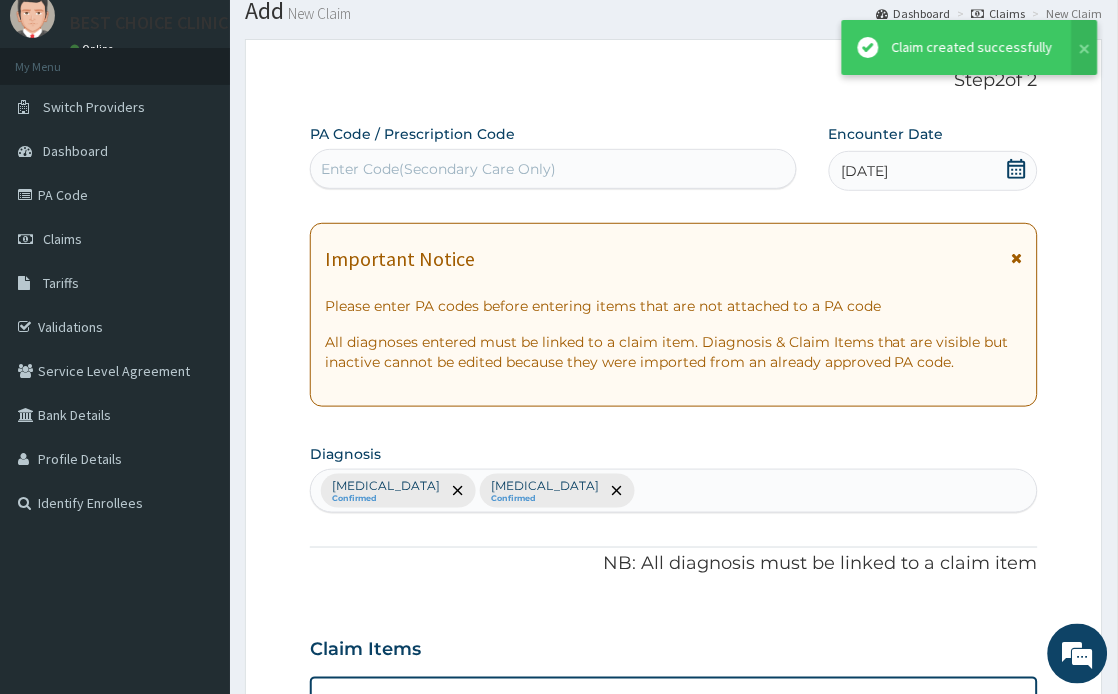 scroll, scrollTop: 1218, scrollLeft: 0, axis: vertical 